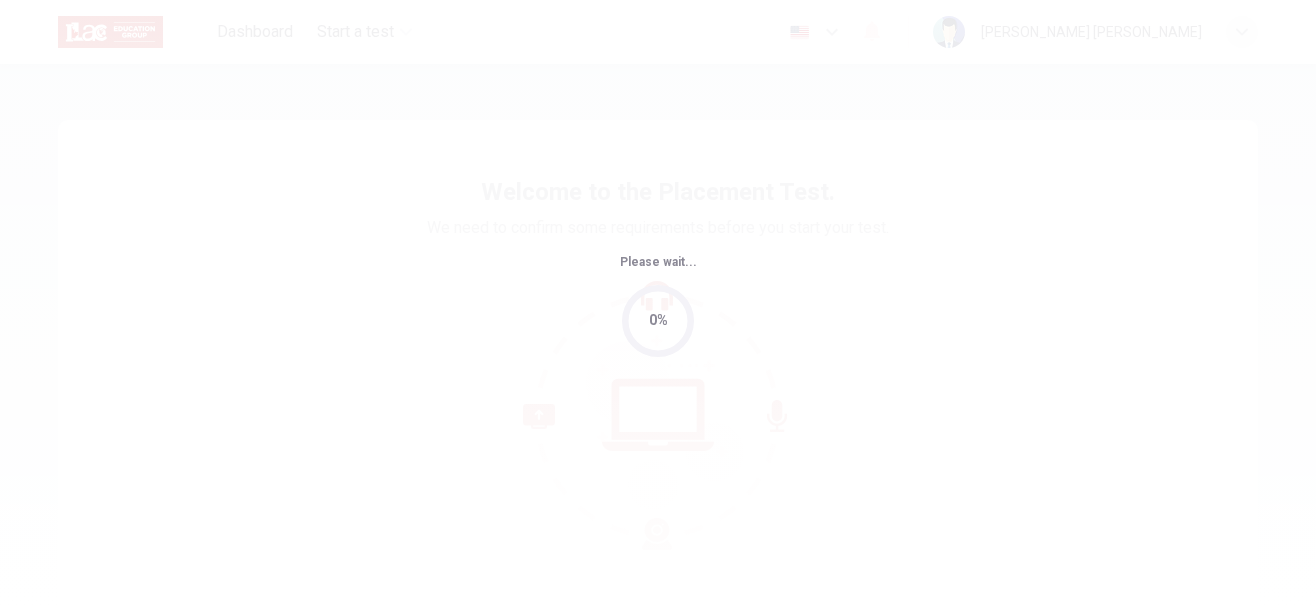scroll, scrollTop: 0, scrollLeft: 0, axis: both 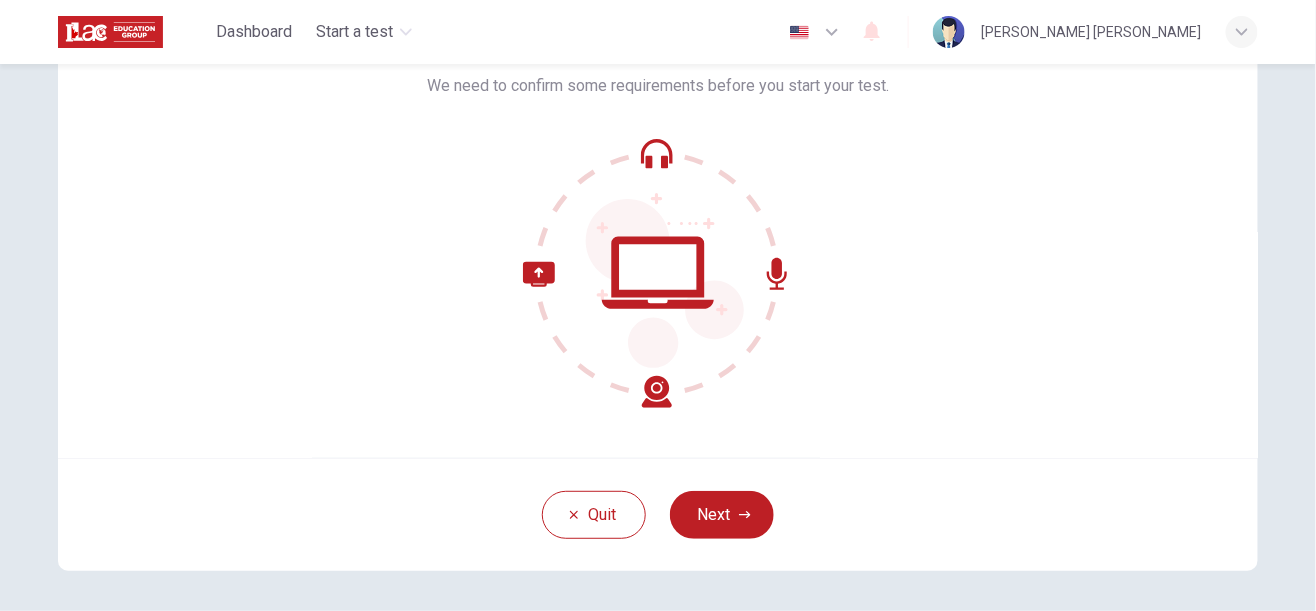 click on "Next" at bounding box center [722, 515] 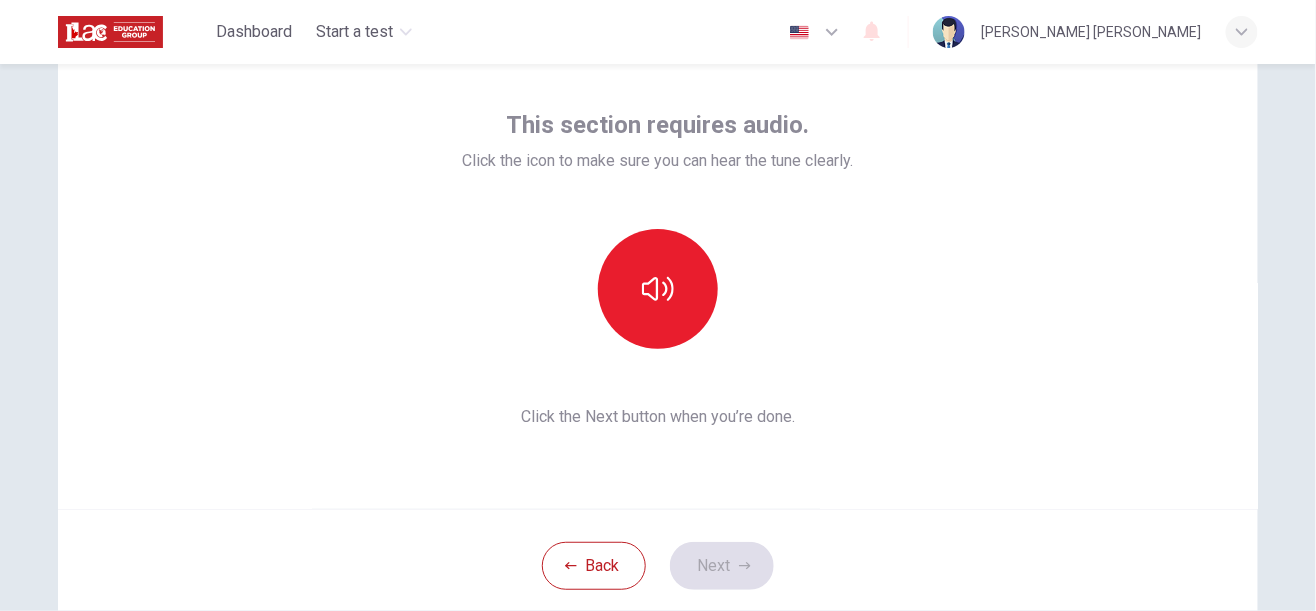 scroll, scrollTop: 89, scrollLeft: 0, axis: vertical 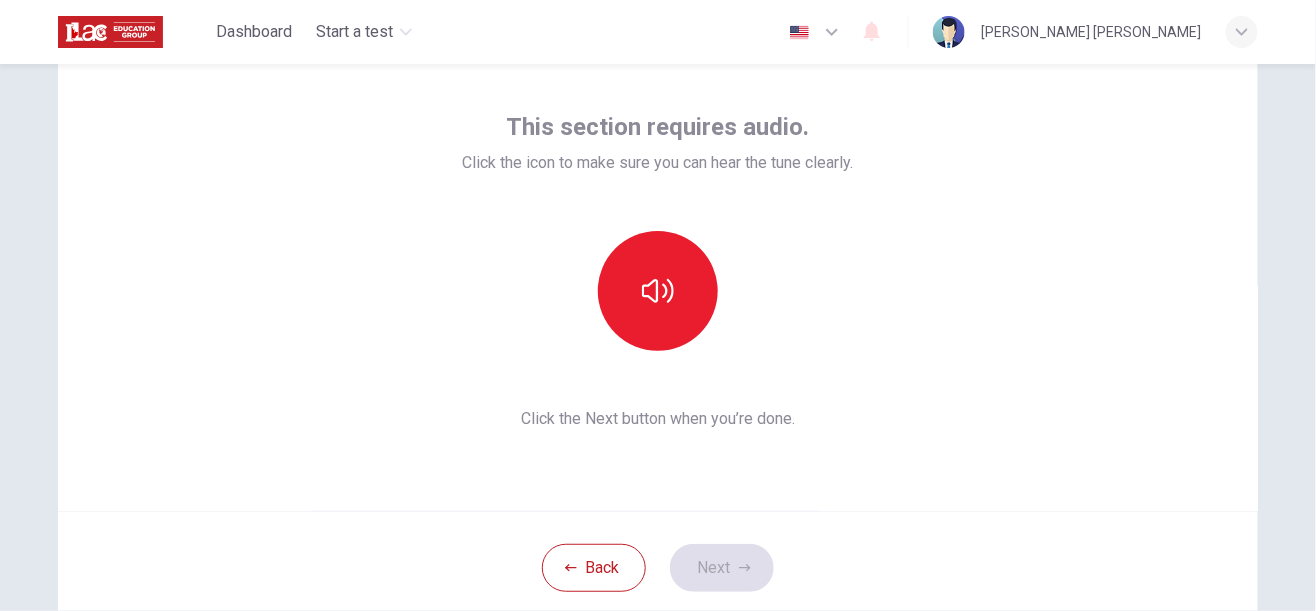 click 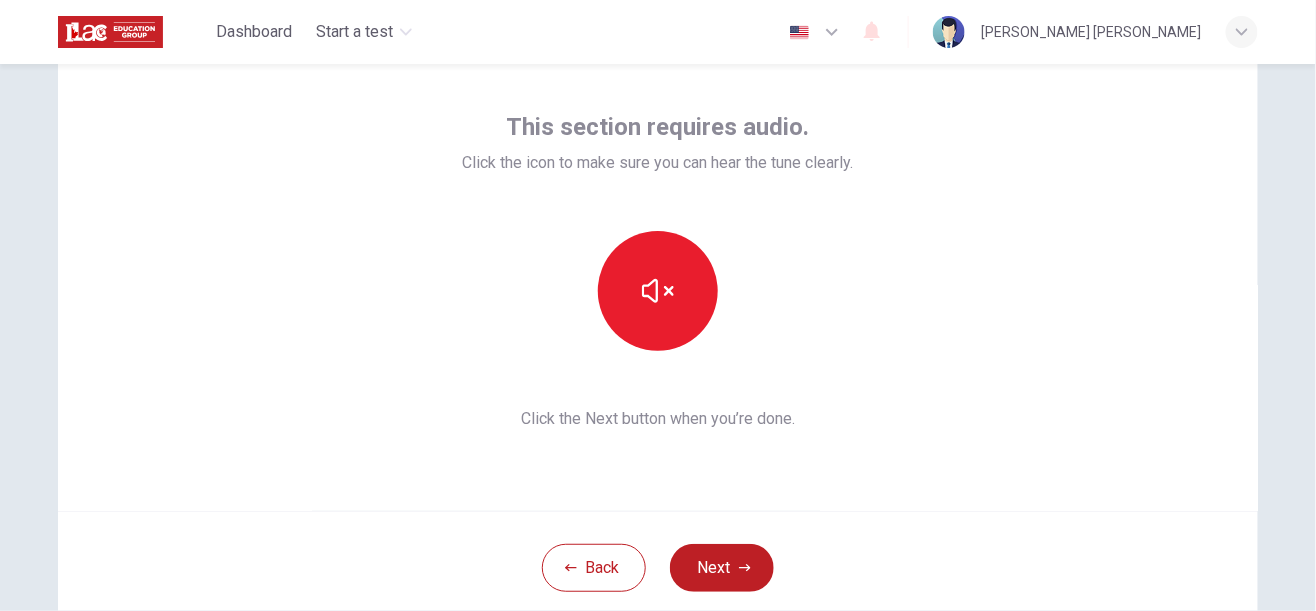 click 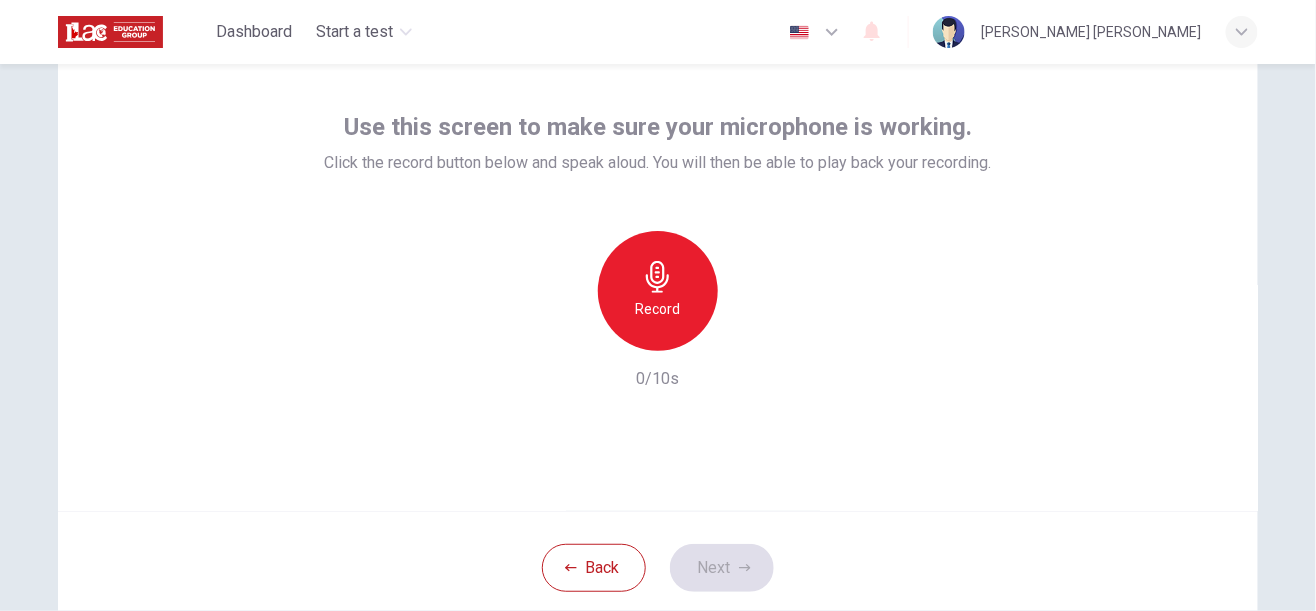 click on "Record" at bounding box center [658, 309] 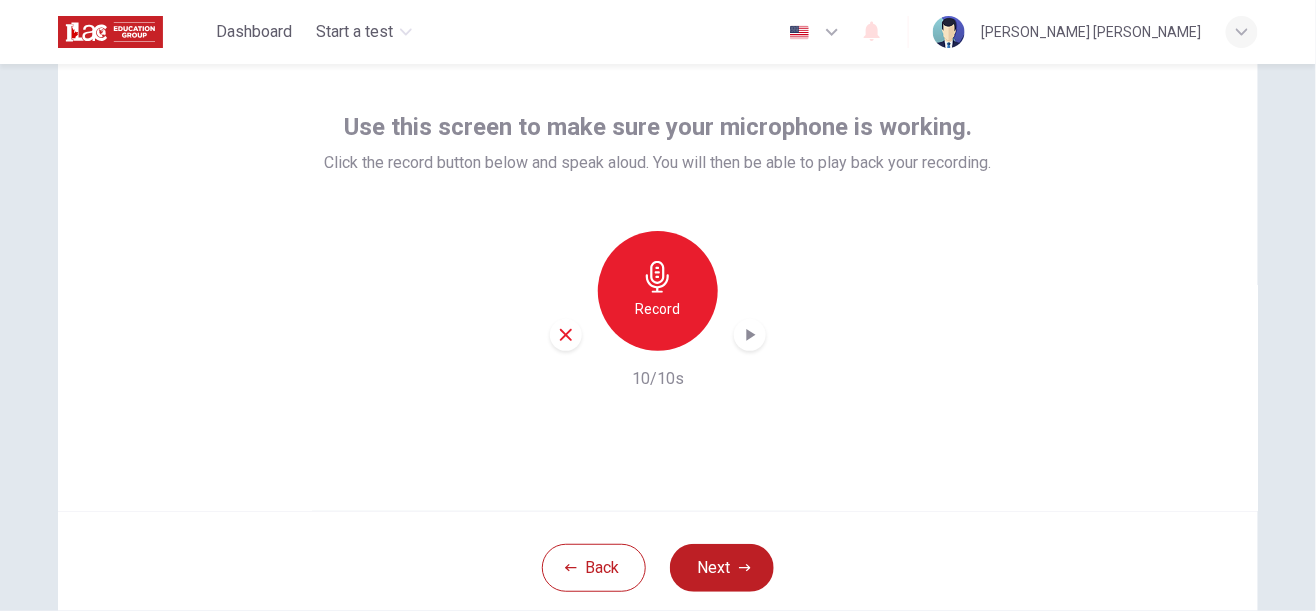 click 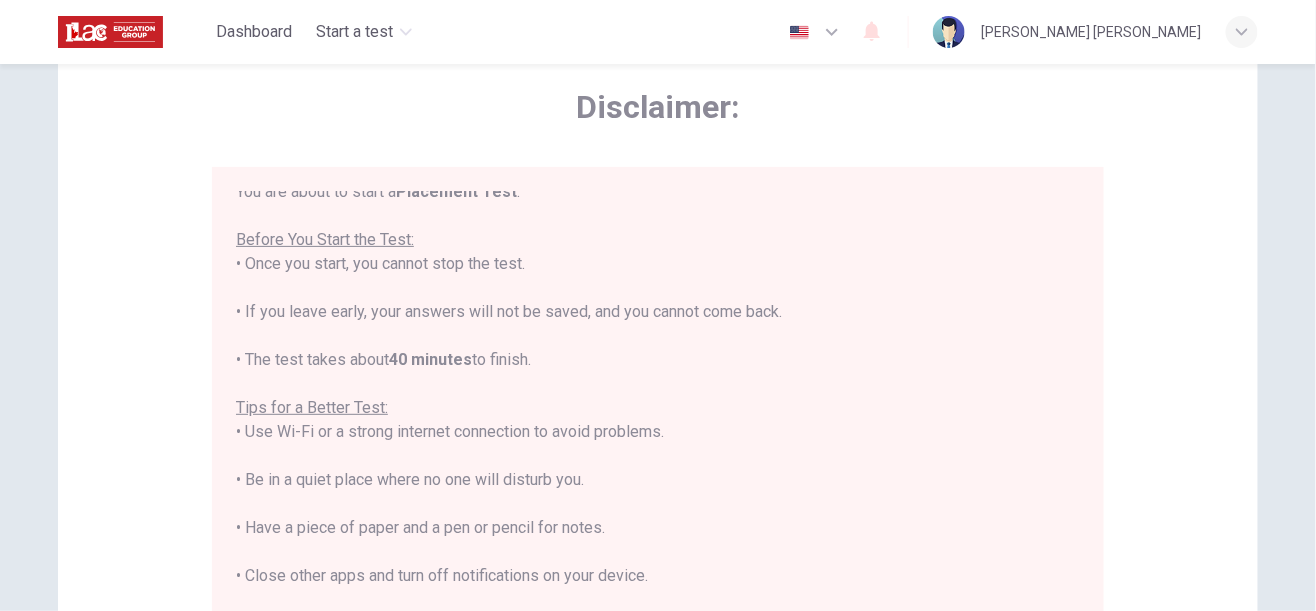 scroll, scrollTop: 0, scrollLeft: 0, axis: both 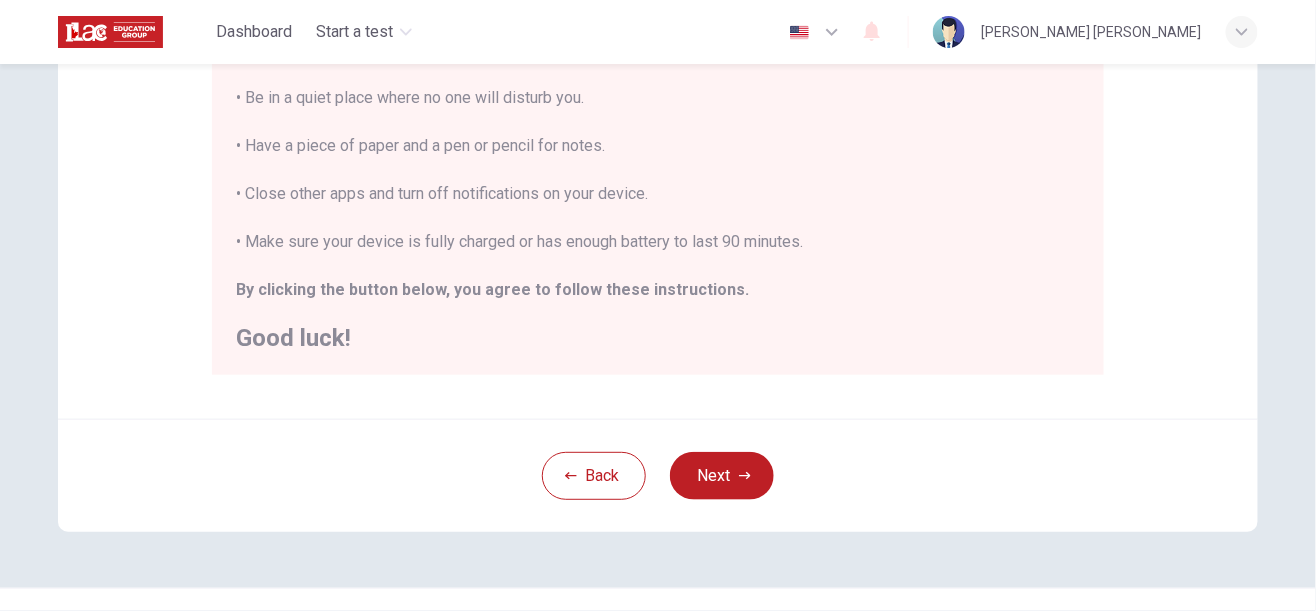 click on "Next" at bounding box center [722, 476] 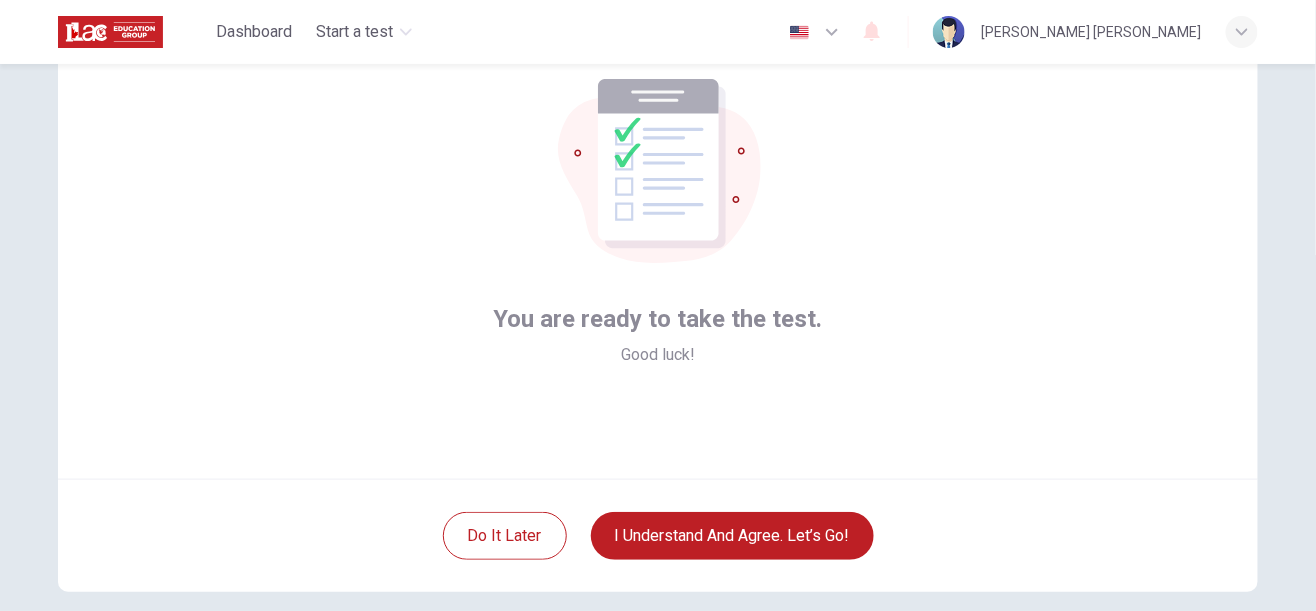 scroll, scrollTop: 105, scrollLeft: 0, axis: vertical 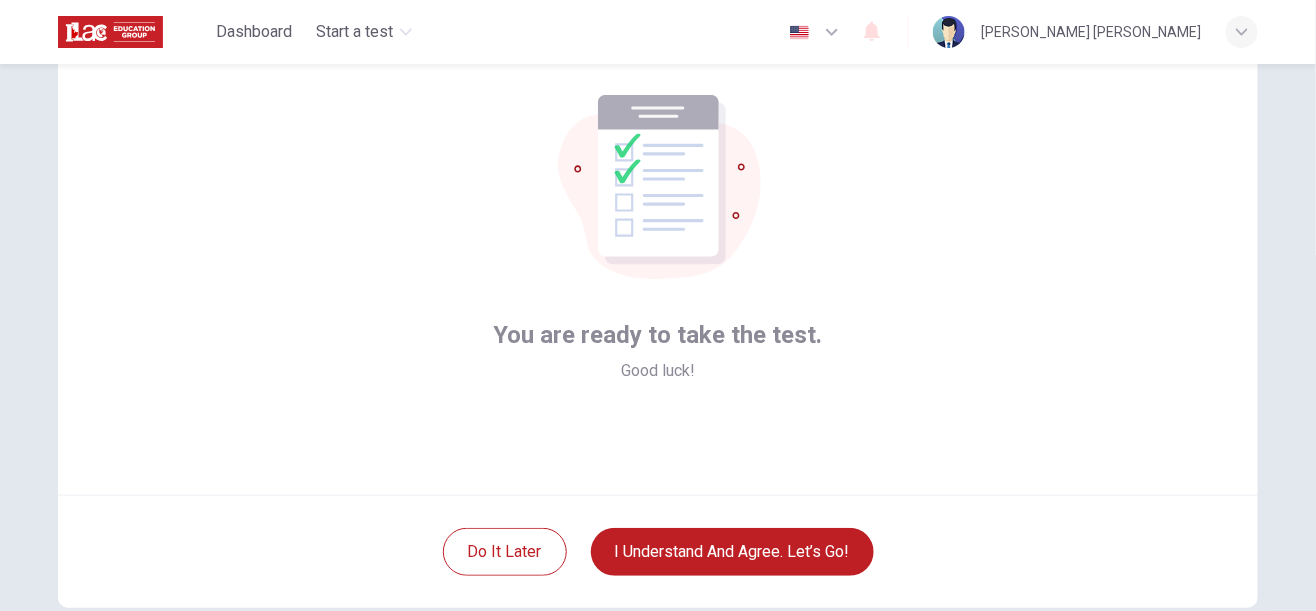 click on "I understand and agree. Let’s go!" at bounding box center (732, 552) 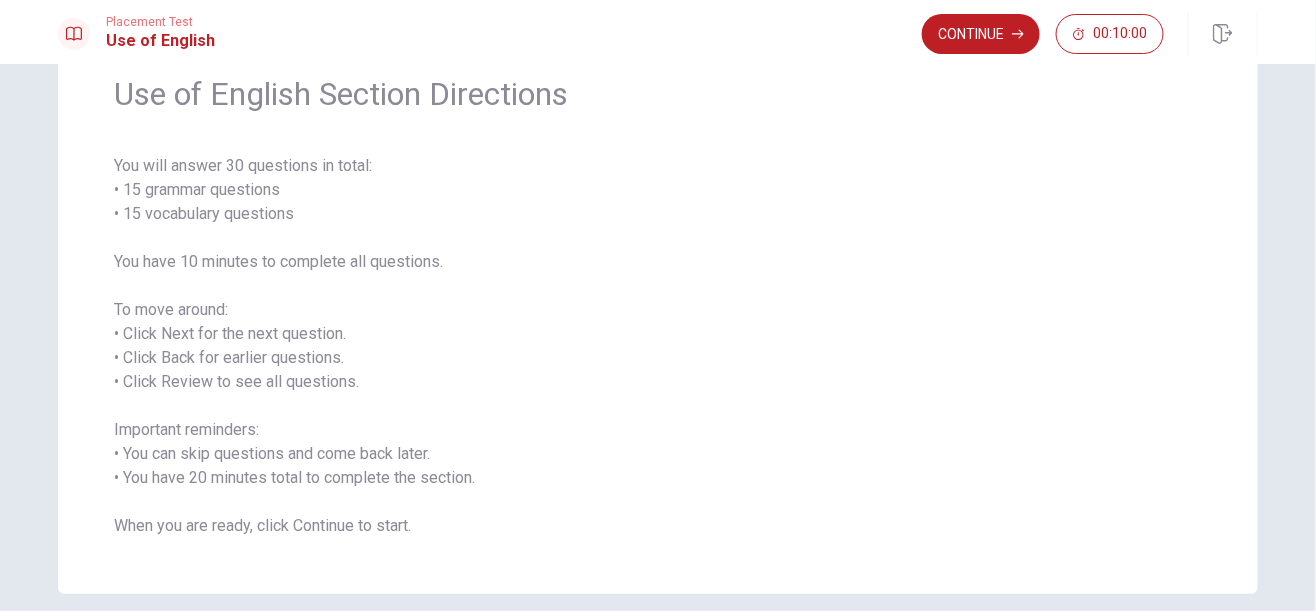 scroll, scrollTop: 0, scrollLeft: 0, axis: both 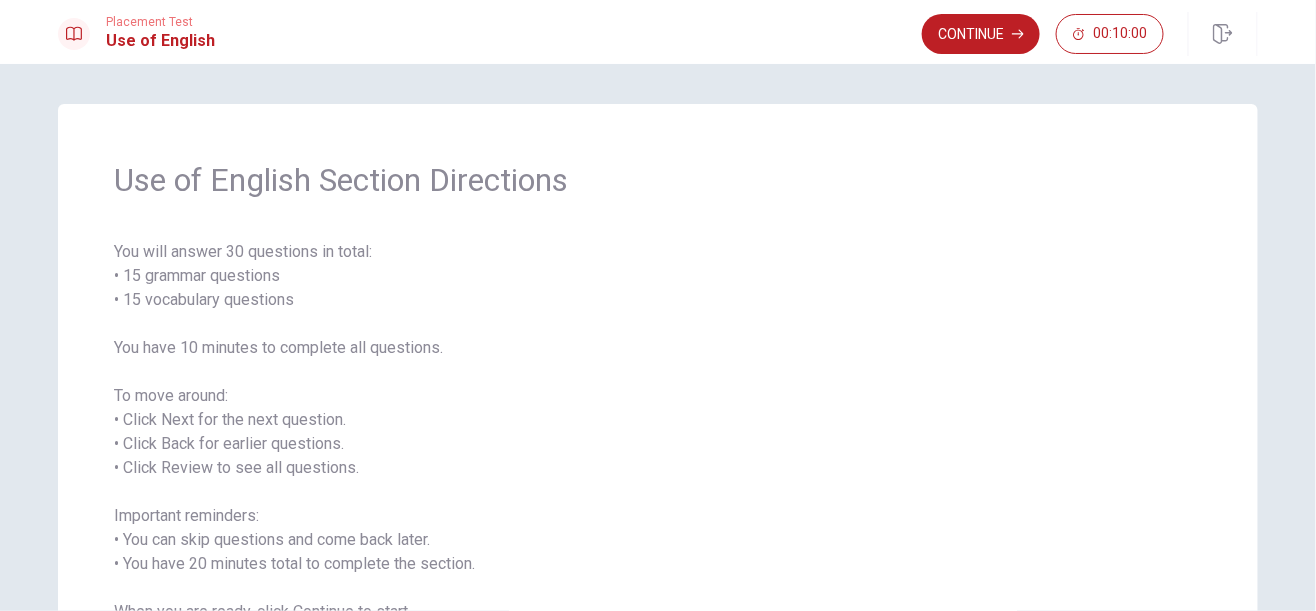 click 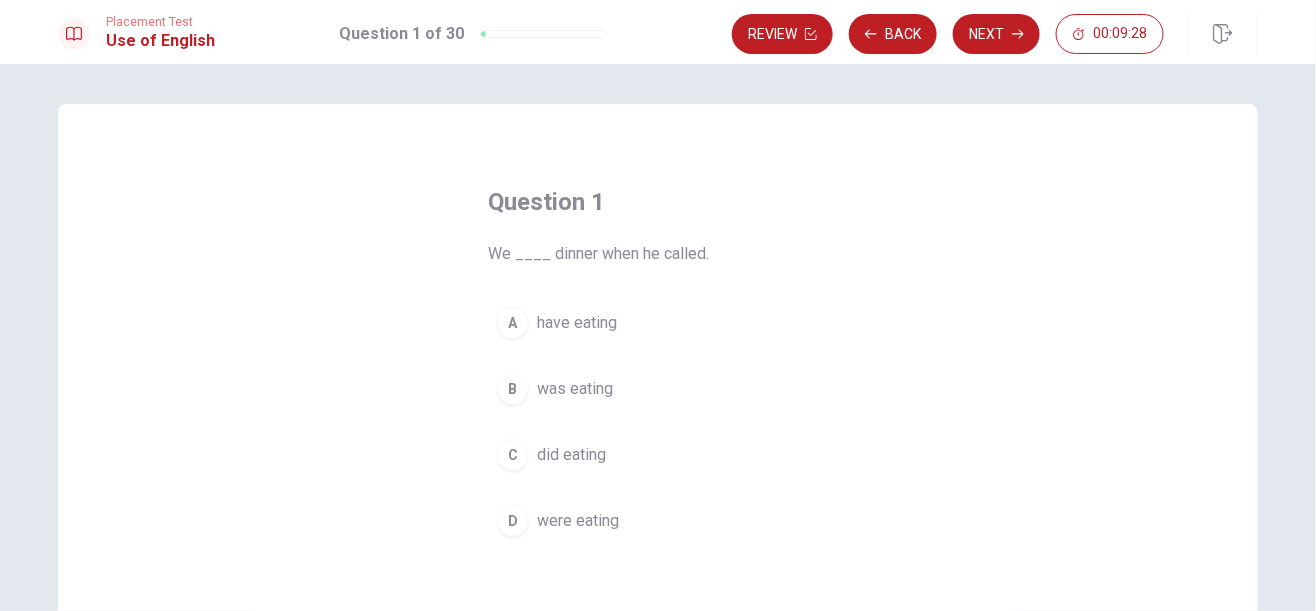 click on "D" at bounding box center [513, 521] 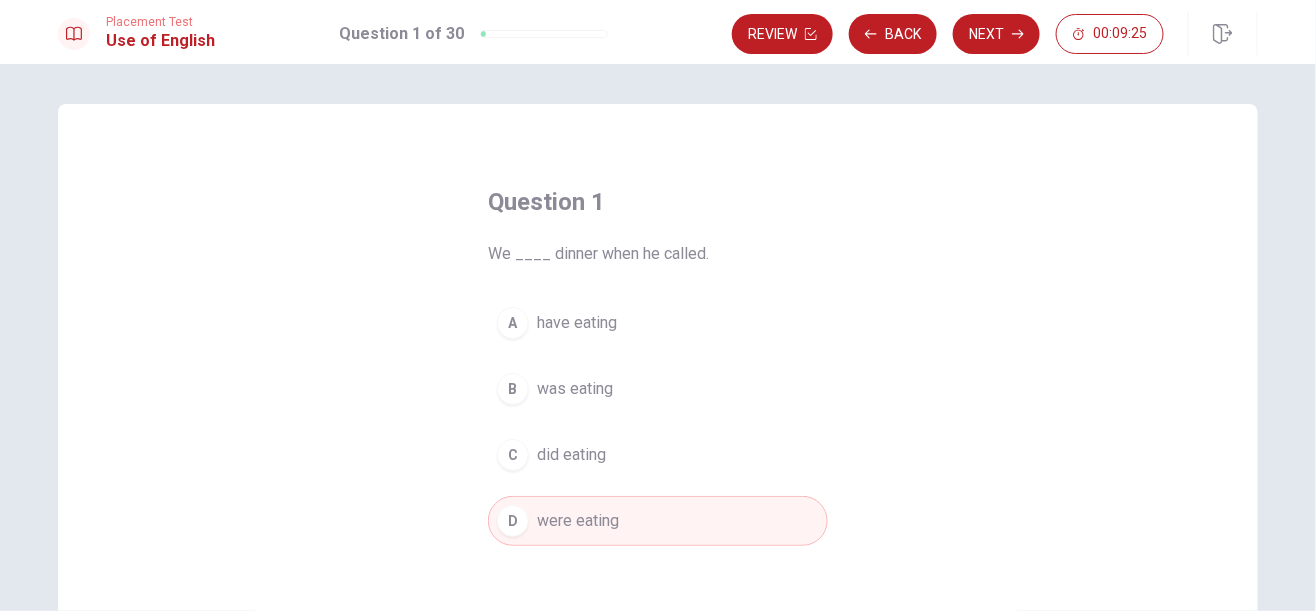 click on "Review" at bounding box center [782, 34] 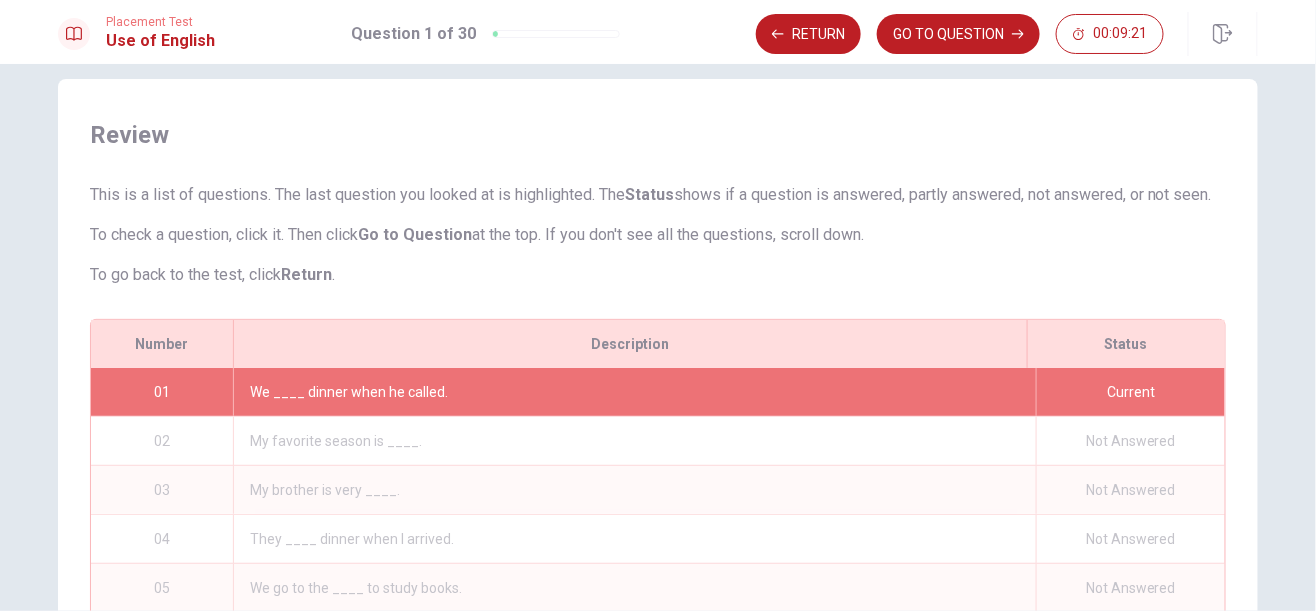 scroll, scrollTop: 0, scrollLeft: 0, axis: both 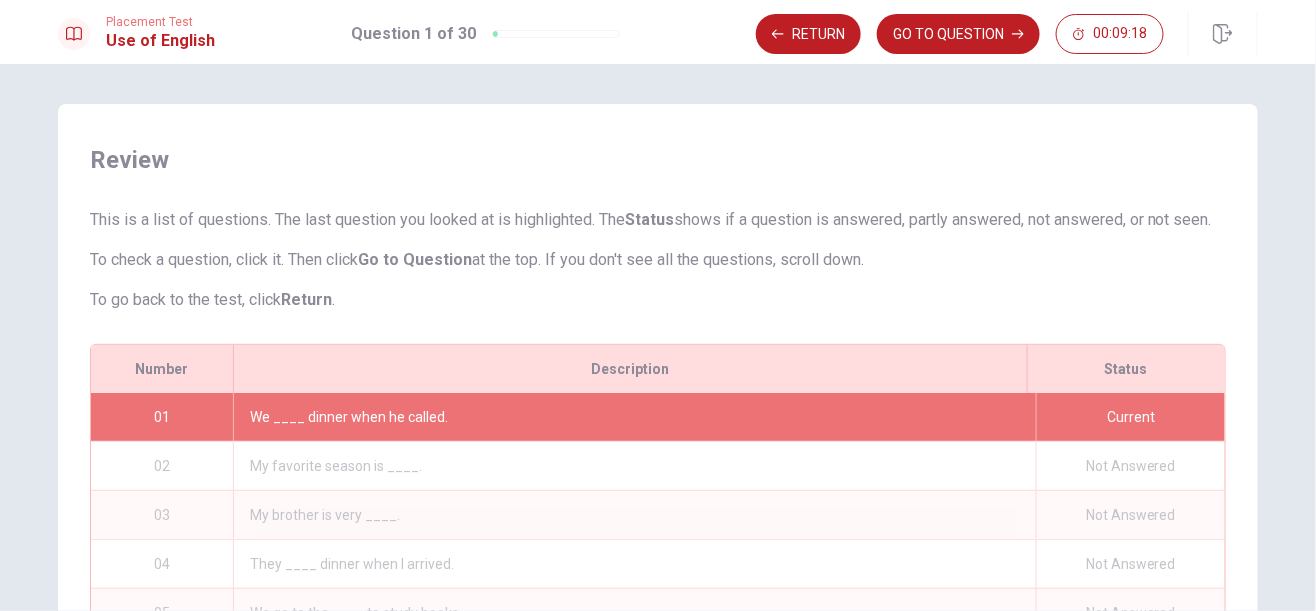 click on "GO TO QUESTION" at bounding box center [958, 34] 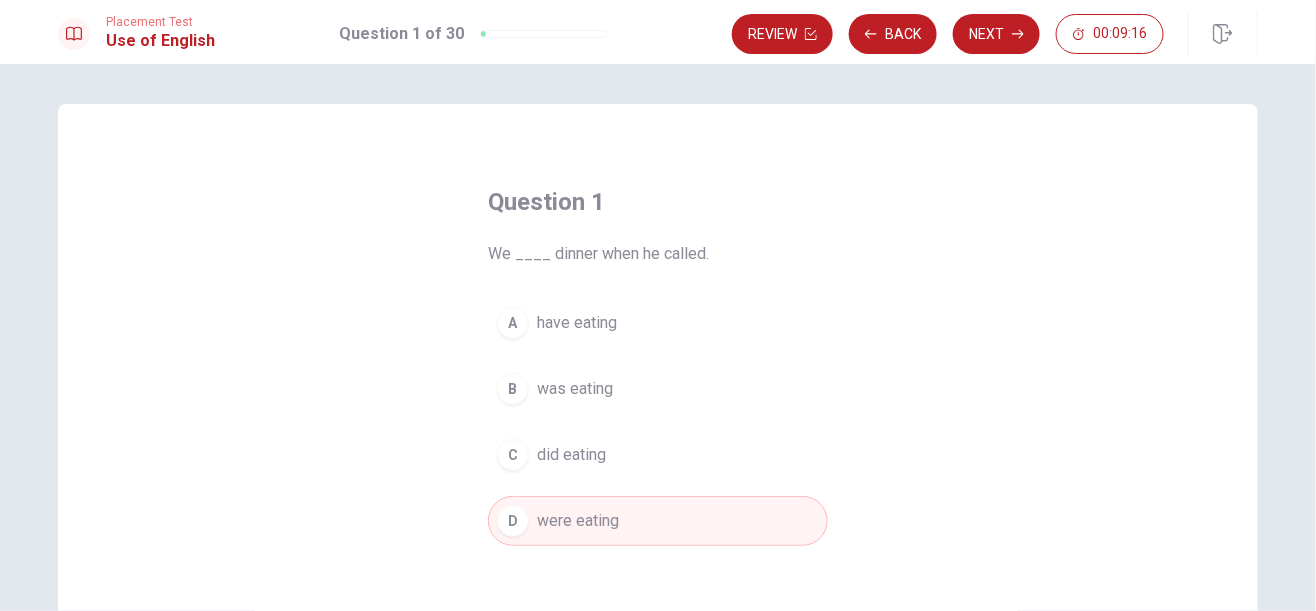 click on "were eating" at bounding box center (578, 521) 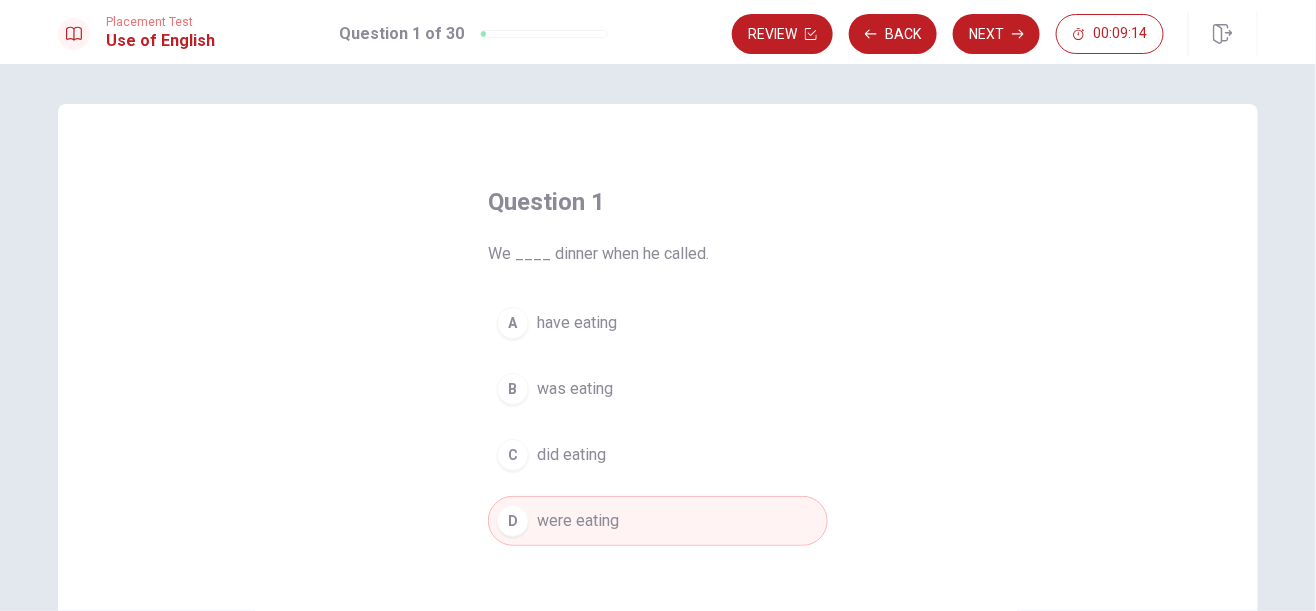 click 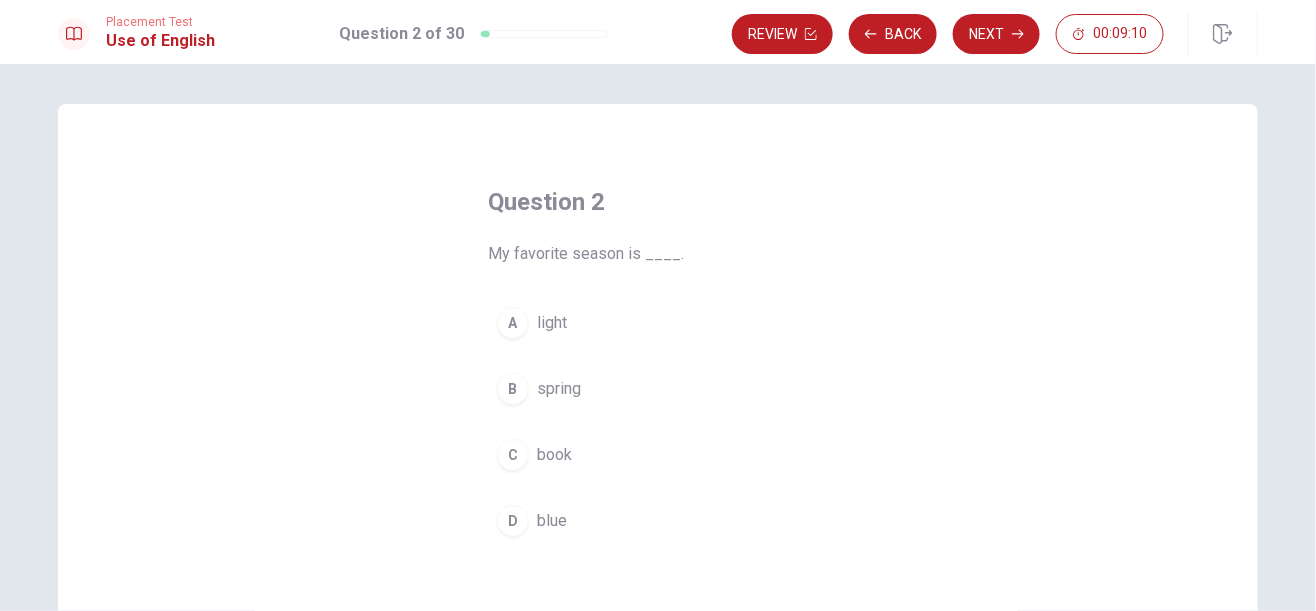 click on "B" at bounding box center (513, 389) 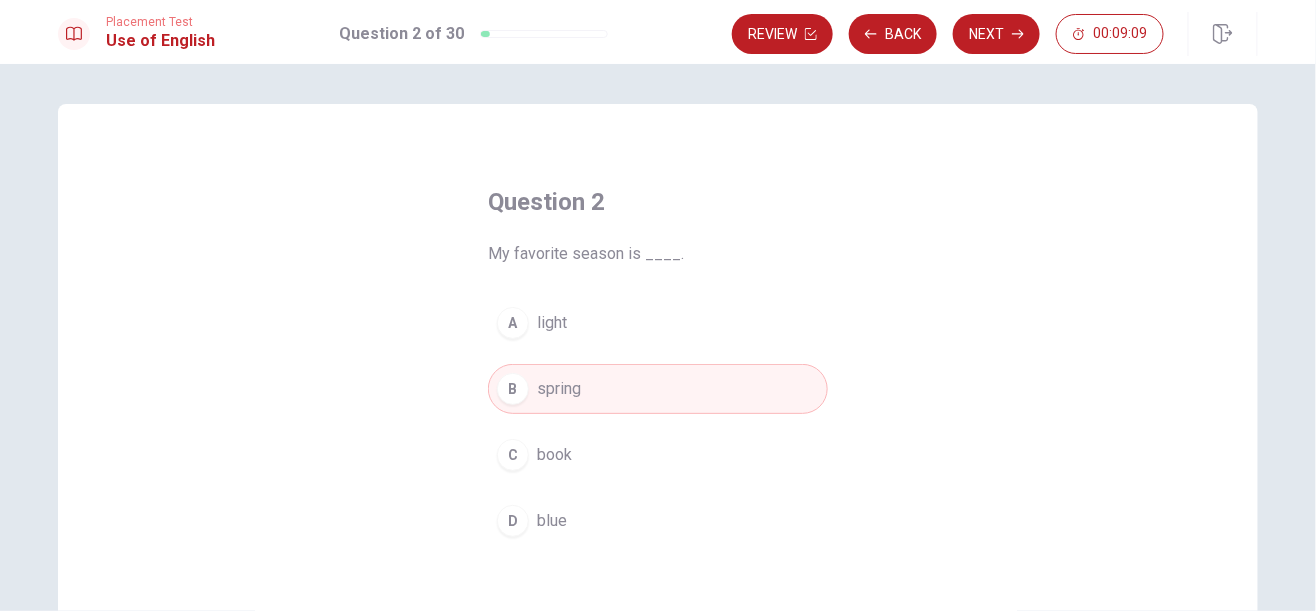 click on "Next" at bounding box center [996, 34] 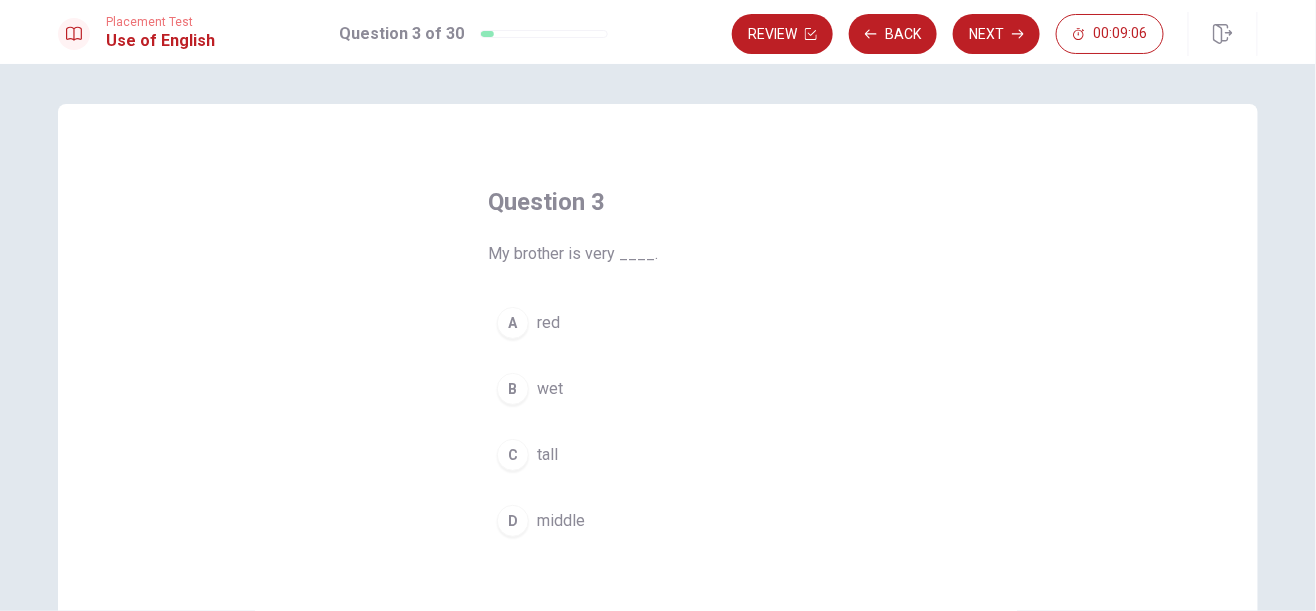 click on "C" at bounding box center [513, 455] 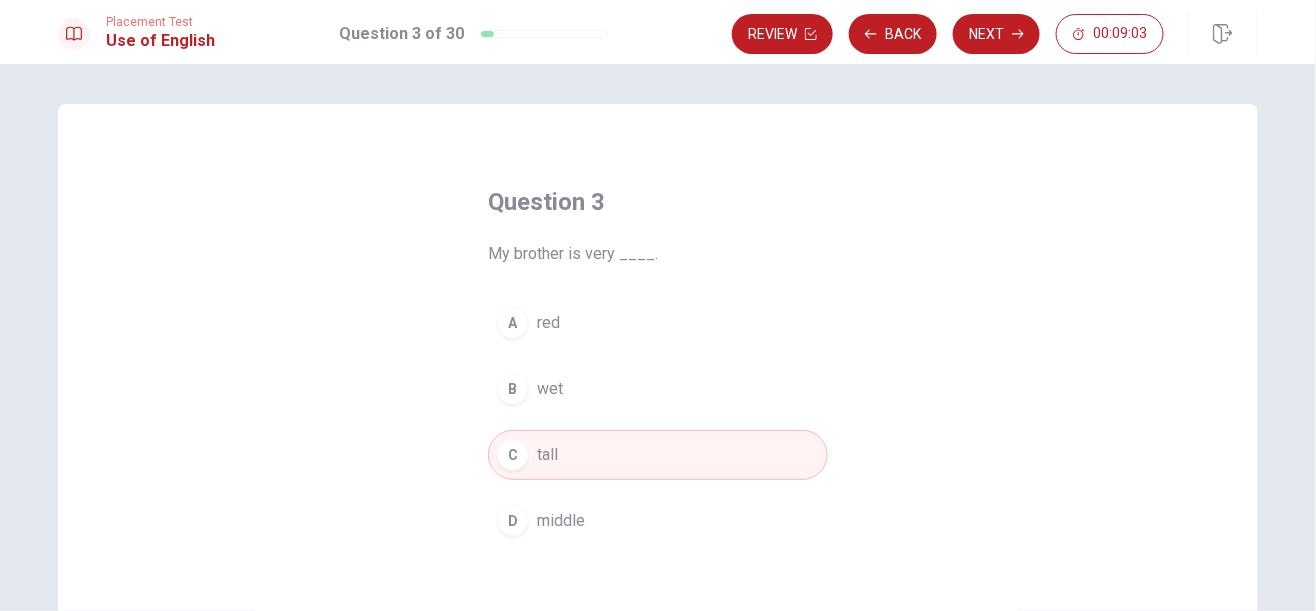 click on "Back" at bounding box center [893, 34] 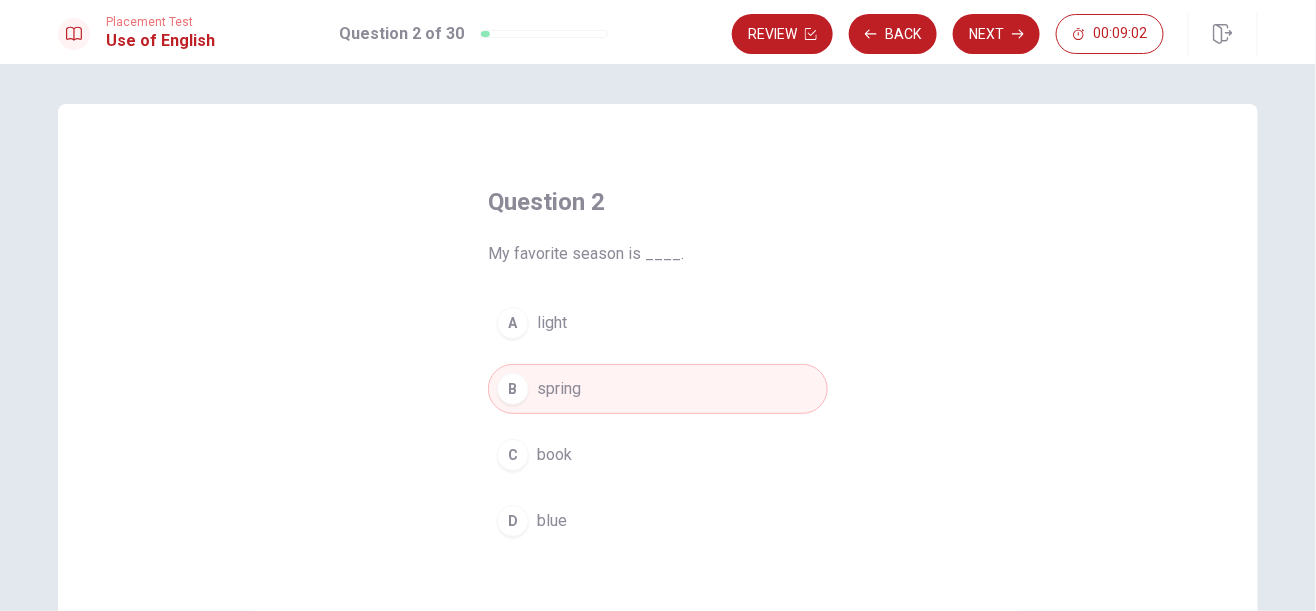 click 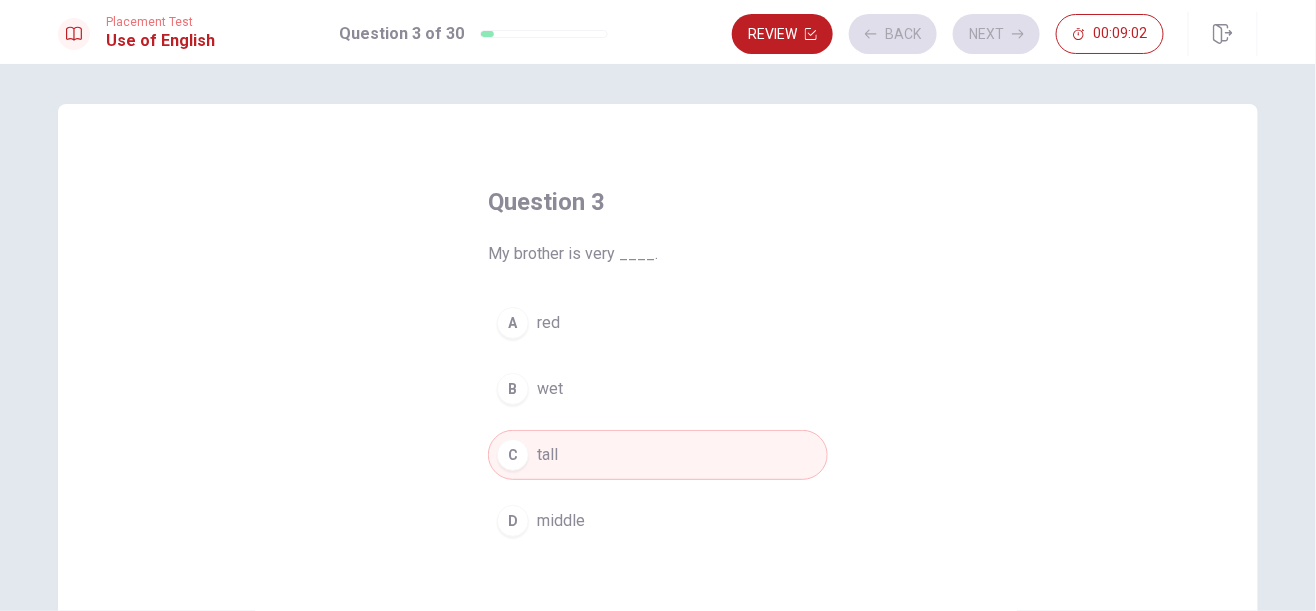 click on "Review Back Next 00:09:02" at bounding box center [948, 34] 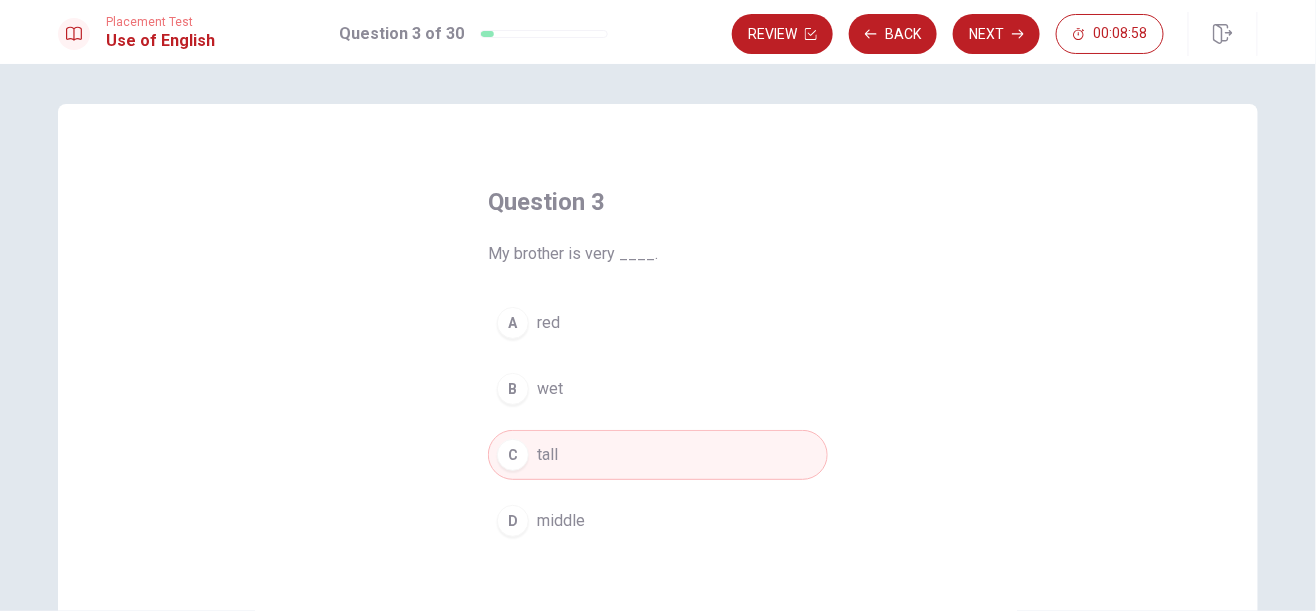 click on "Next" at bounding box center (996, 34) 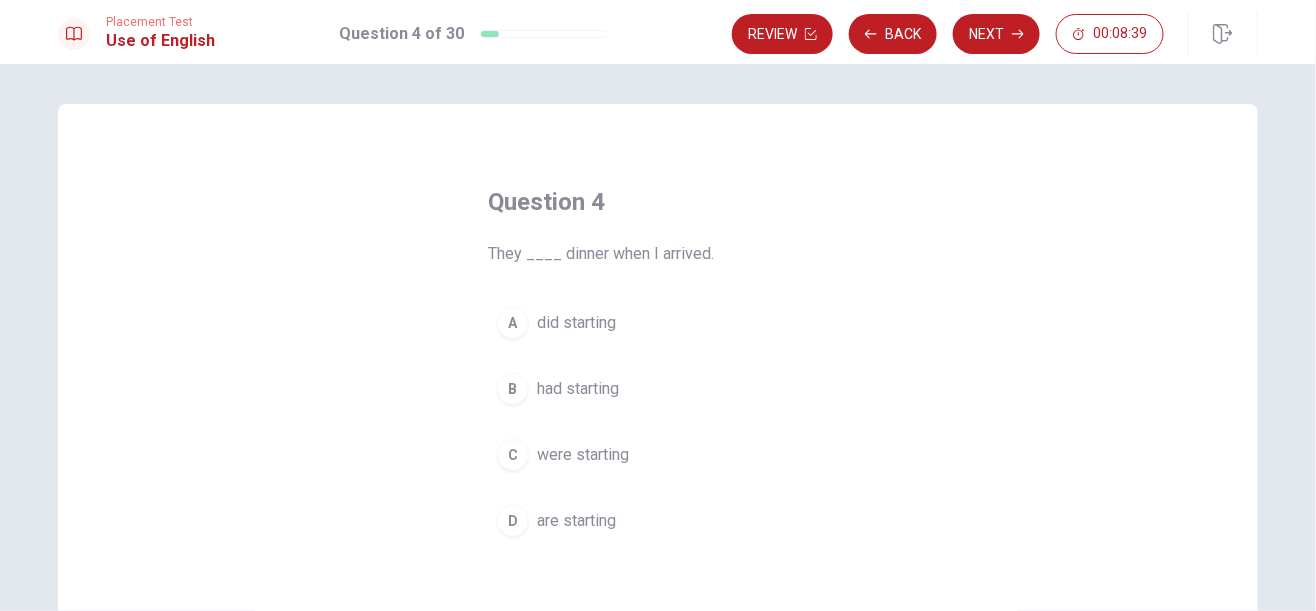 click on "C" at bounding box center (513, 455) 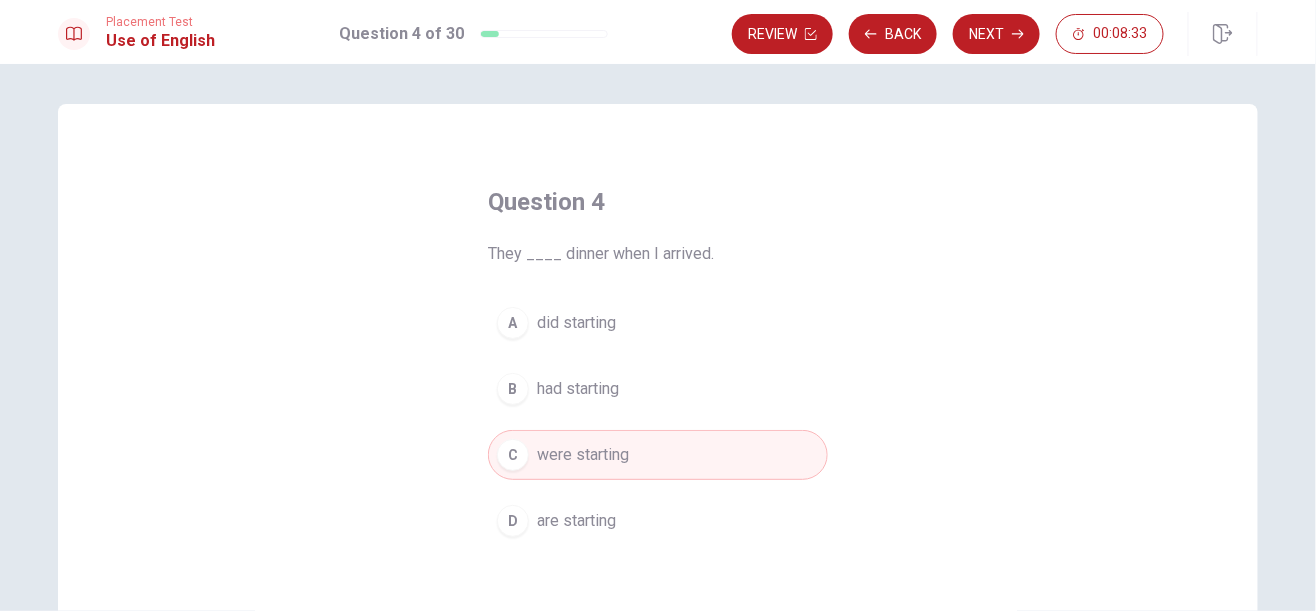 click on "Next" at bounding box center [996, 34] 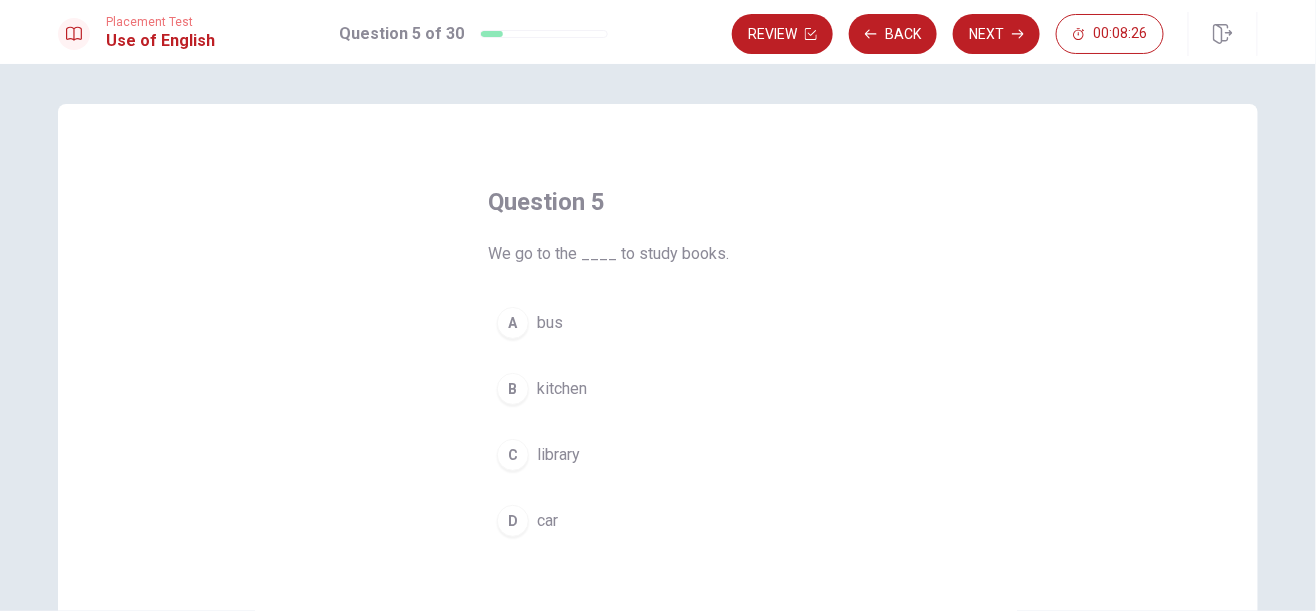 click on "C" at bounding box center [513, 455] 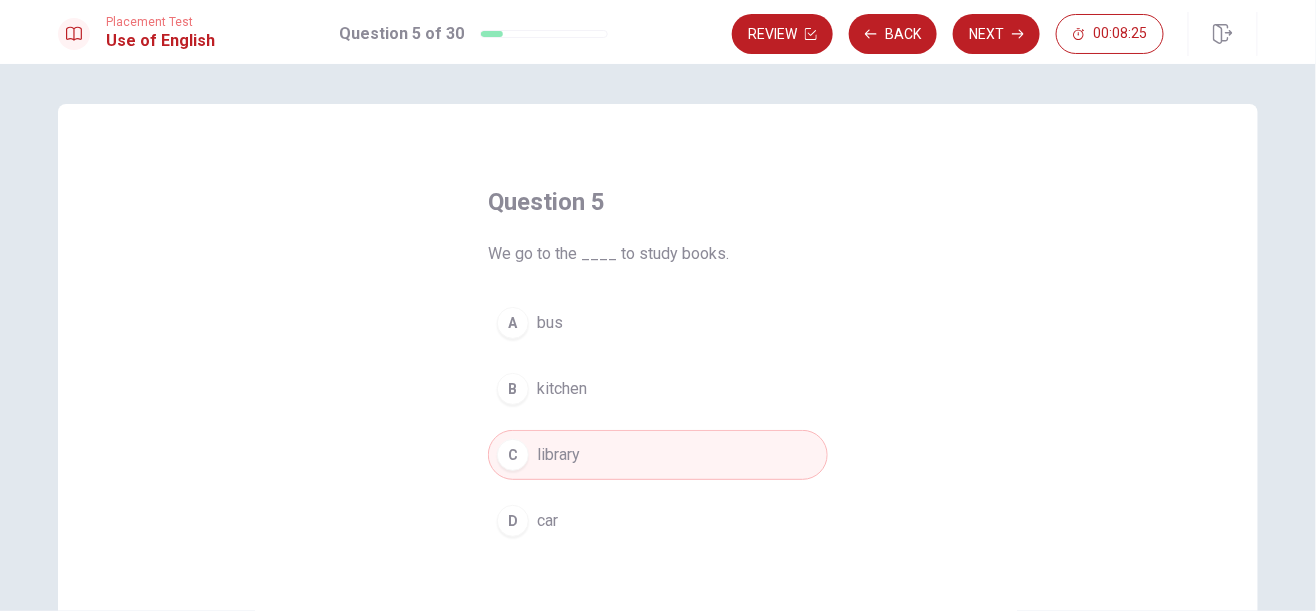 click on "Next" at bounding box center (996, 34) 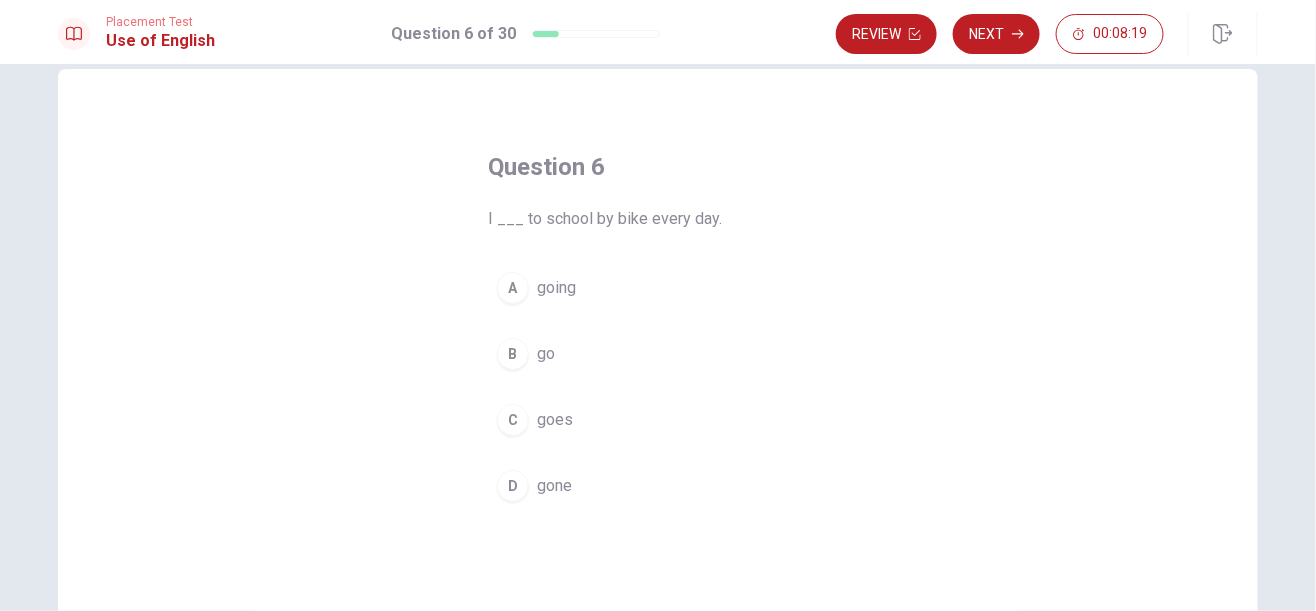 scroll, scrollTop: 37, scrollLeft: 0, axis: vertical 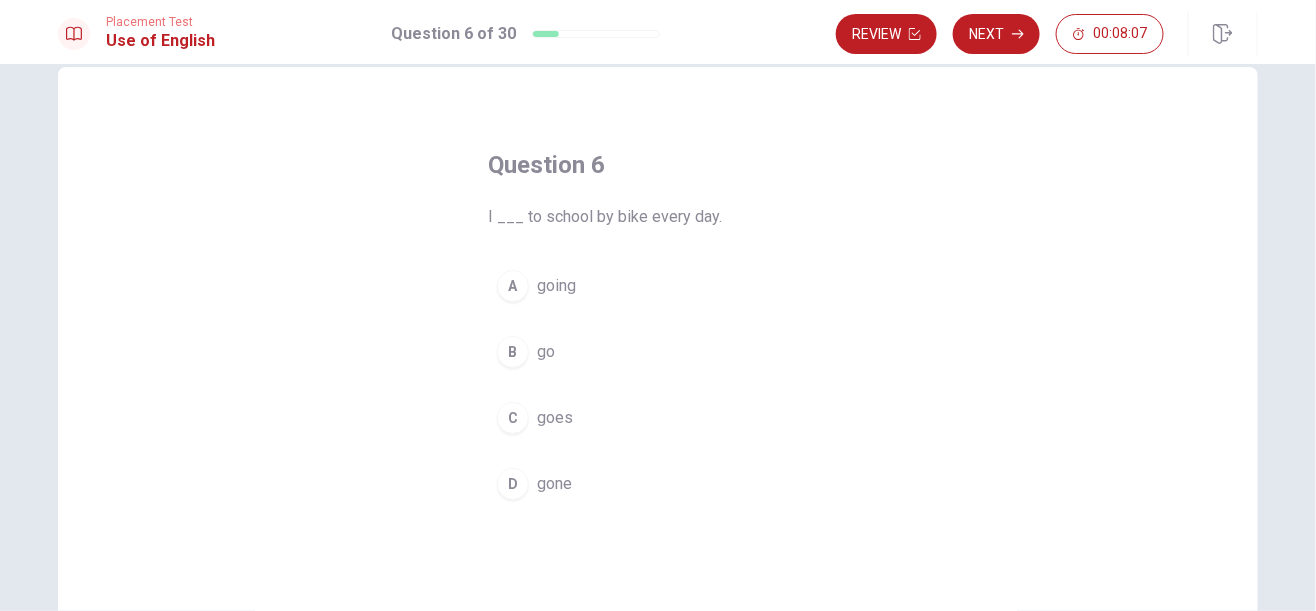 click on "B" at bounding box center (513, 352) 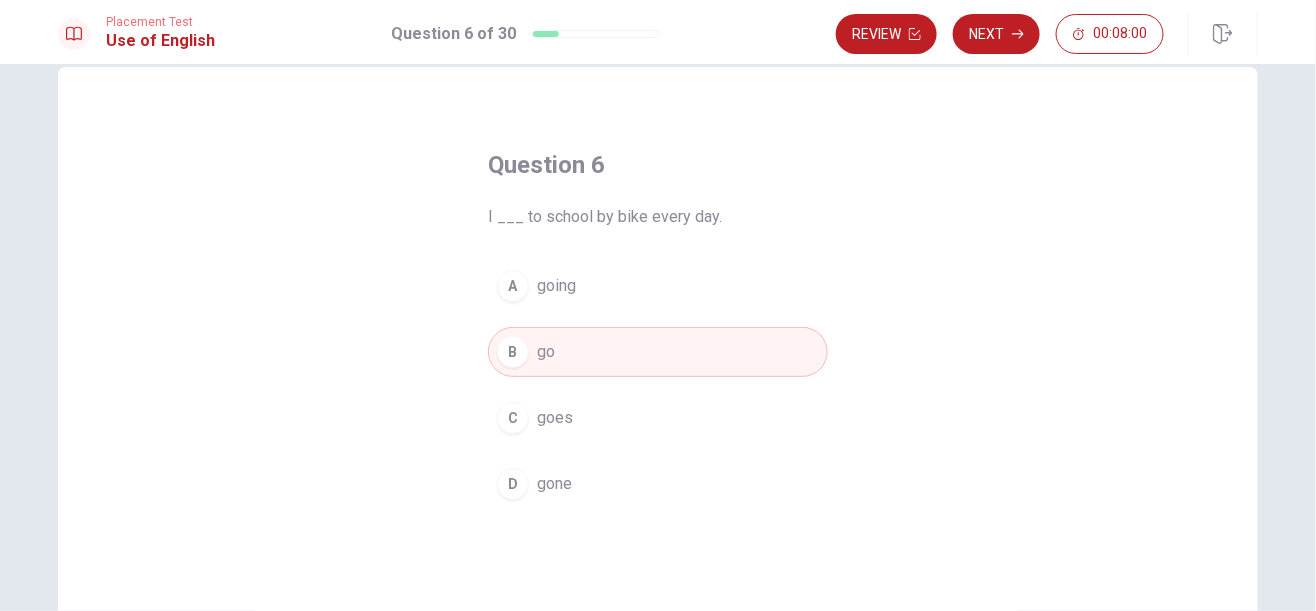 click on "Next" at bounding box center (996, 34) 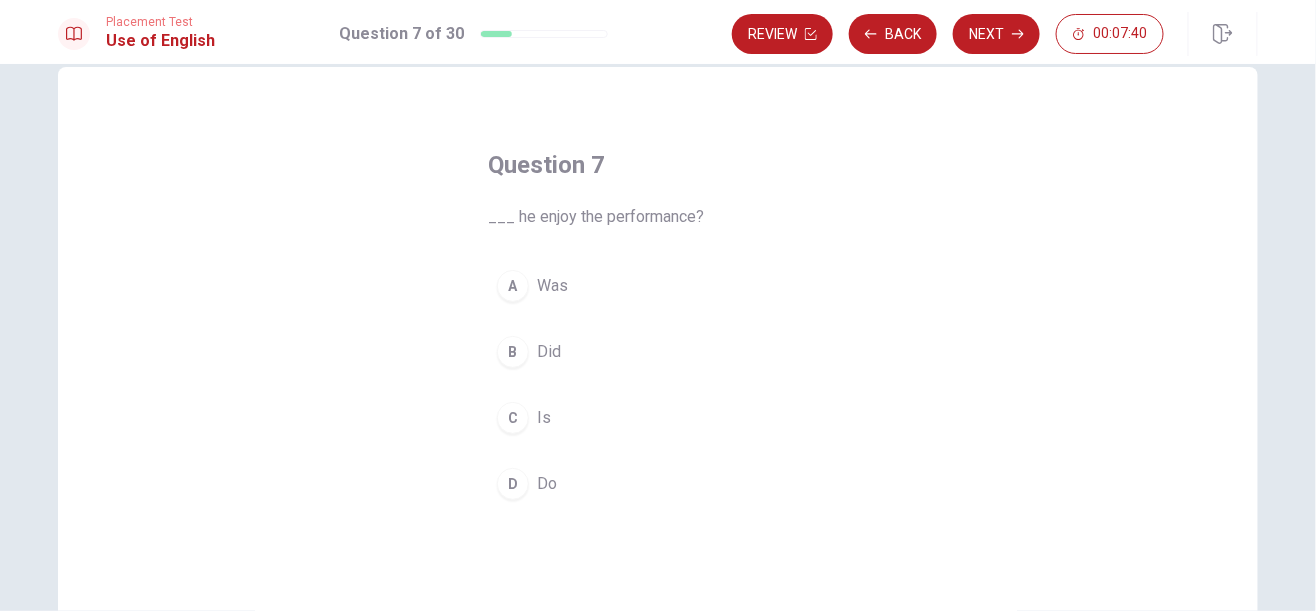 click on "B" at bounding box center (513, 352) 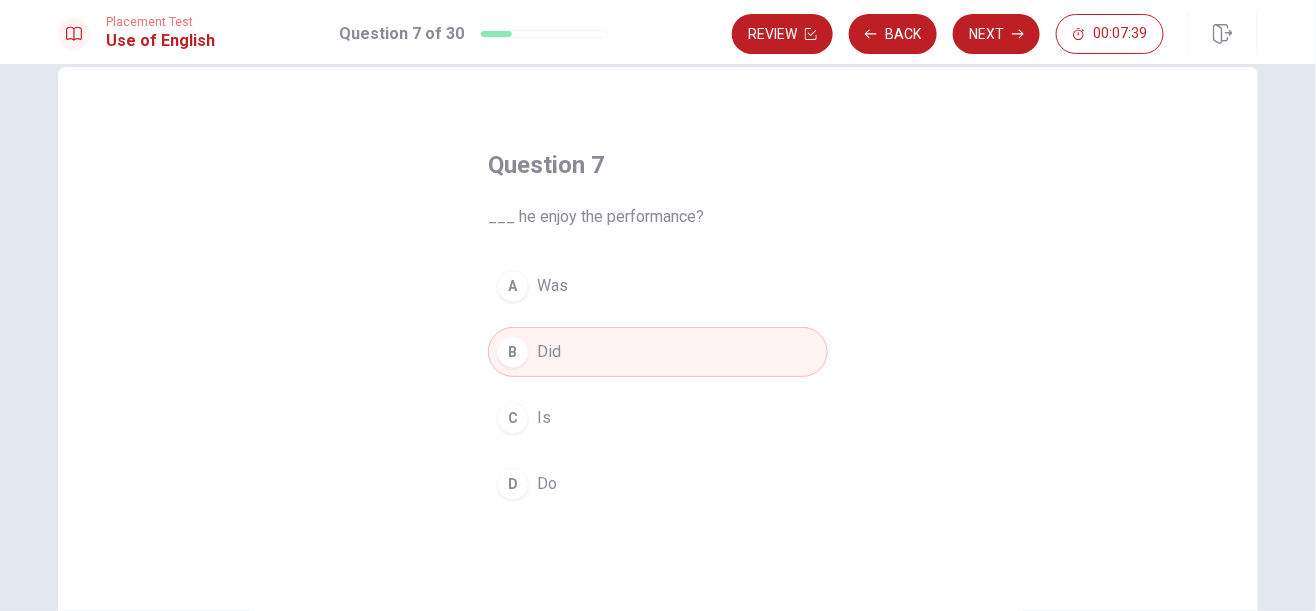 click on "Next" at bounding box center (996, 34) 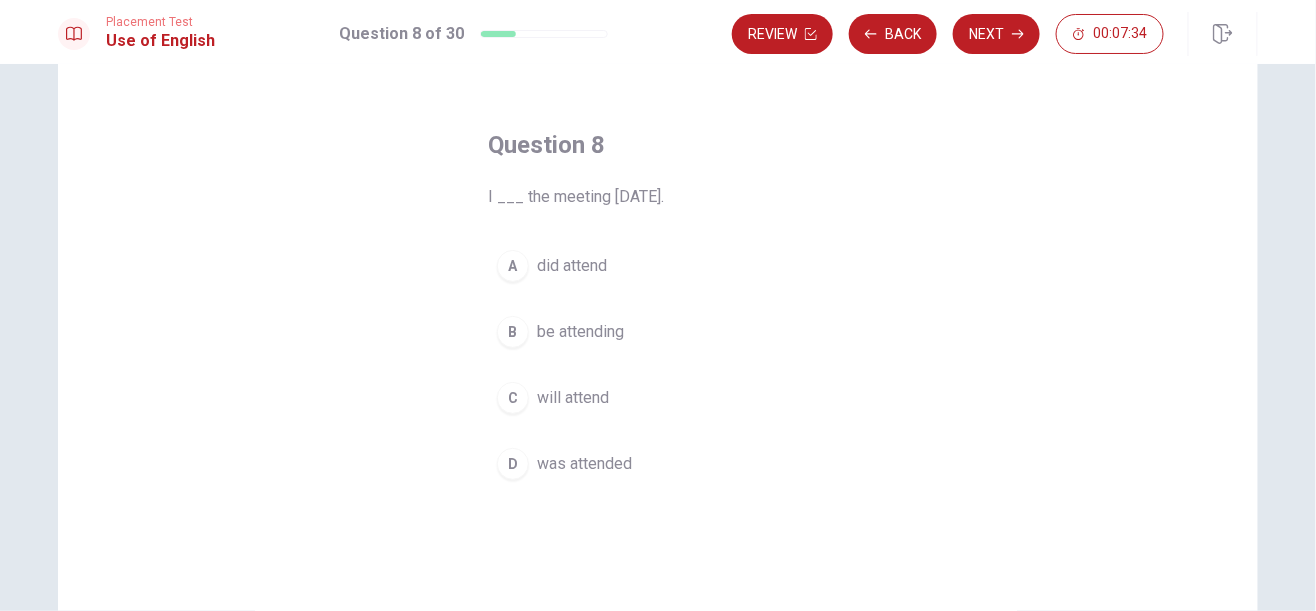 scroll, scrollTop: 64, scrollLeft: 0, axis: vertical 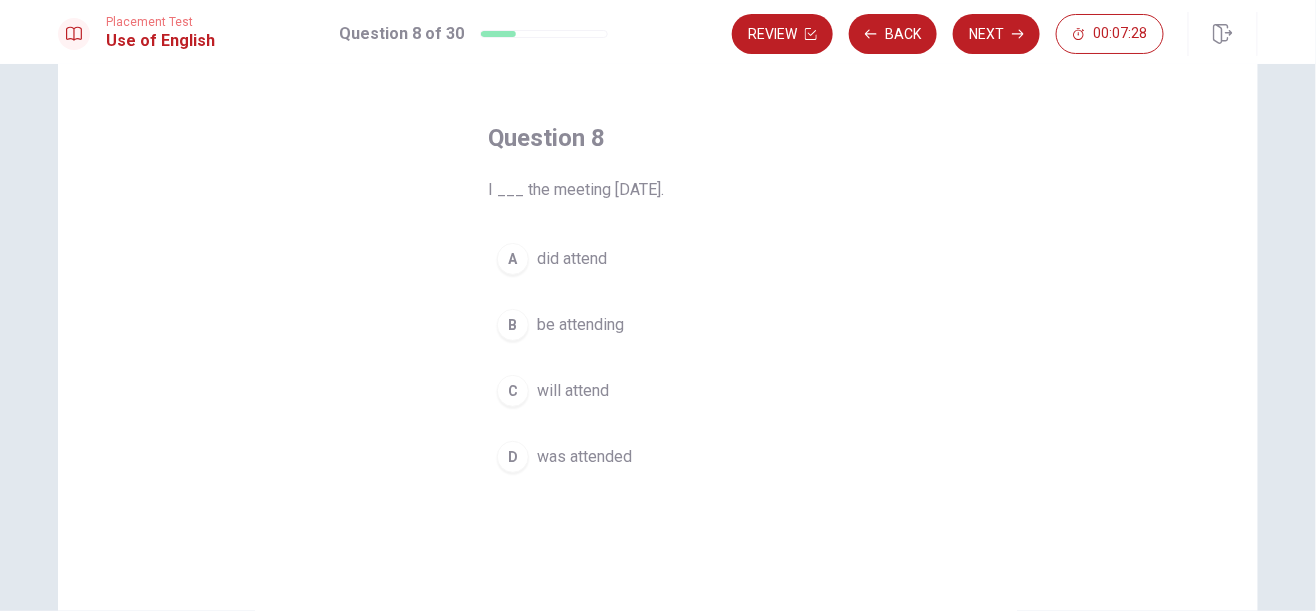 click on "C" at bounding box center [513, 391] 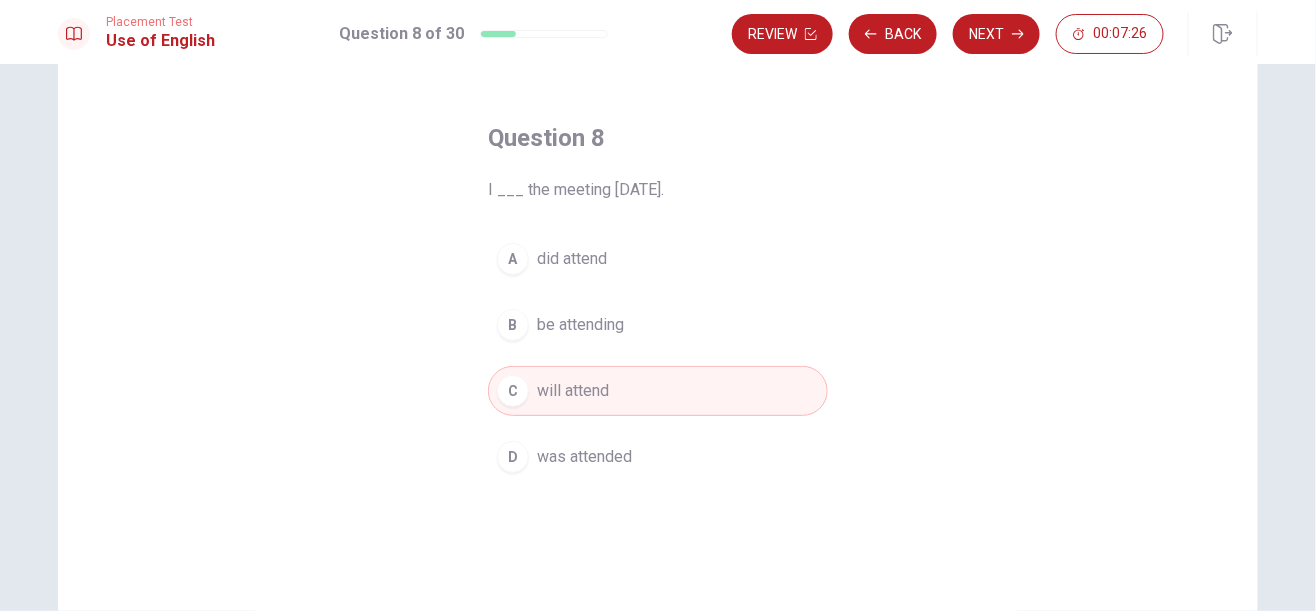 click on "Next" at bounding box center (996, 34) 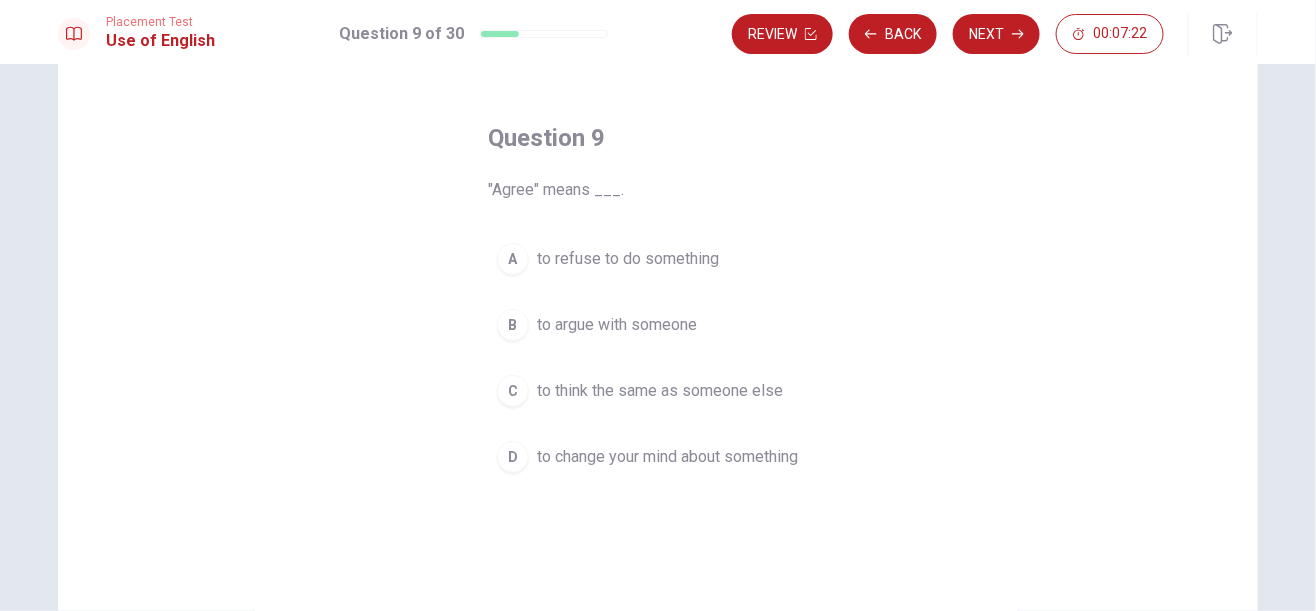 click on "B" at bounding box center (513, 325) 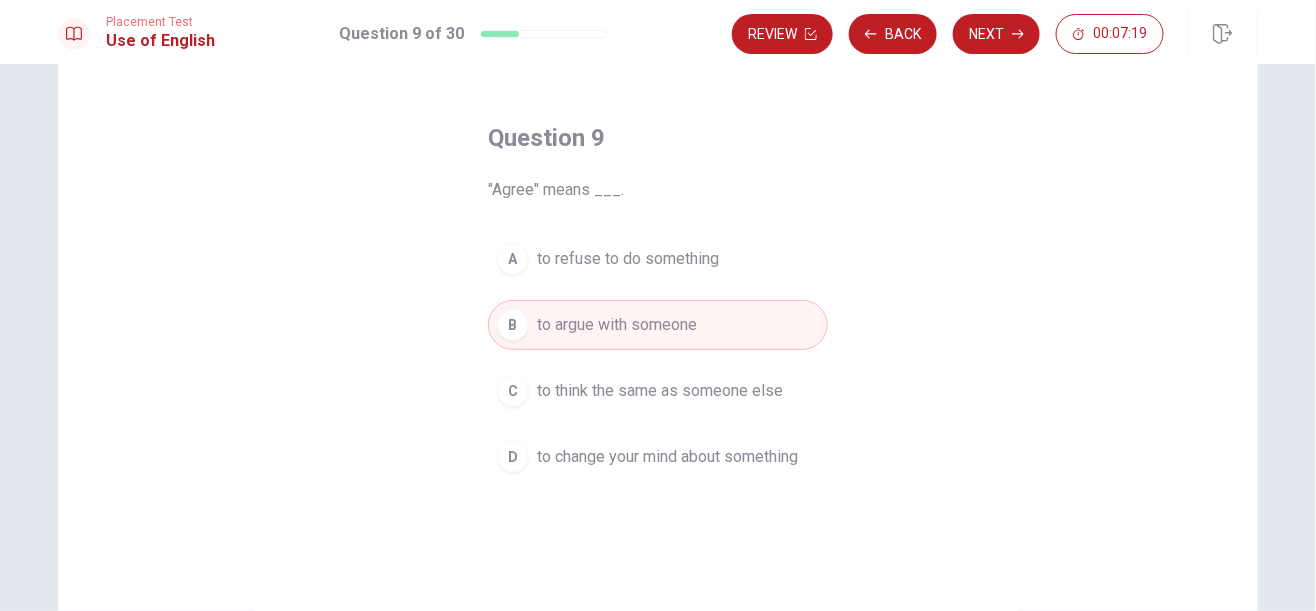 click on "C" at bounding box center [513, 391] 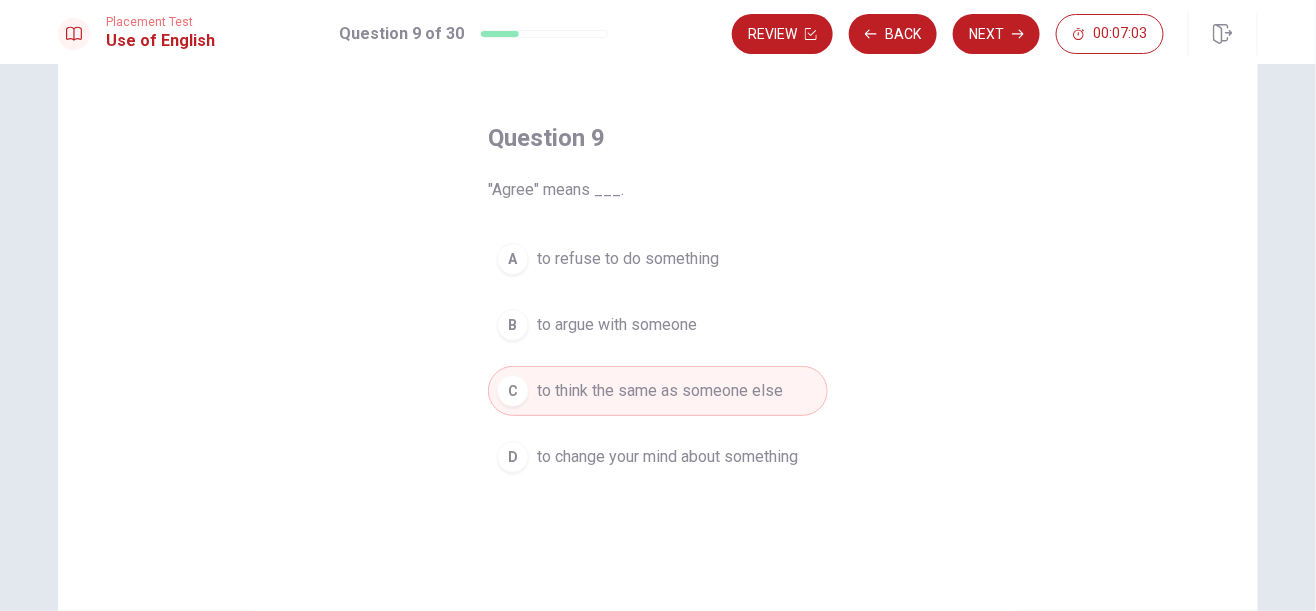 click on "Next" at bounding box center [996, 34] 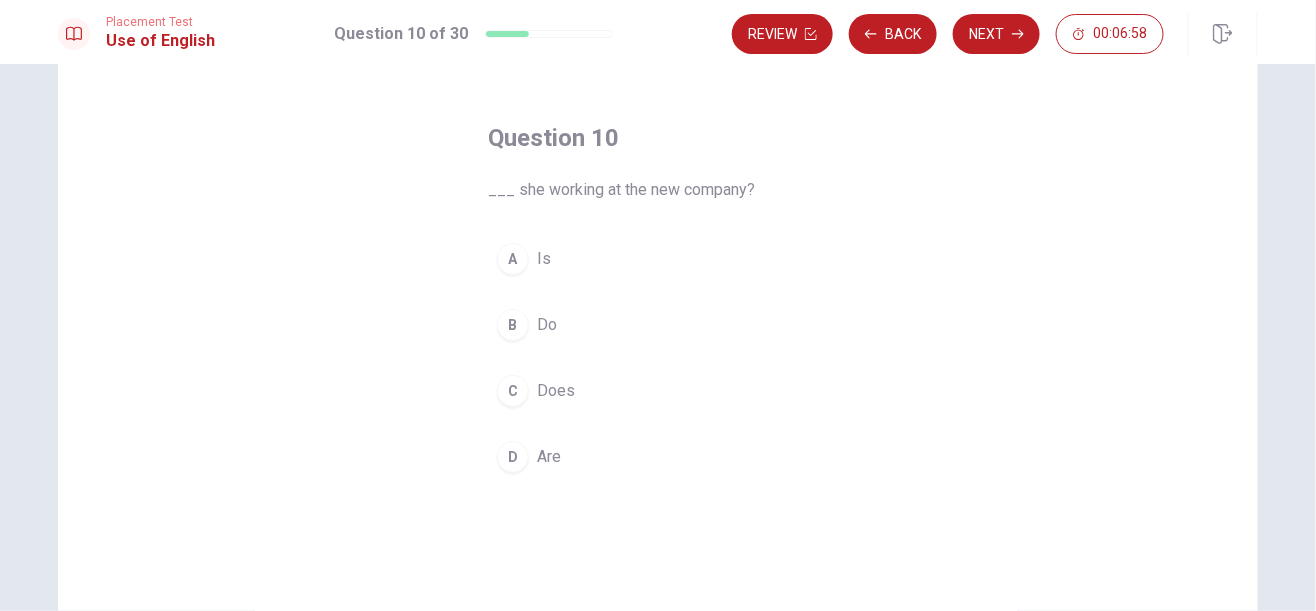 click on "C" at bounding box center [513, 391] 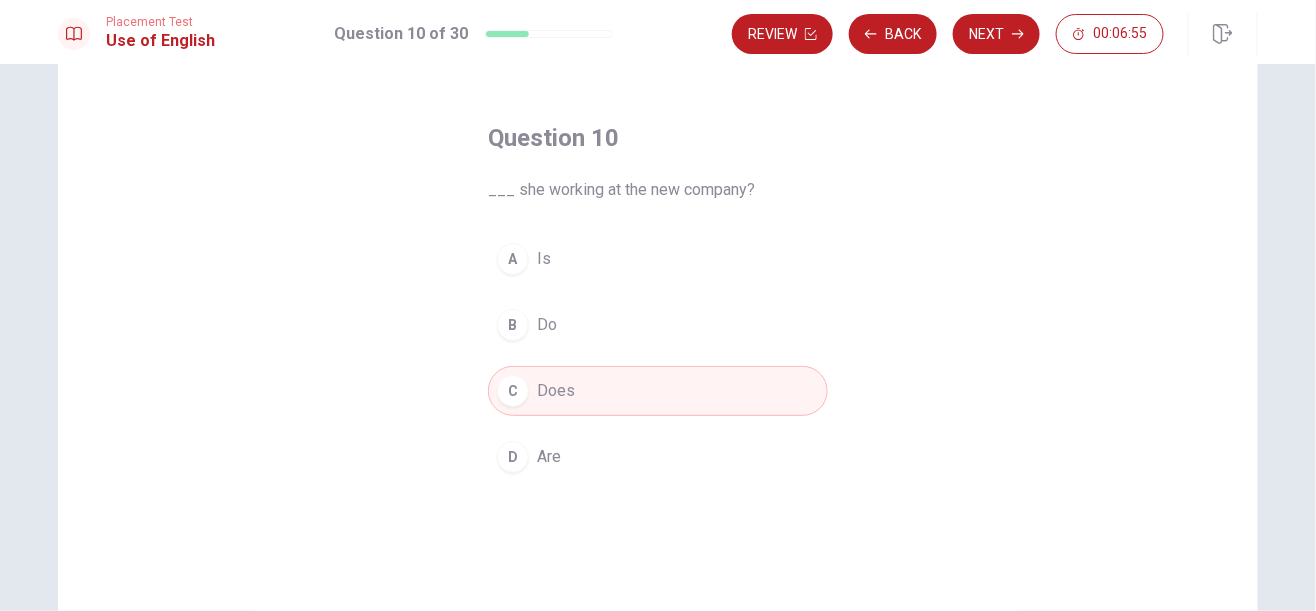 click on "A" at bounding box center (513, 259) 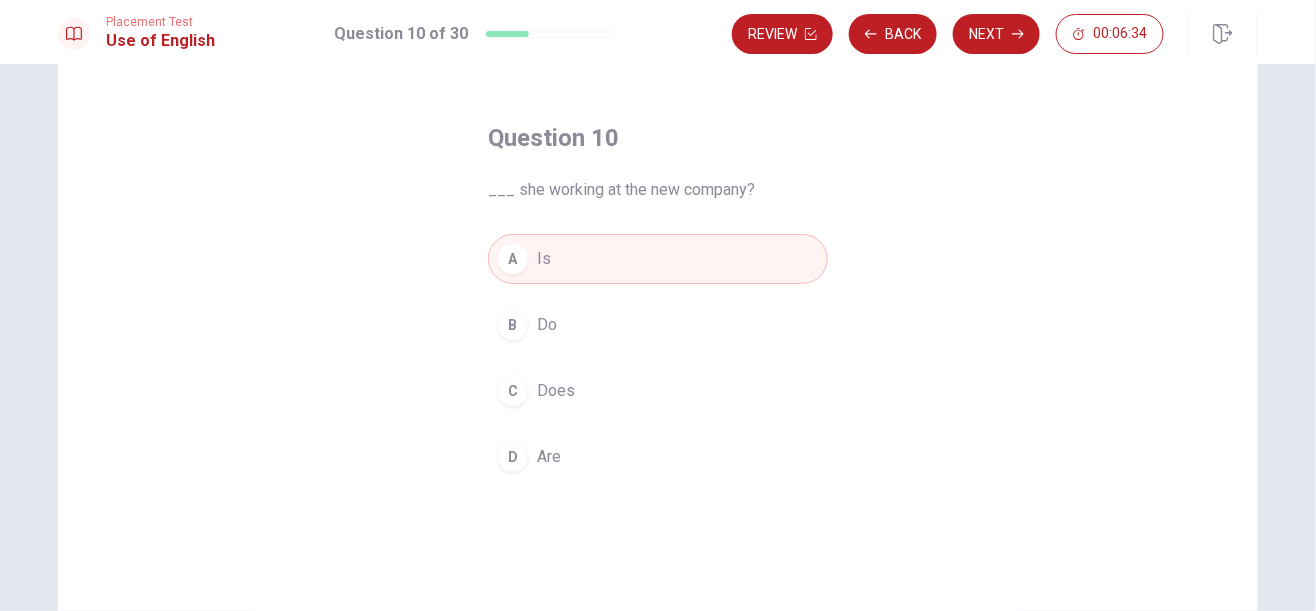 click on "Next" at bounding box center [996, 34] 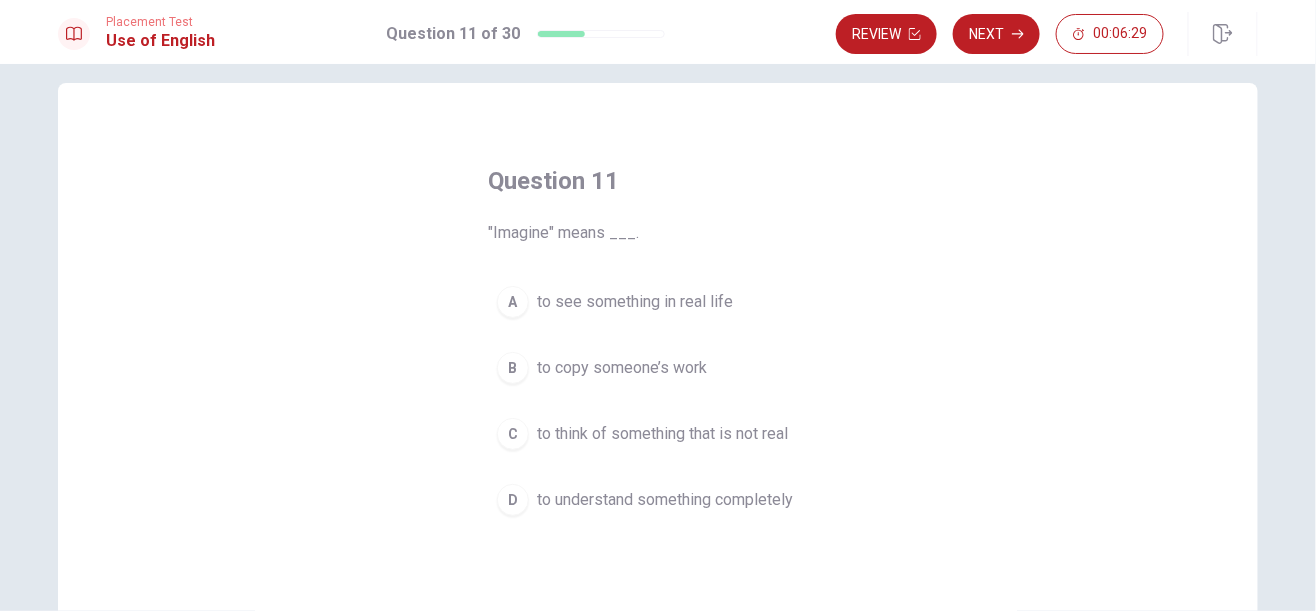 scroll, scrollTop: 41, scrollLeft: 0, axis: vertical 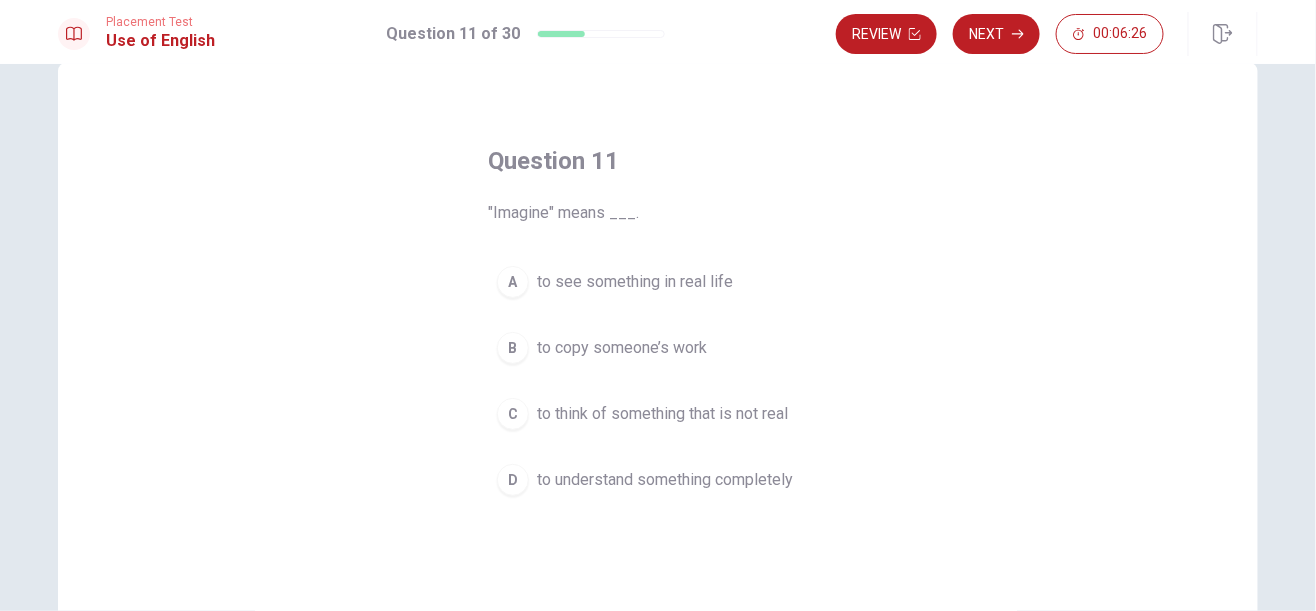 click on "C" at bounding box center [513, 414] 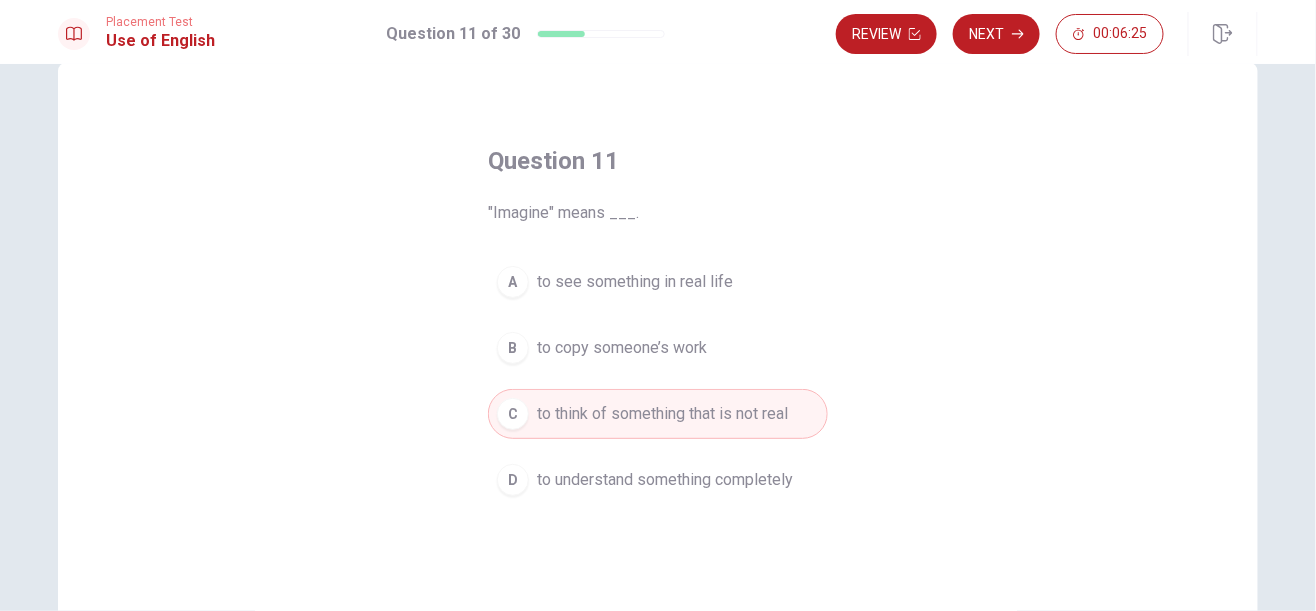 click 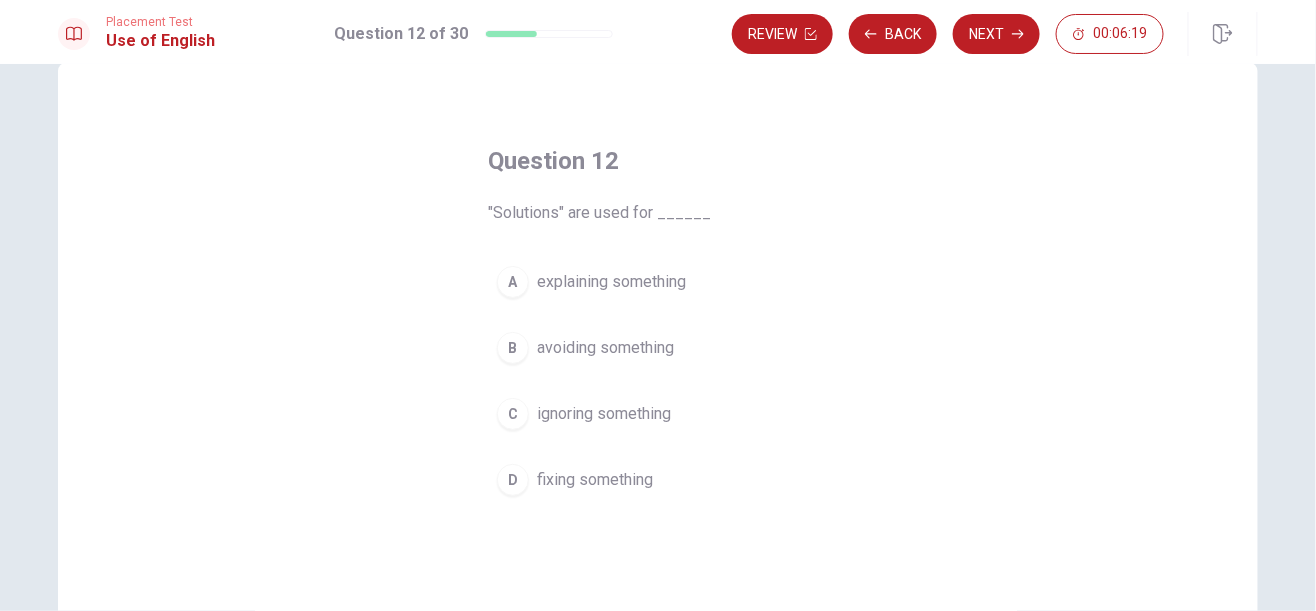 click on "D" at bounding box center [513, 480] 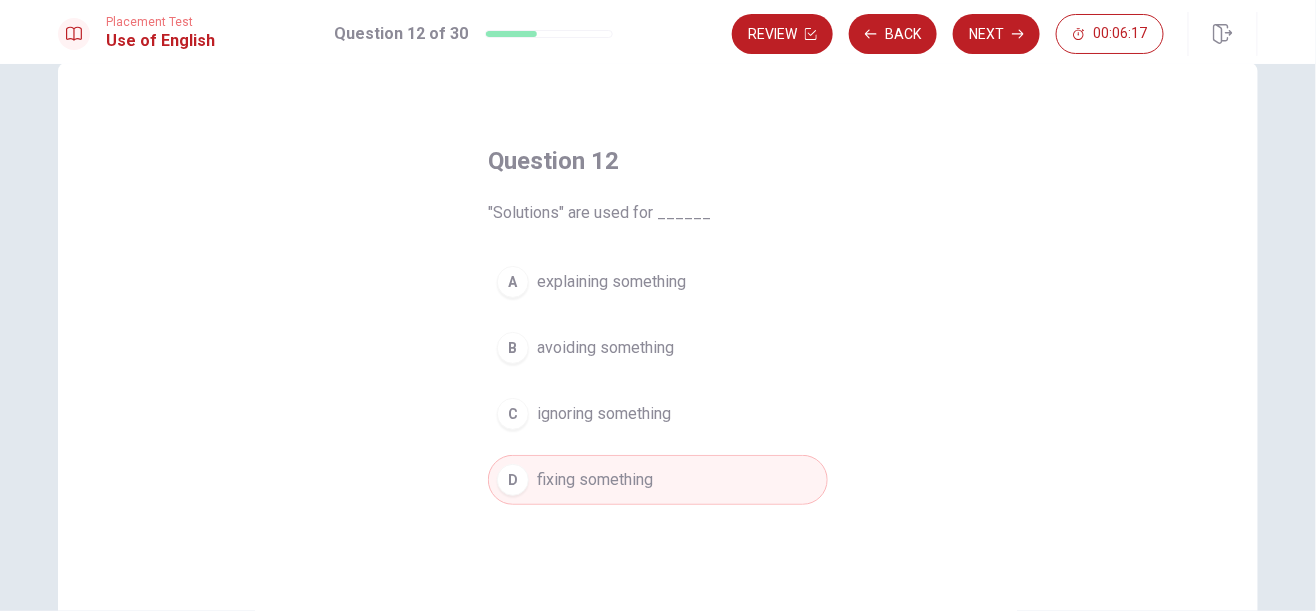click on "Next" at bounding box center (996, 34) 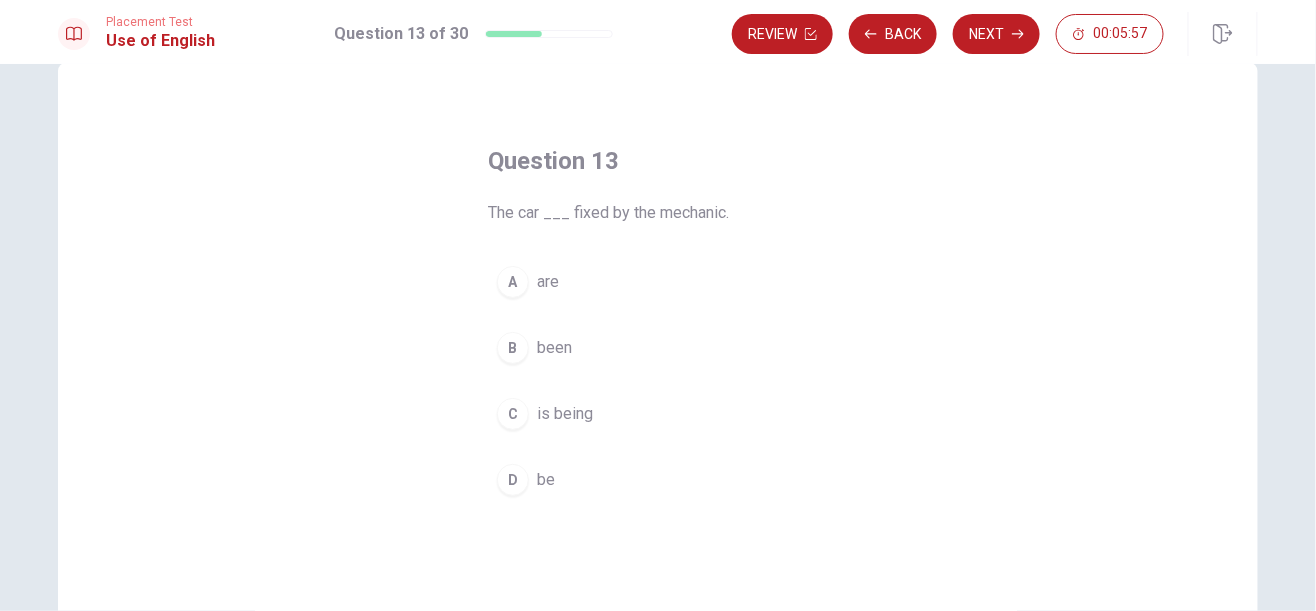 click on "is being" at bounding box center [565, 414] 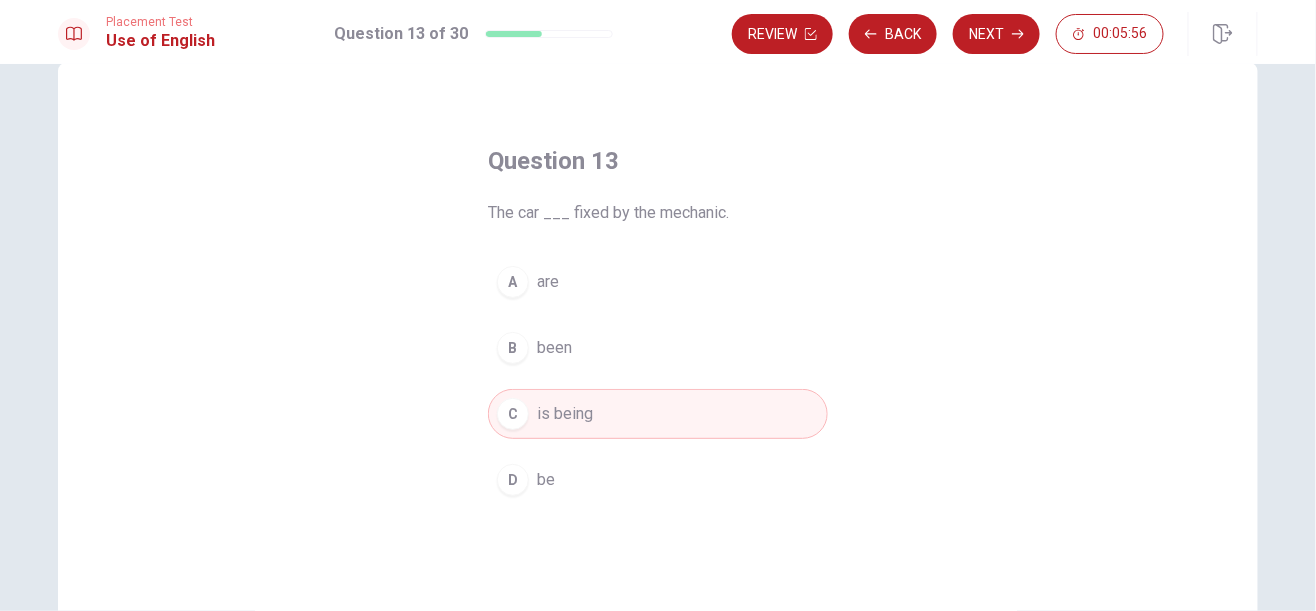 click on "Next" at bounding box center (996, 34) 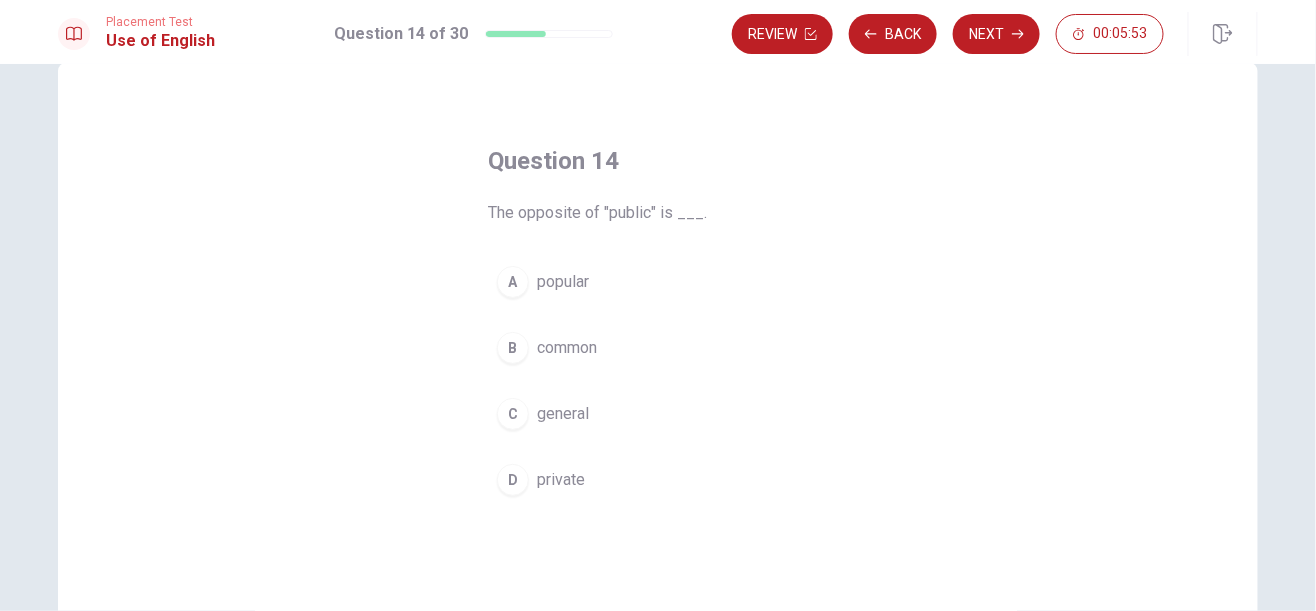 click on "D" at bounding box center [513, 480] 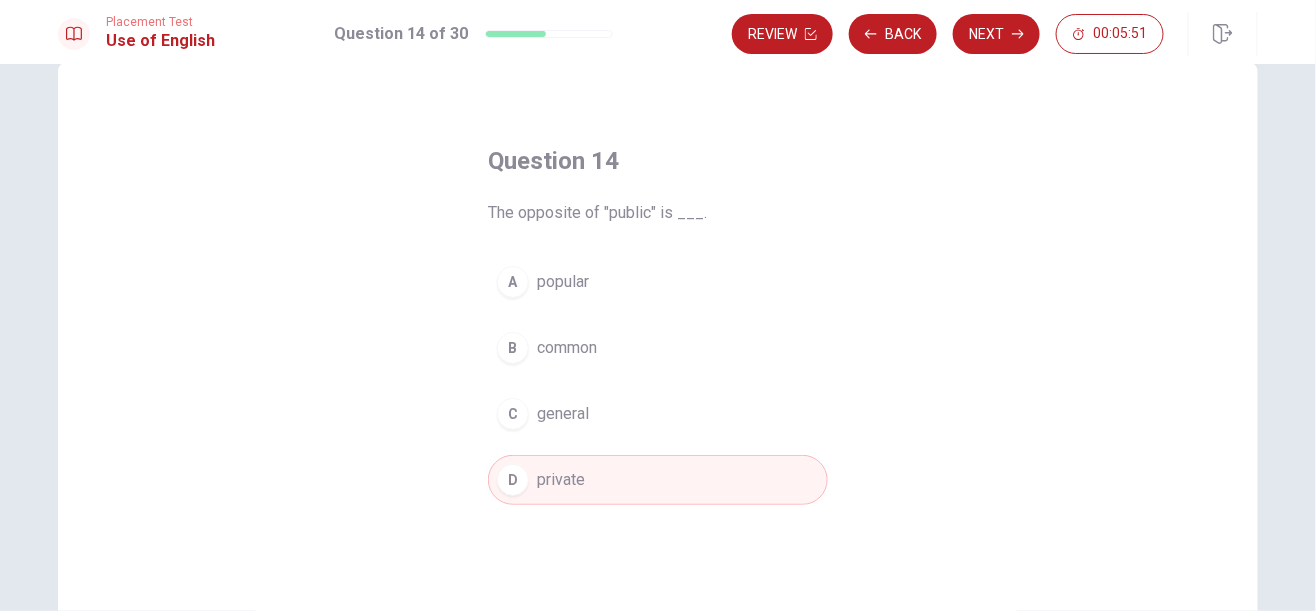click on "Next" at bounding box center [996, 34] 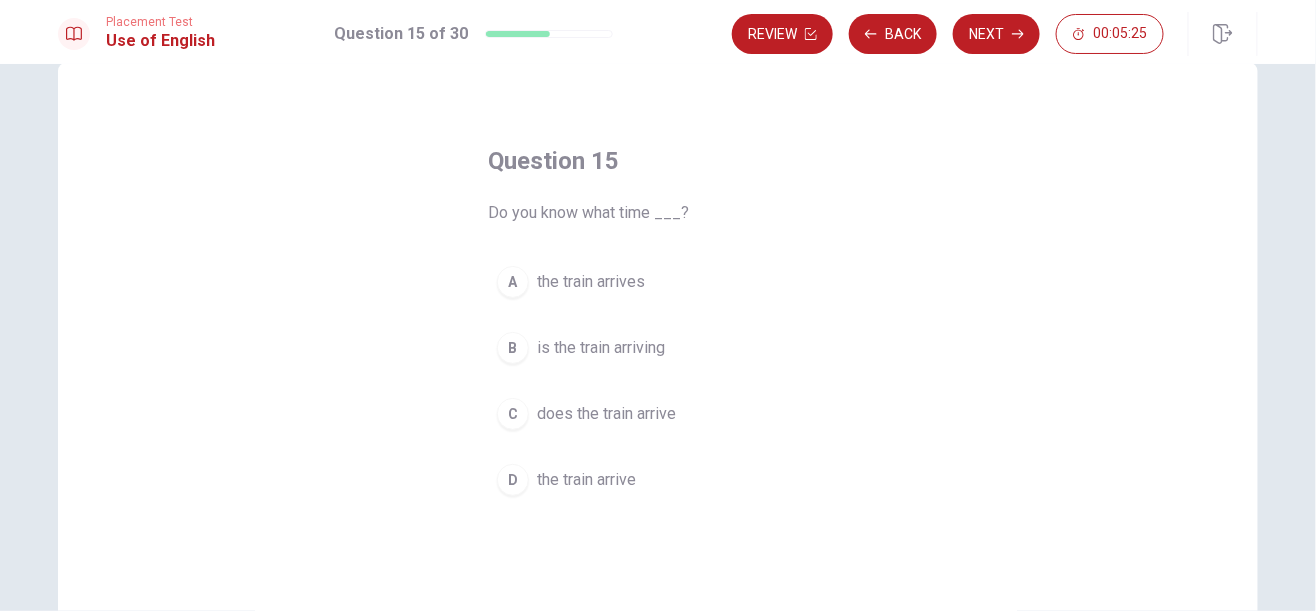 click on "A" at bounding box center [513, 282] 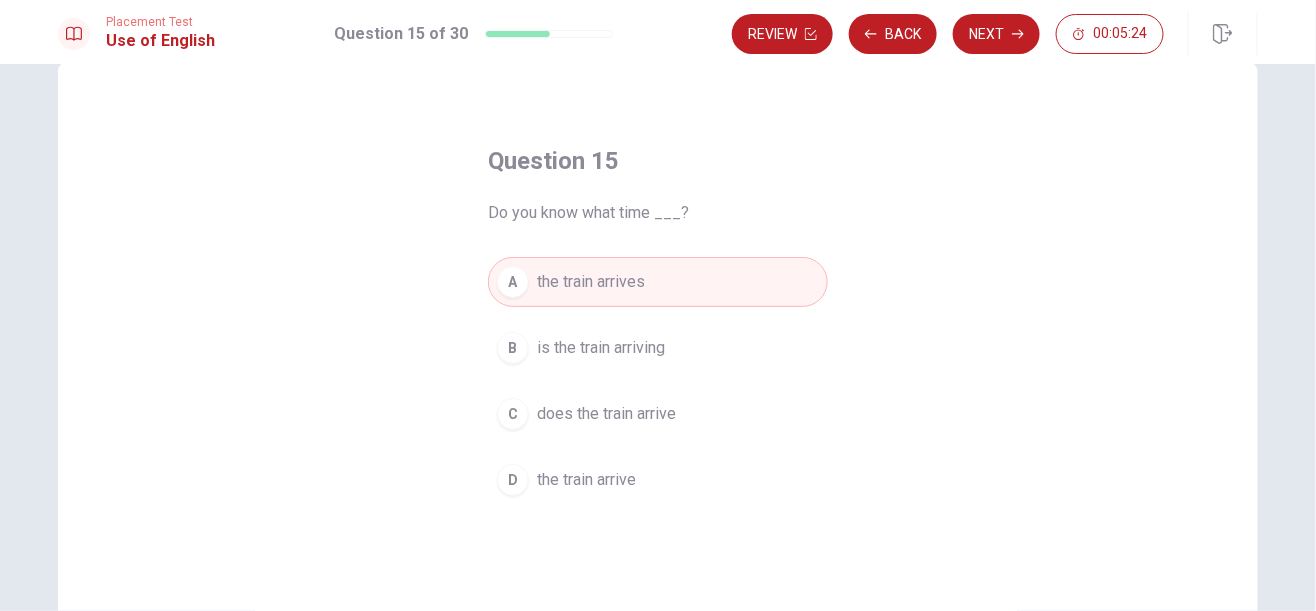 click on "Next" at bounding box center (996, 34) 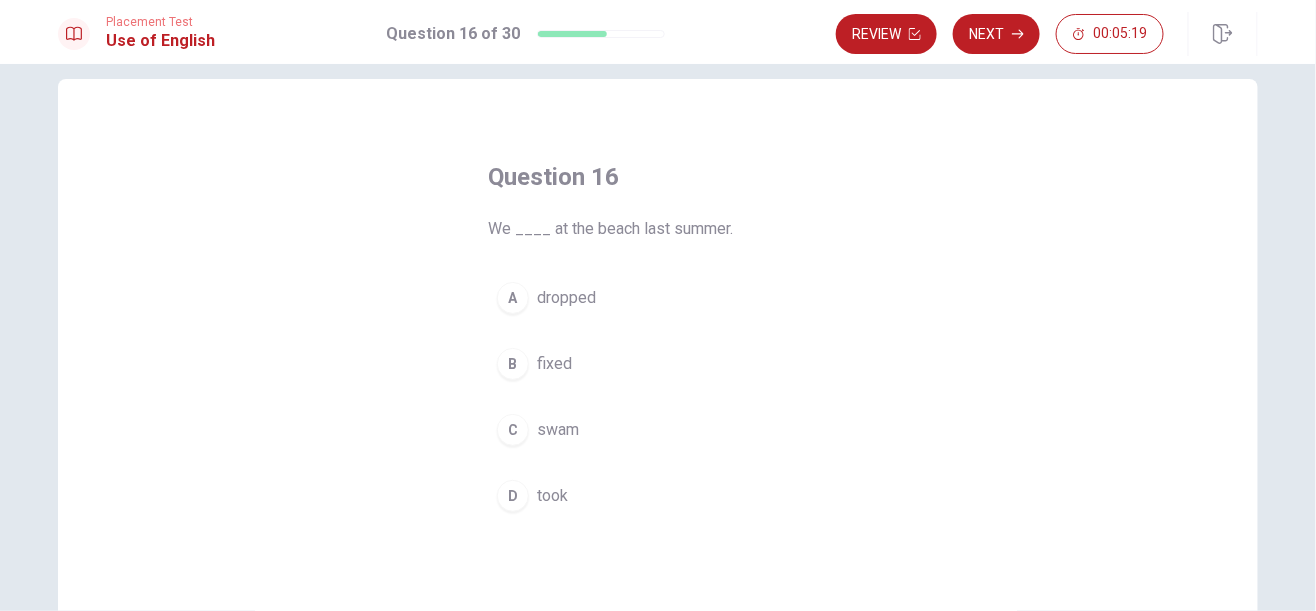scroll, scrollTop: 34, scrollLeft: 0, axis: vertical 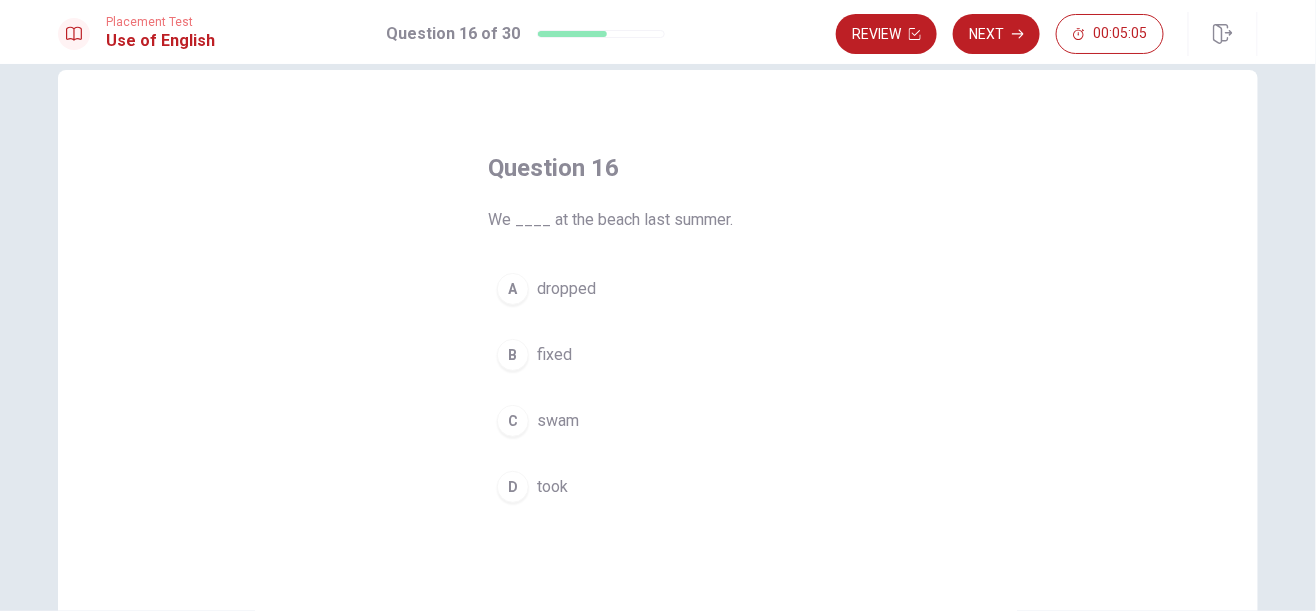 click on "C" at bounding box center (513, 421) 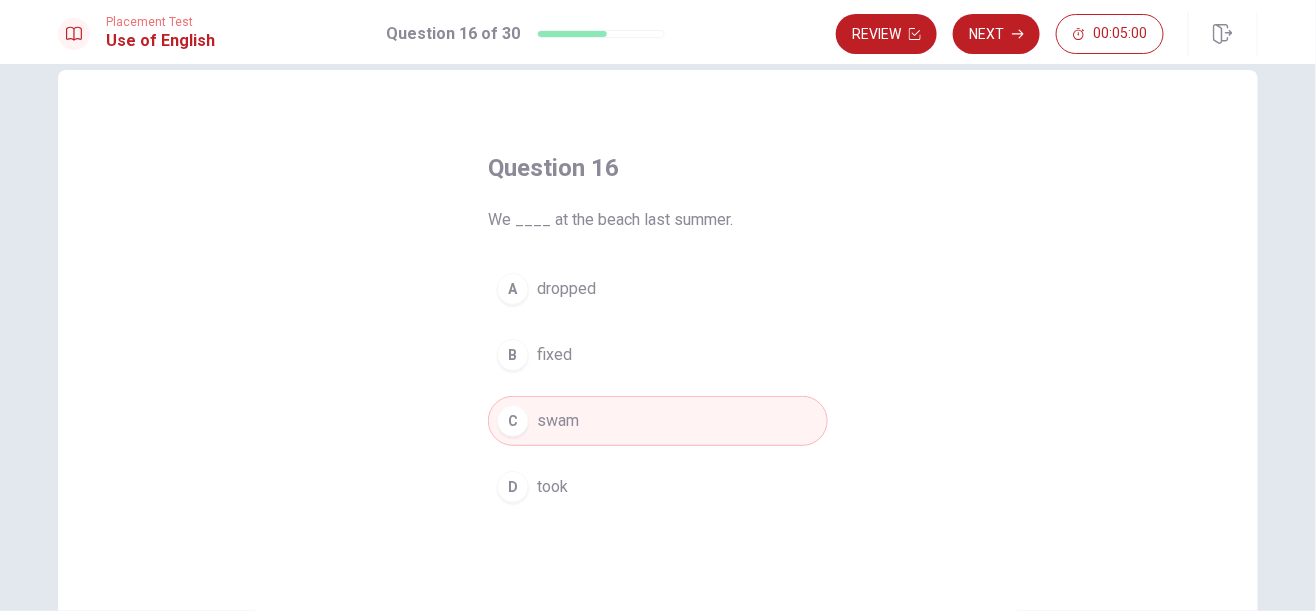 click on "Next" at bounding box center (996, 34) 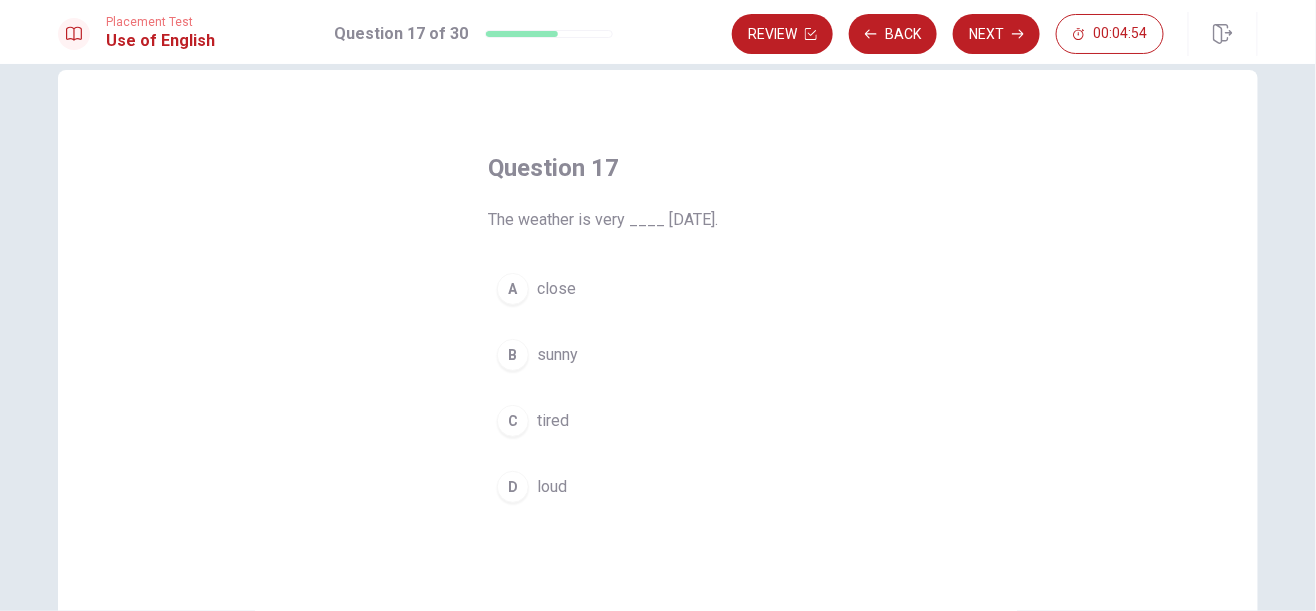 click on "B" at bounding box center (513, 355) 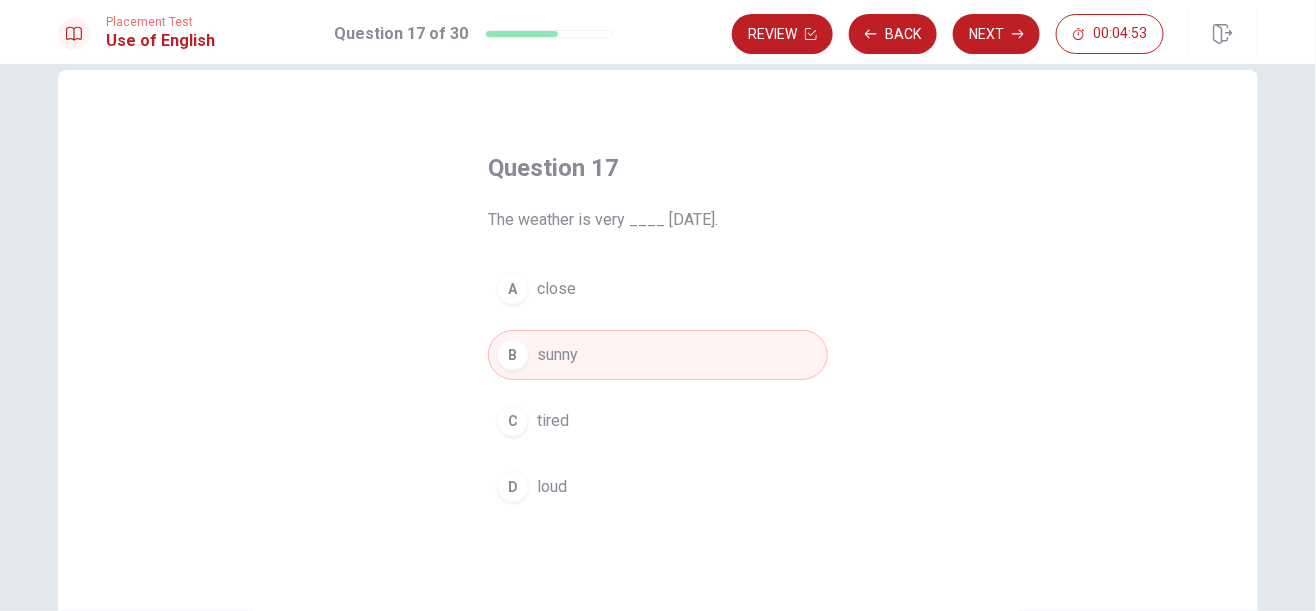click 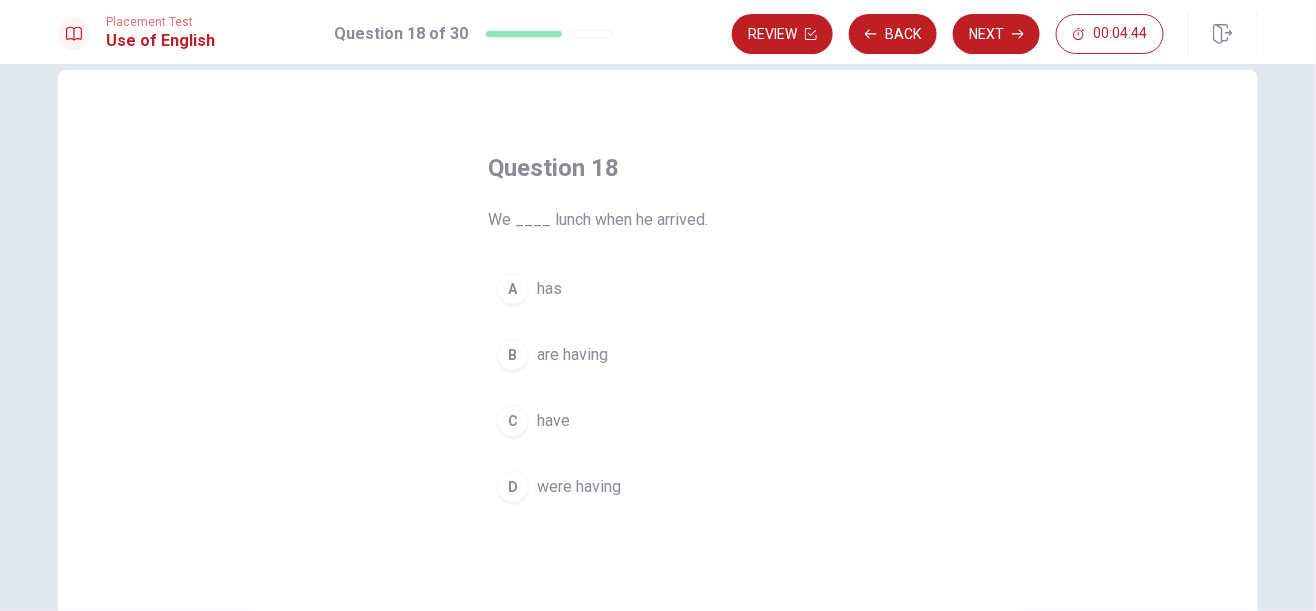 click on "D" at bounding box center [513, 487] 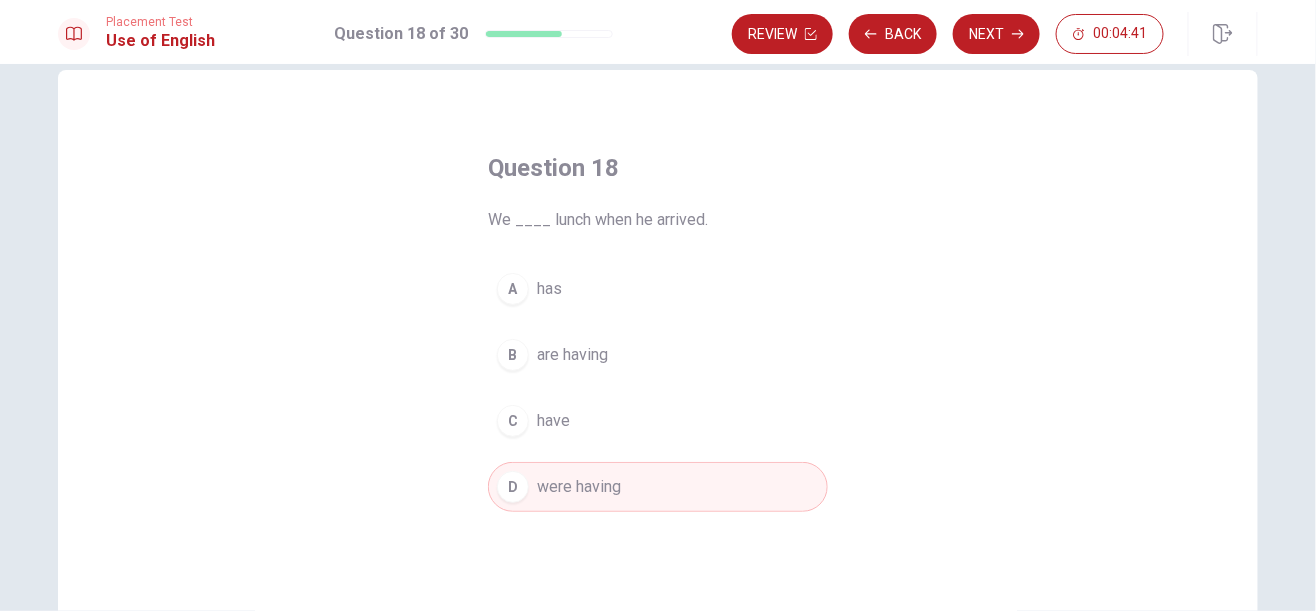 click 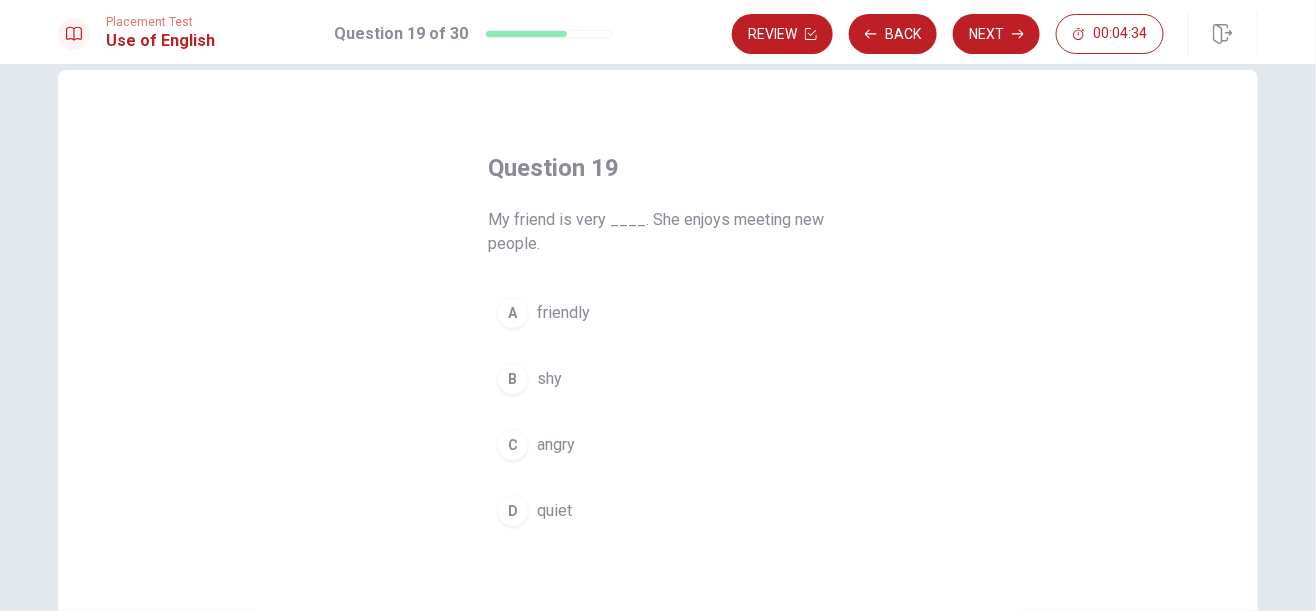 click on "A" at bounding box center (513, 313) 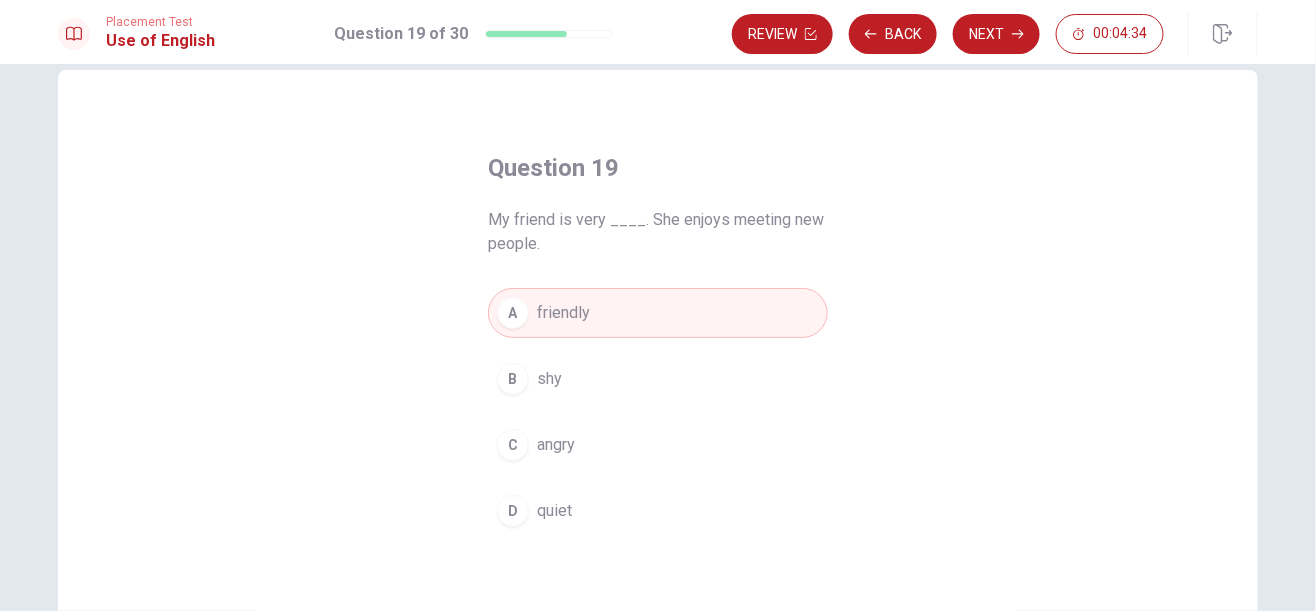 click on "Next" at bounding box center [996, 34] 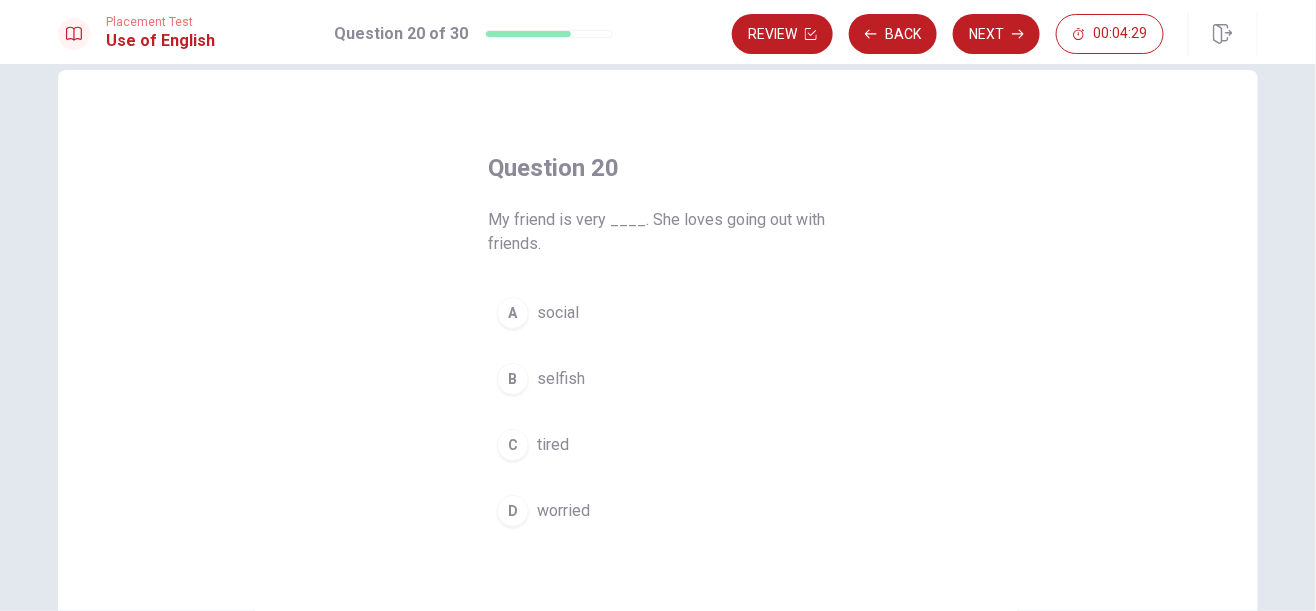 click on "A" at bounding box center (513, 313) 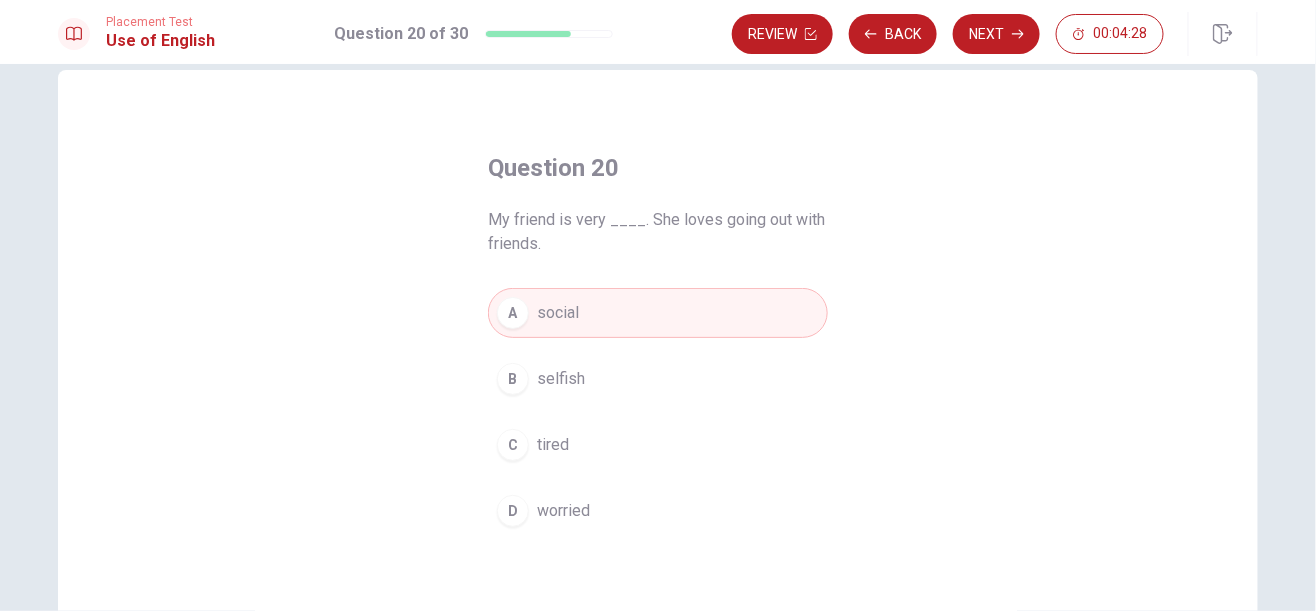 click on "Back" at bounding box center [893, 34] 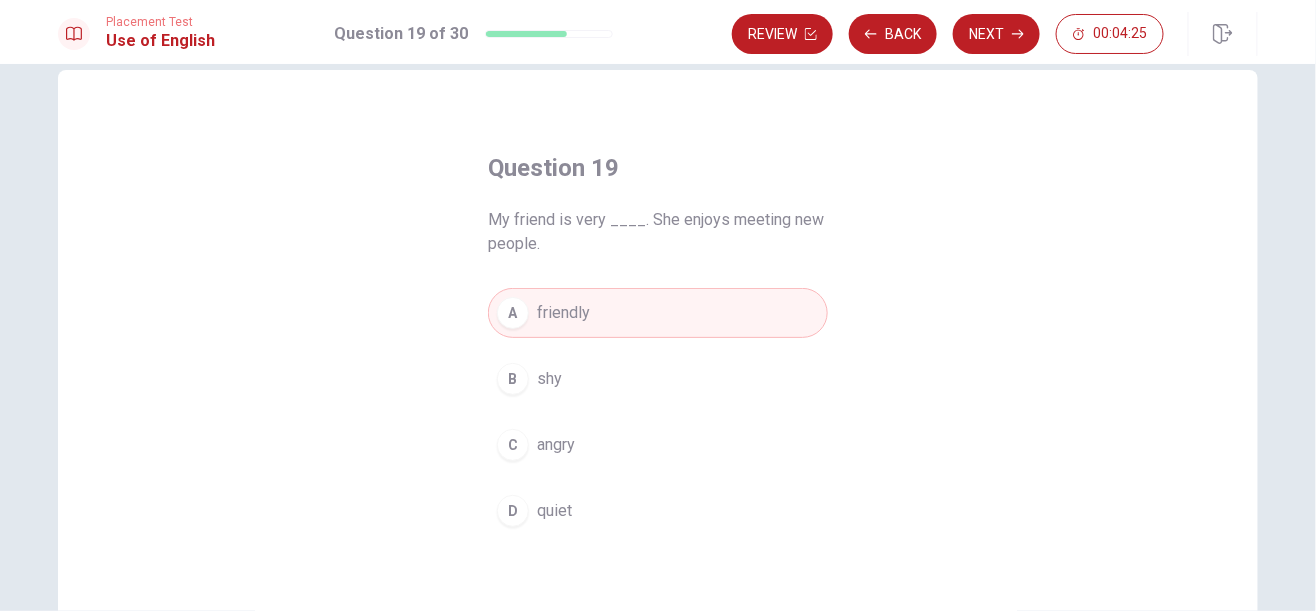 click 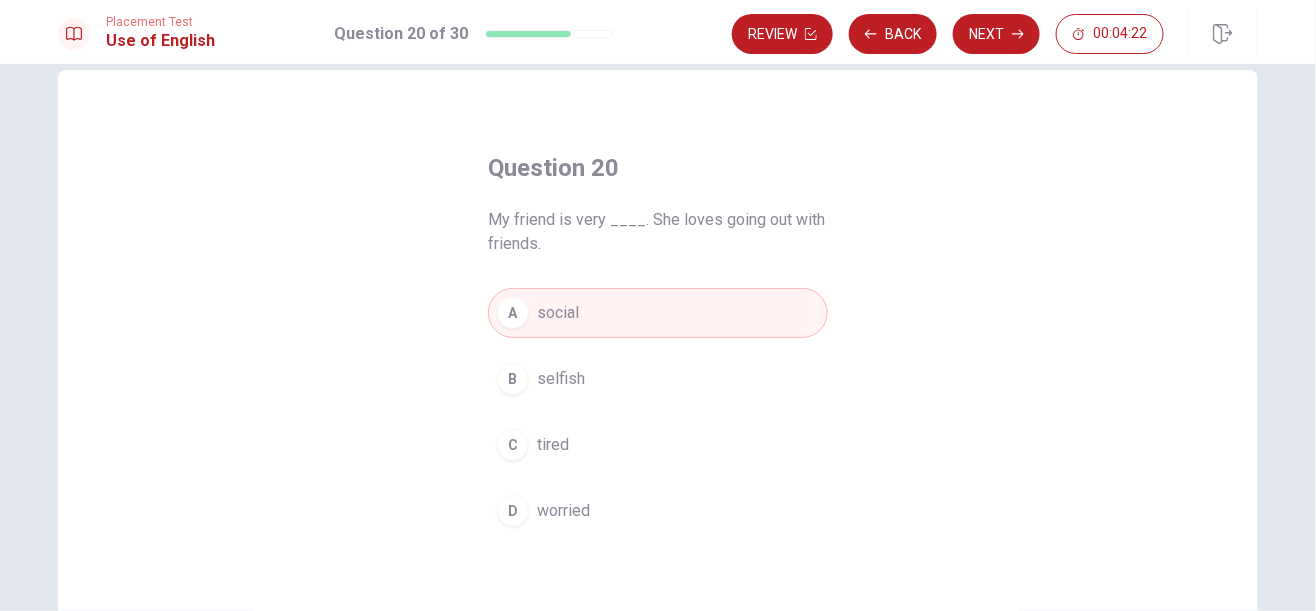 click 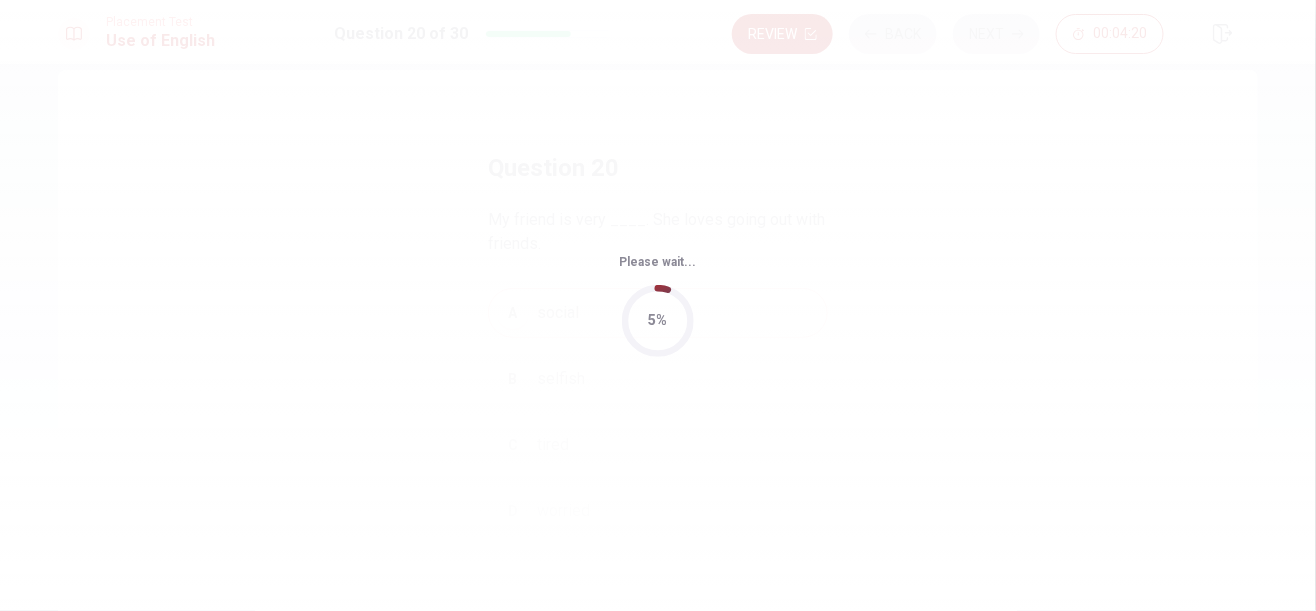 scroll, scrollTop: 0, scrollLeft: 0, axis: both 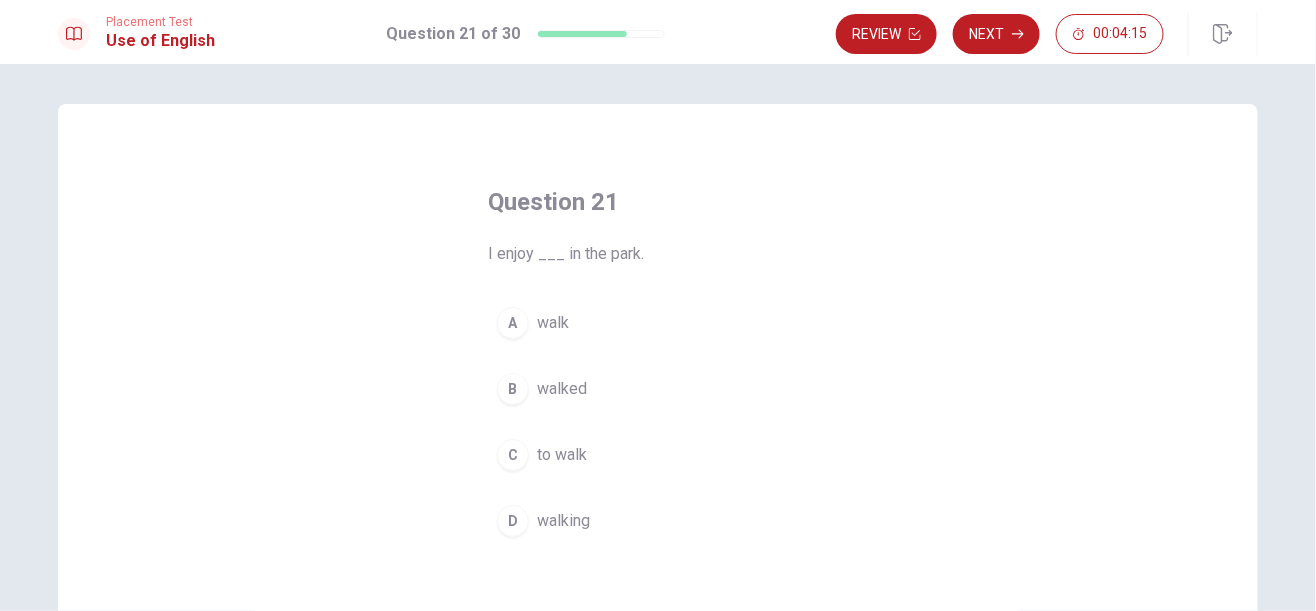 click on "D" at bounding box center (513, 521) 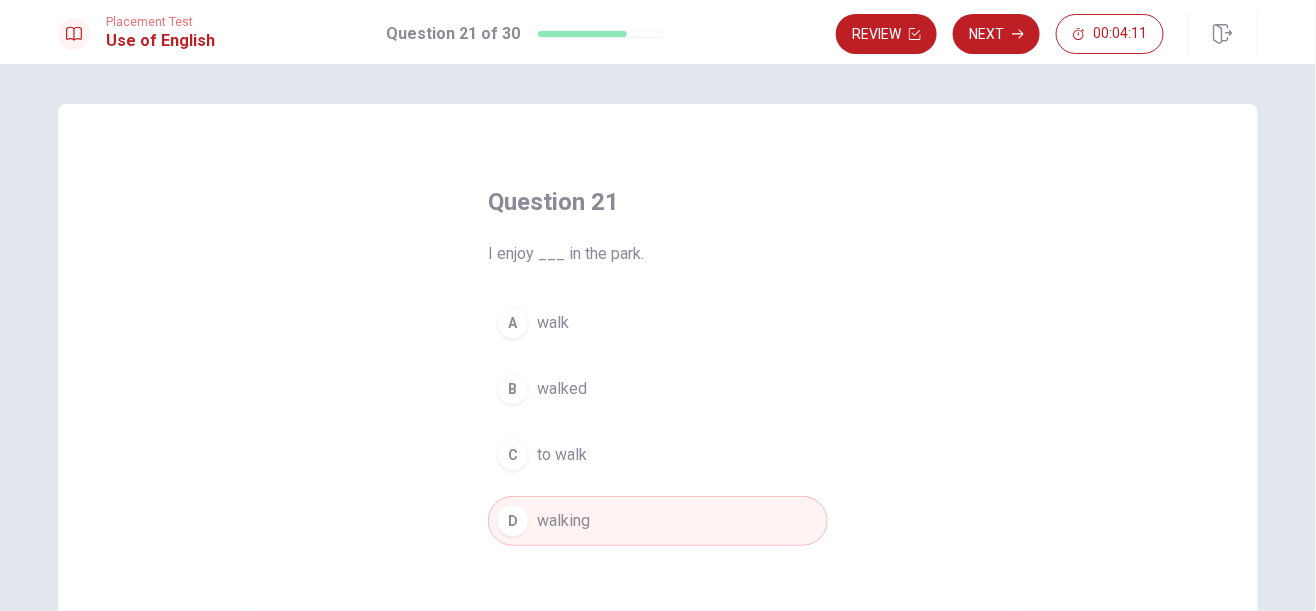 click on "Next" at bounding box center (996, 34) 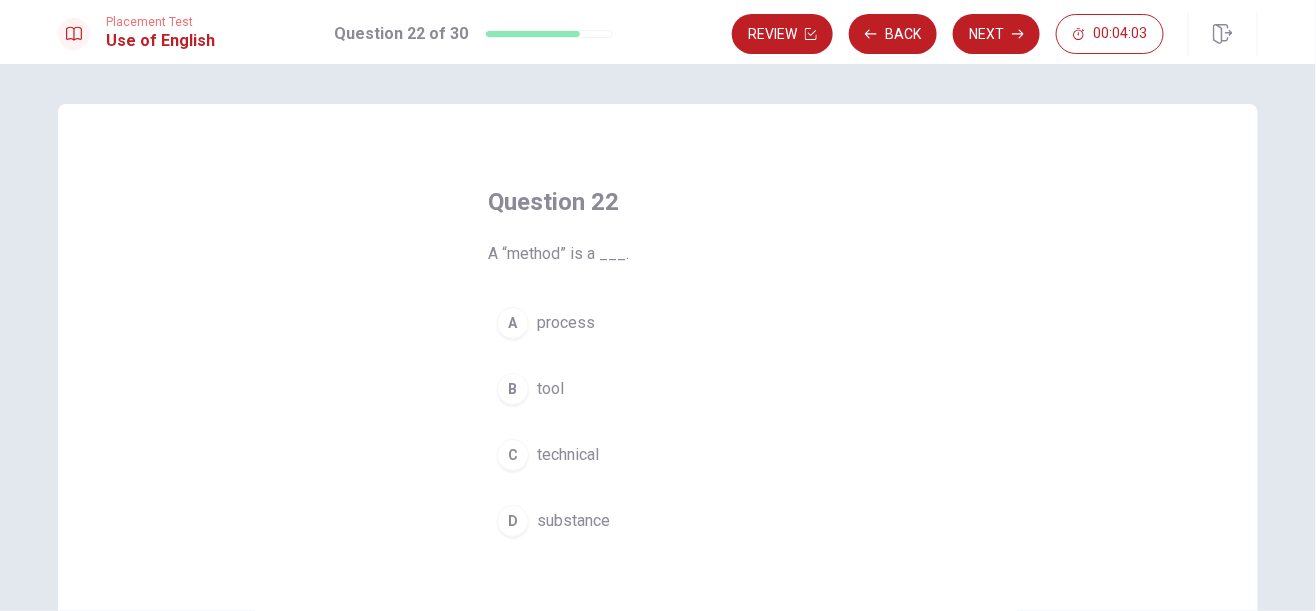 click on "A" at bounding box center [513, 323] 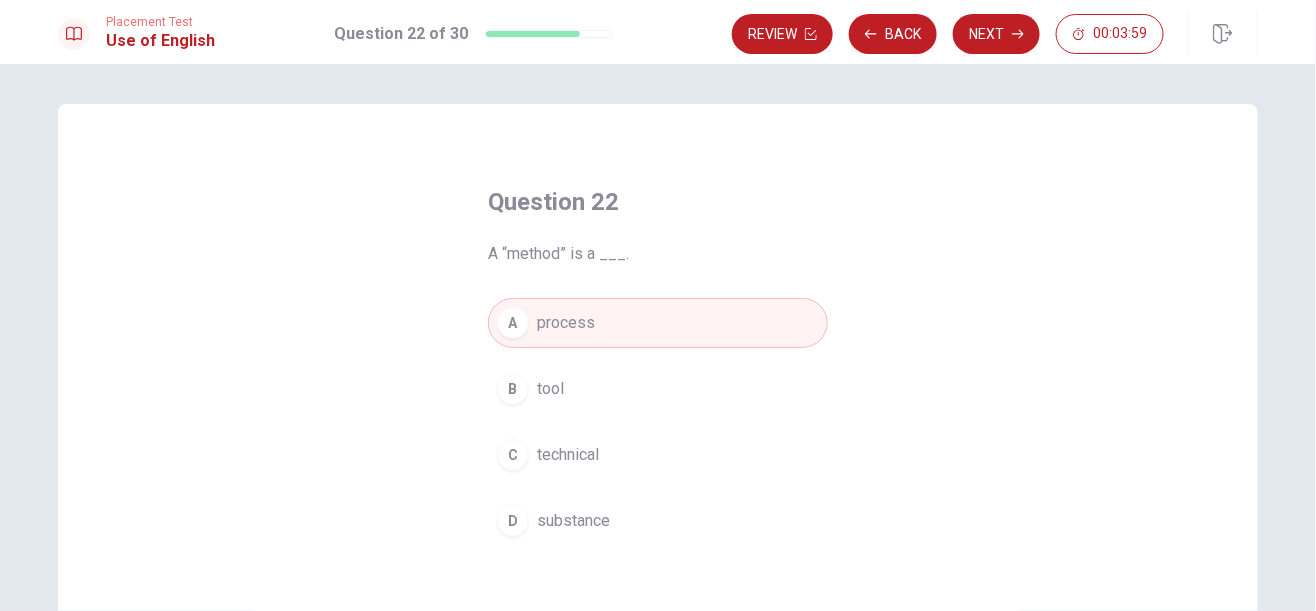 click on "Next" at bounding box center (996, 34) 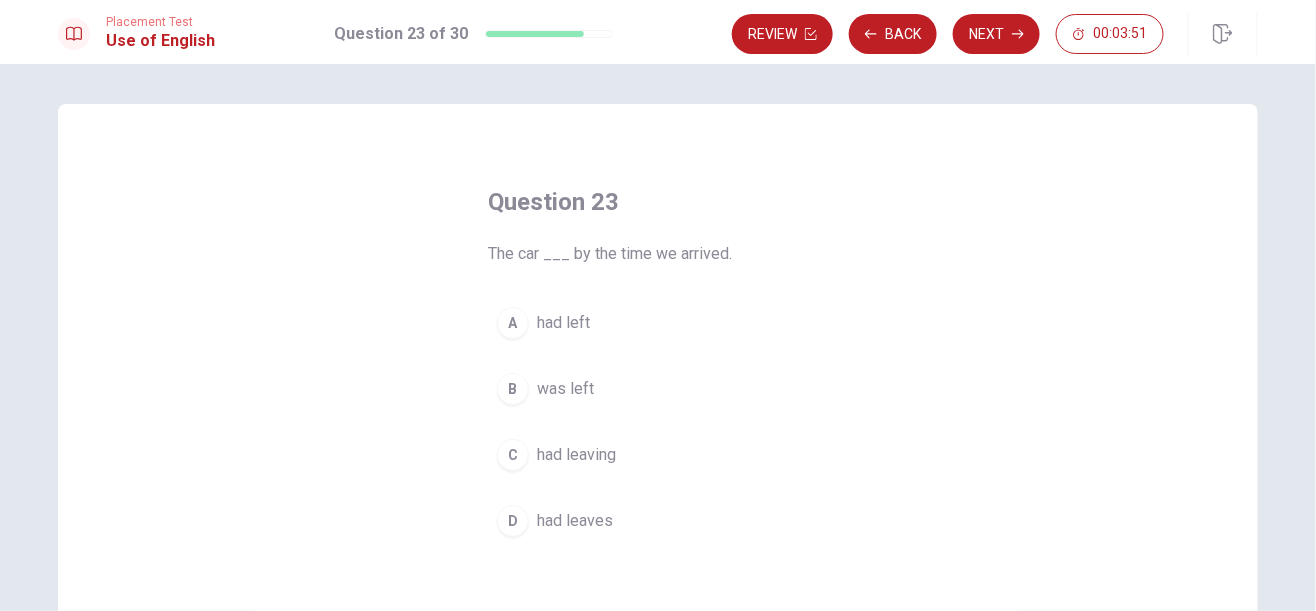 click on "A had left" at bounding box center (658, 323) 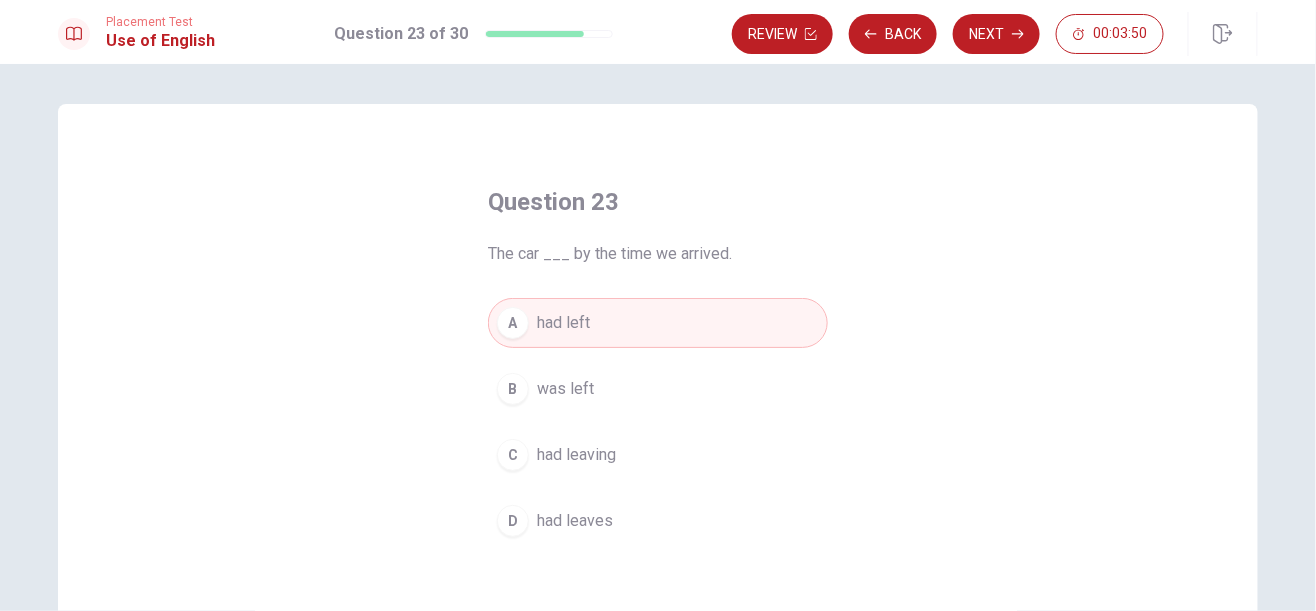 click on "Next" at bounding box center [996, 34] 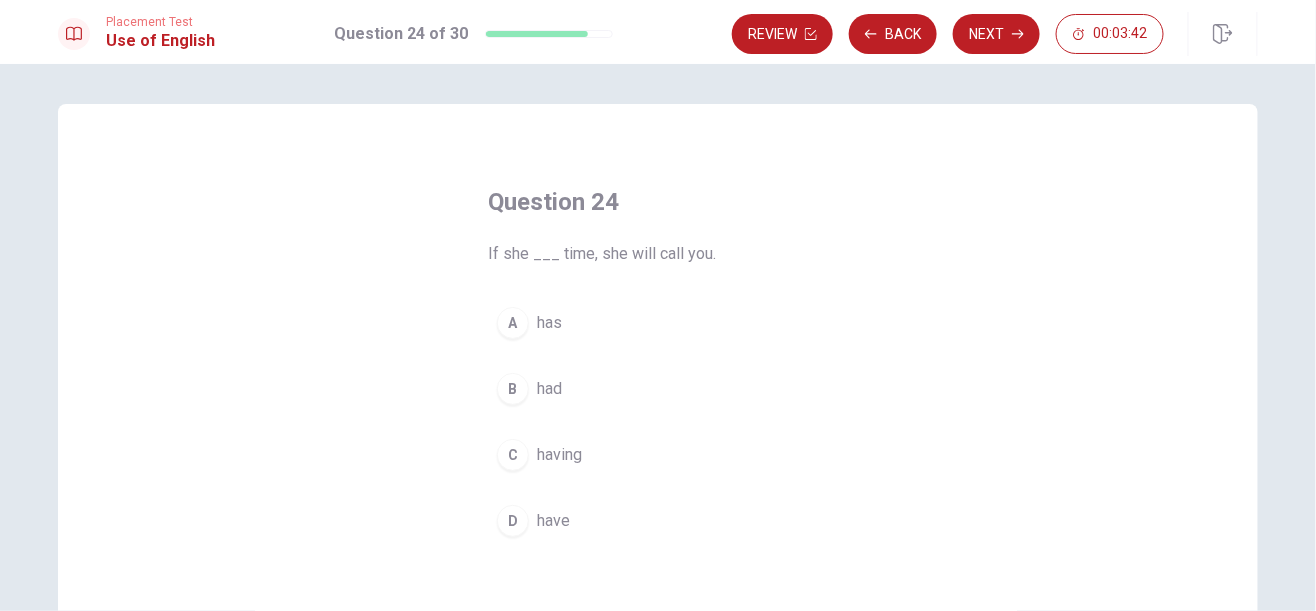 click on "A" at bounding box center [513, 323] 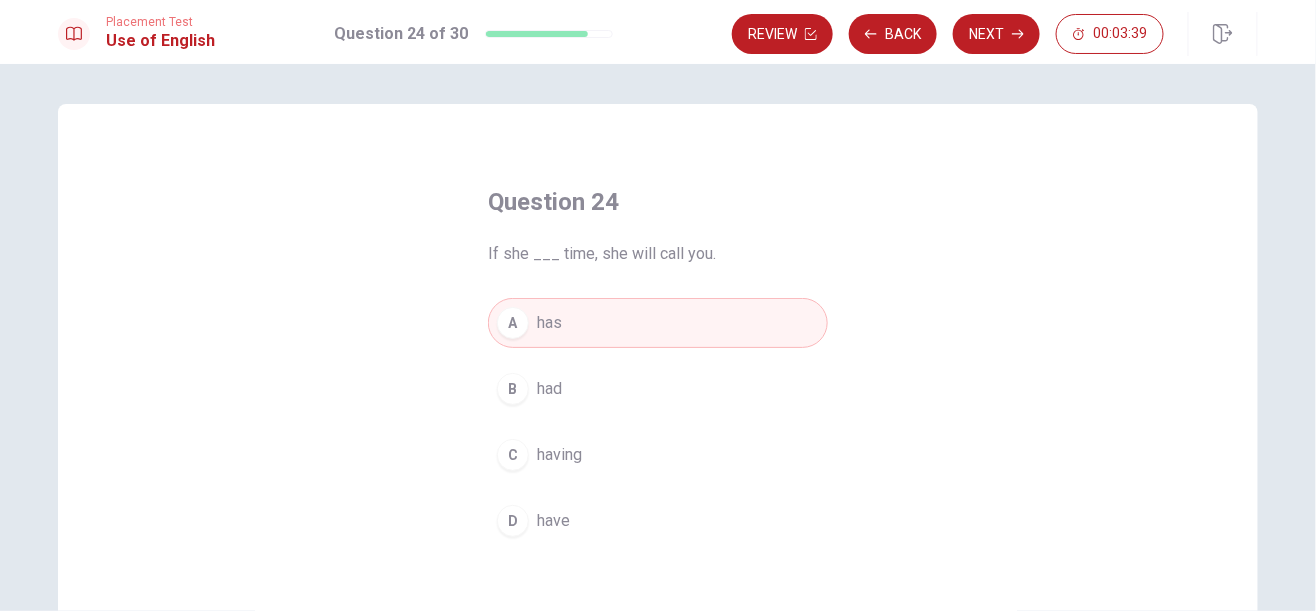 click on "Next" at bounding box center (996, 34) 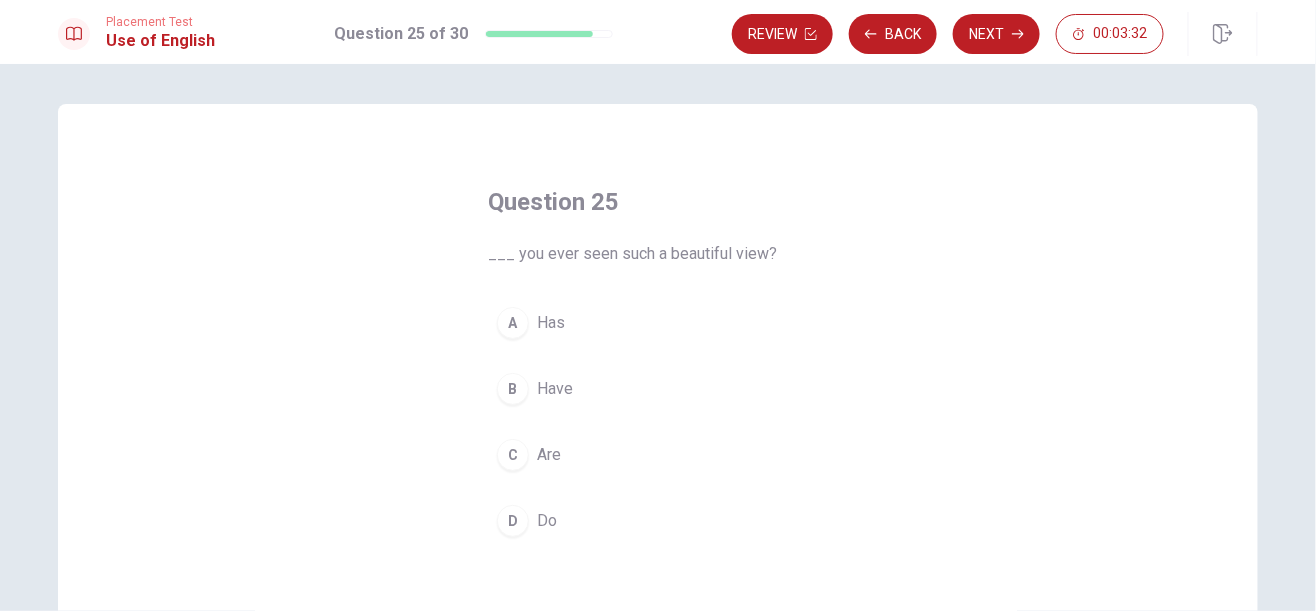 click on "B" at bounding box center (513, 389) 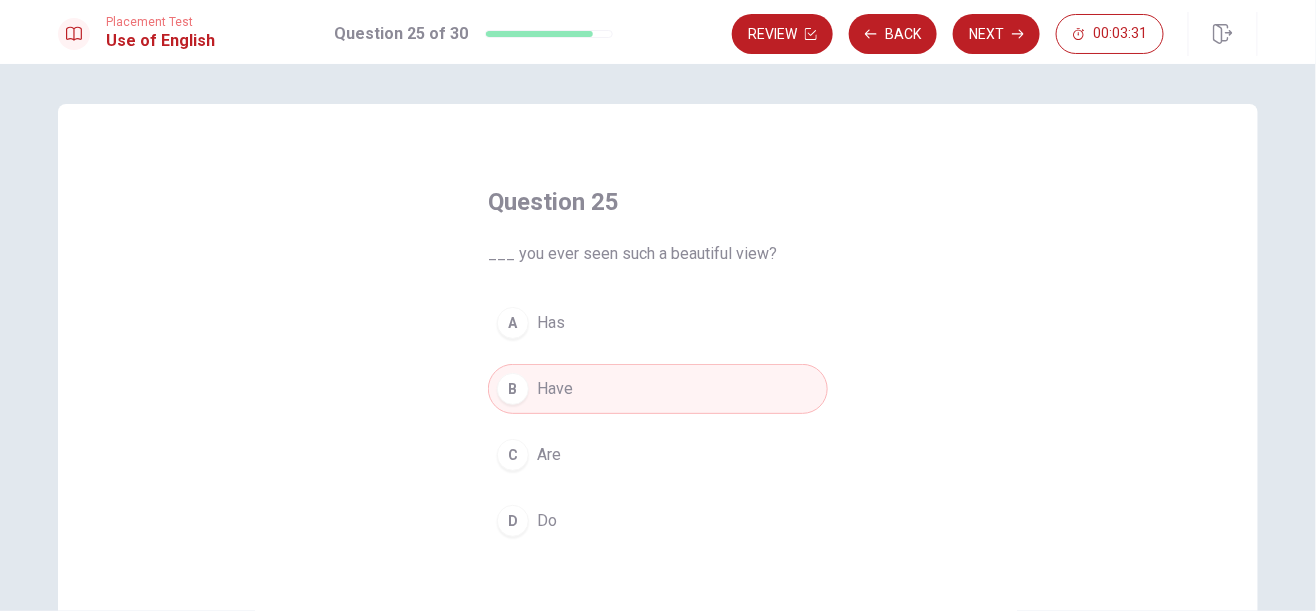 click 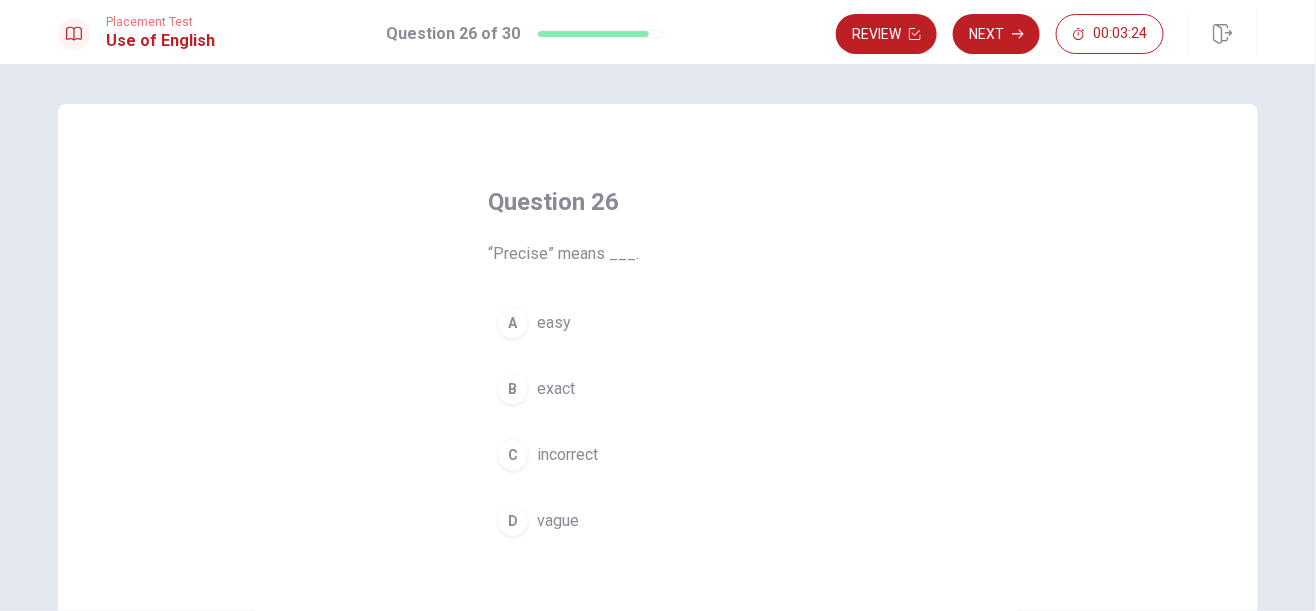 click on "B" at bounding box center (513, 389) 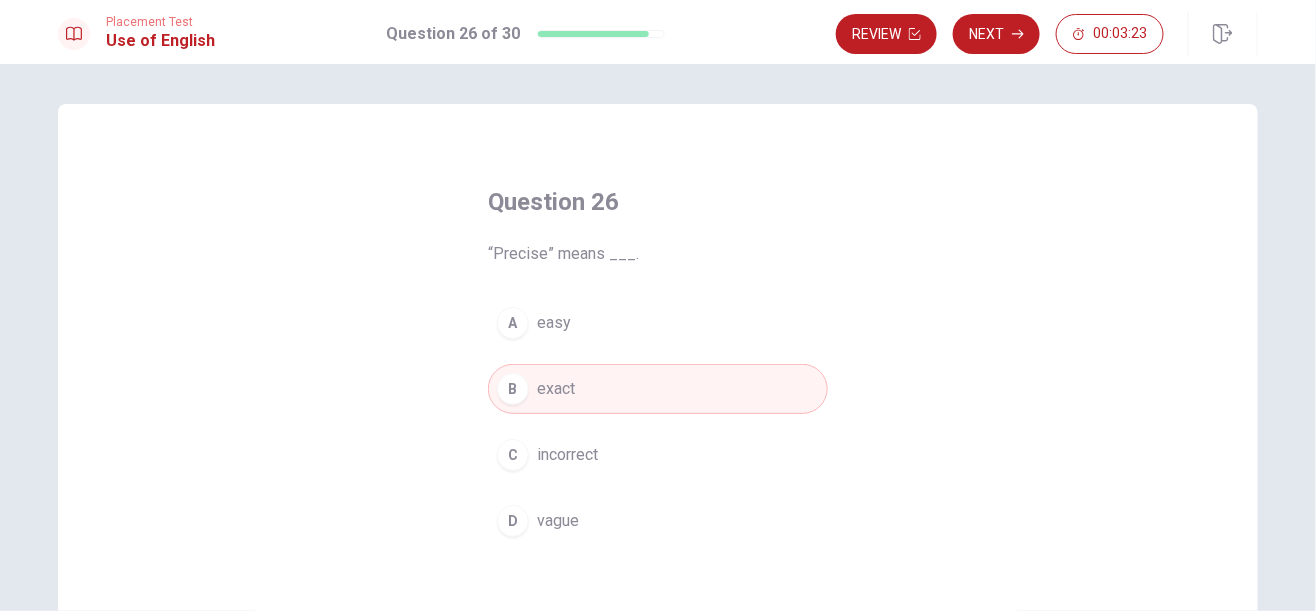 click 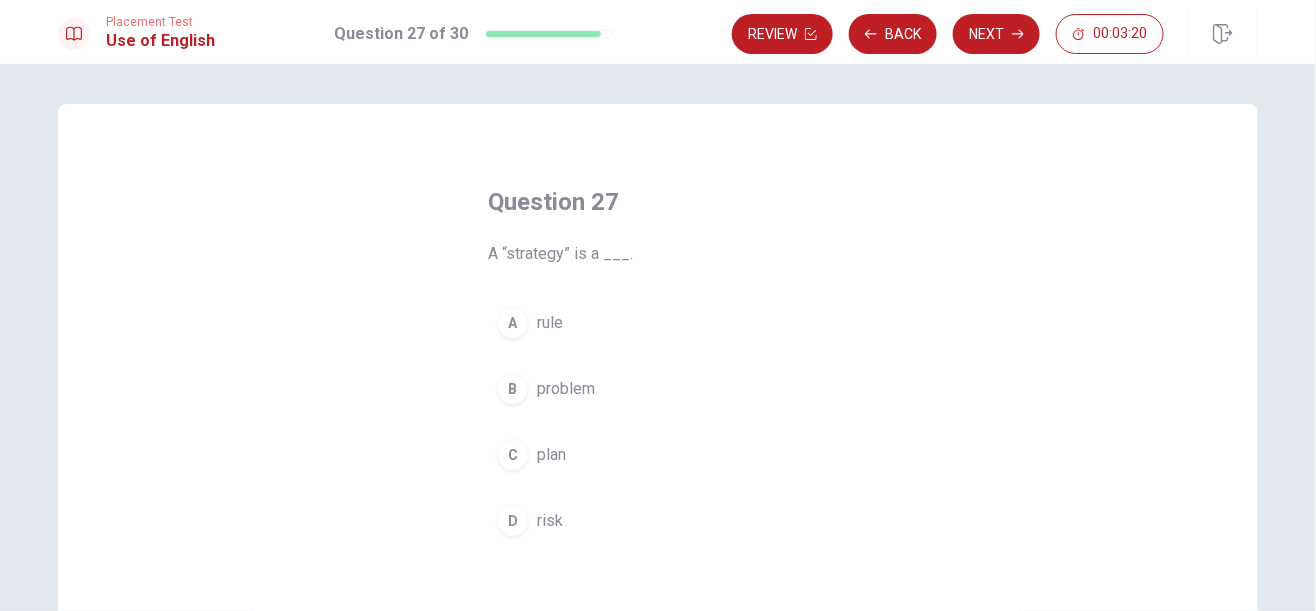 click on "C" at bounding box center [513, 455] 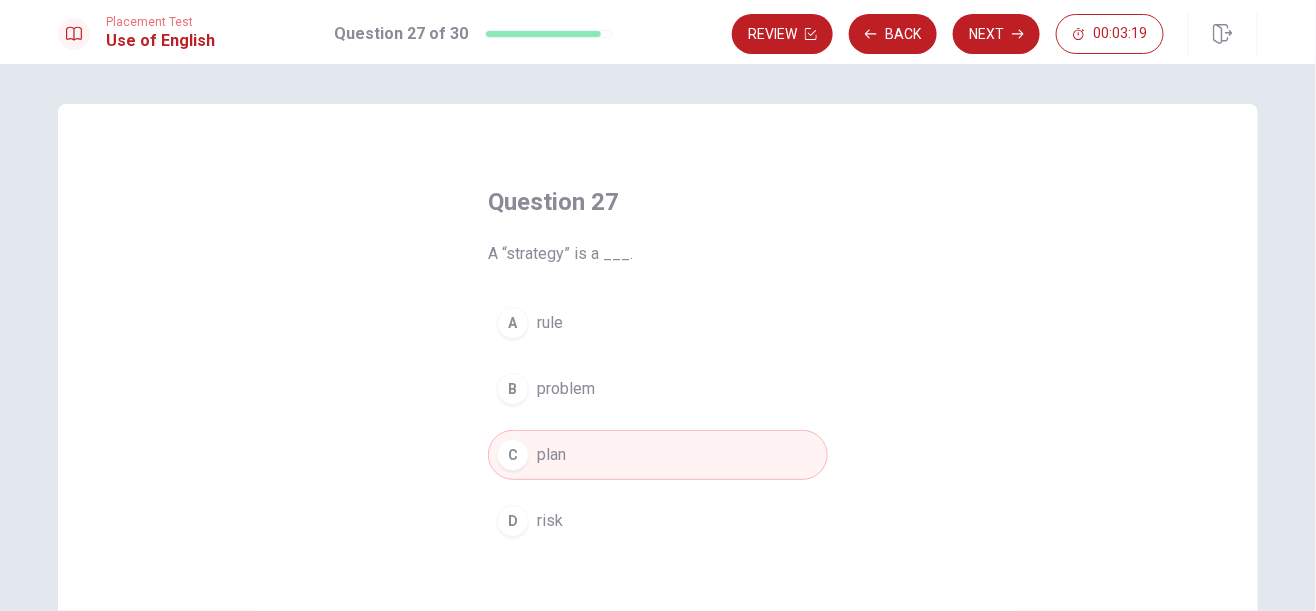 click on "Next" at bounding box center (996, 34) 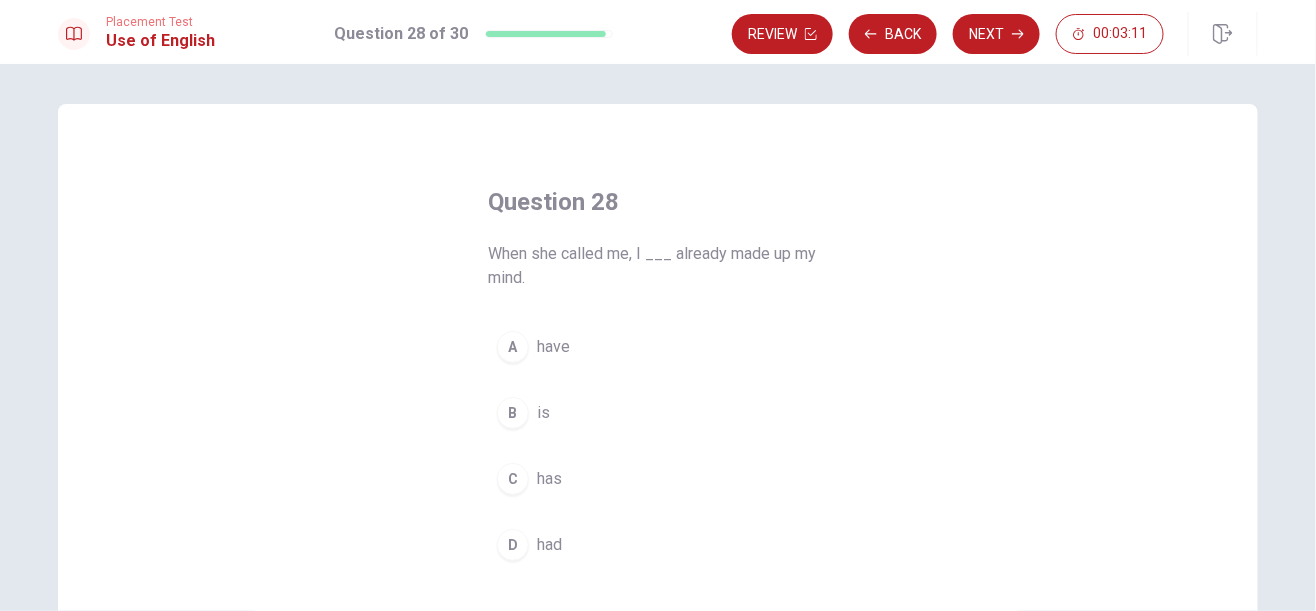 click on "A" at bounding box center (513, 347) 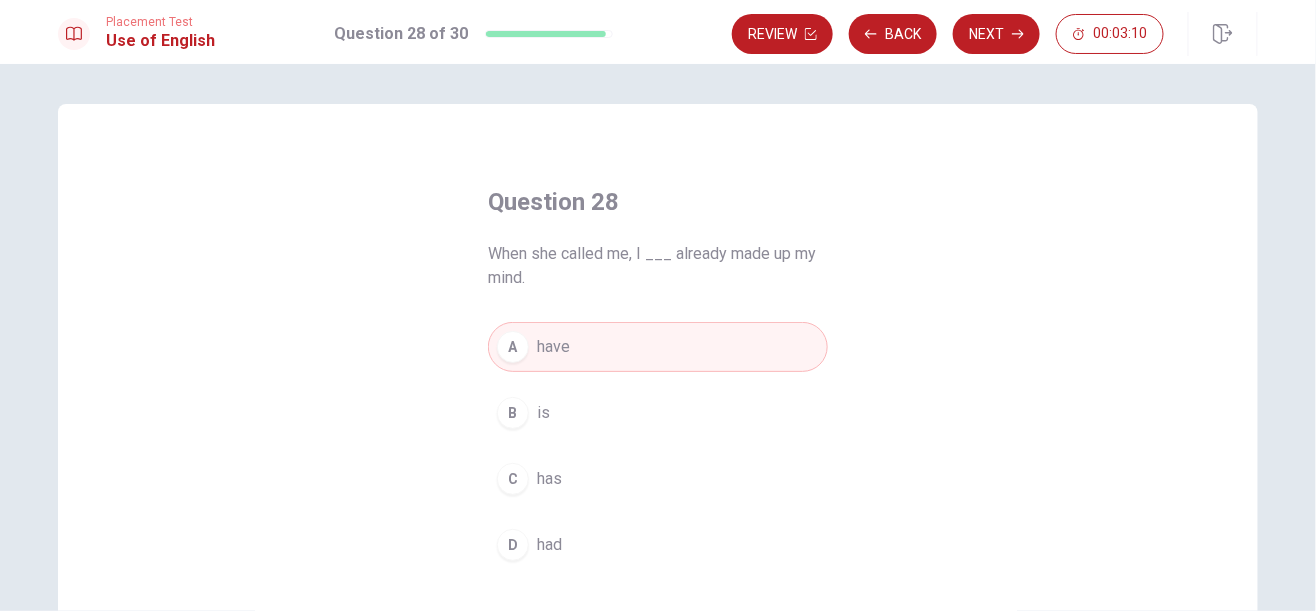 click on "Next" at bounding box center [996, 34] 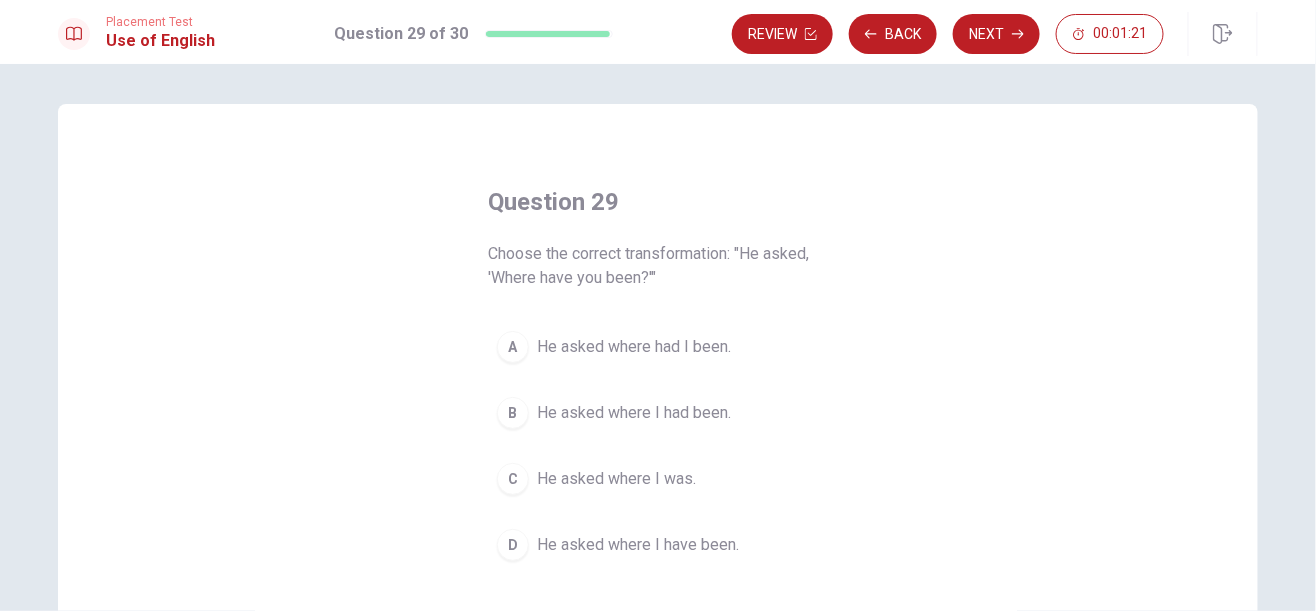 click on "B" at bounding box center [513, 413] 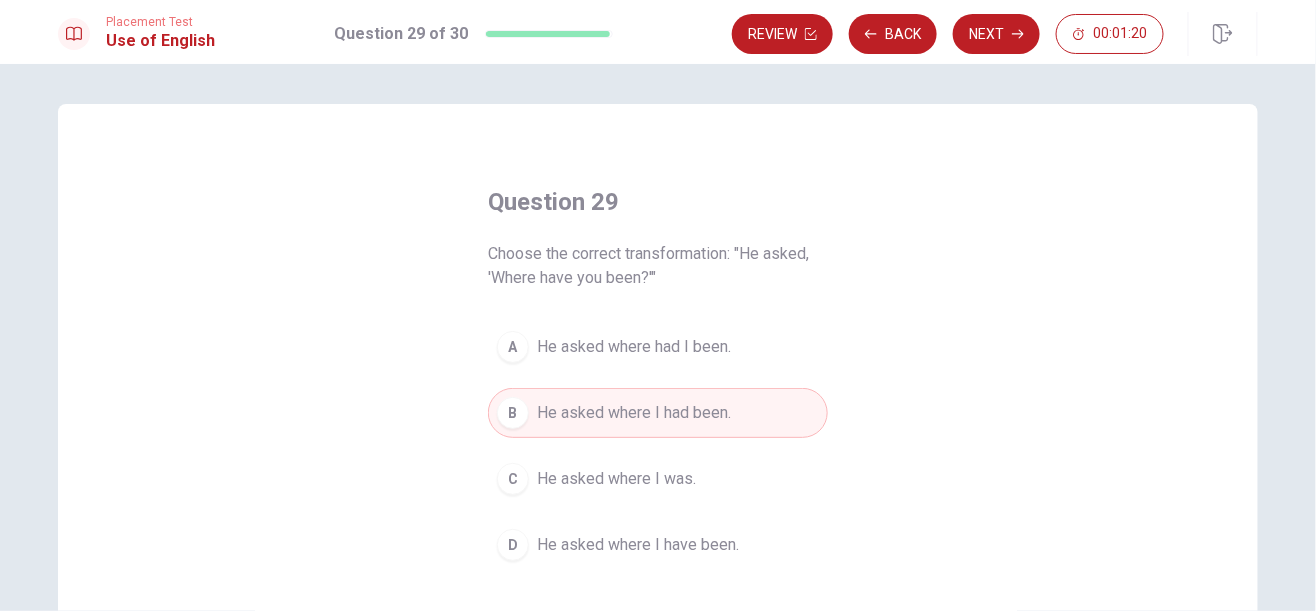 click on "Next" at bounding box center (996, 34) 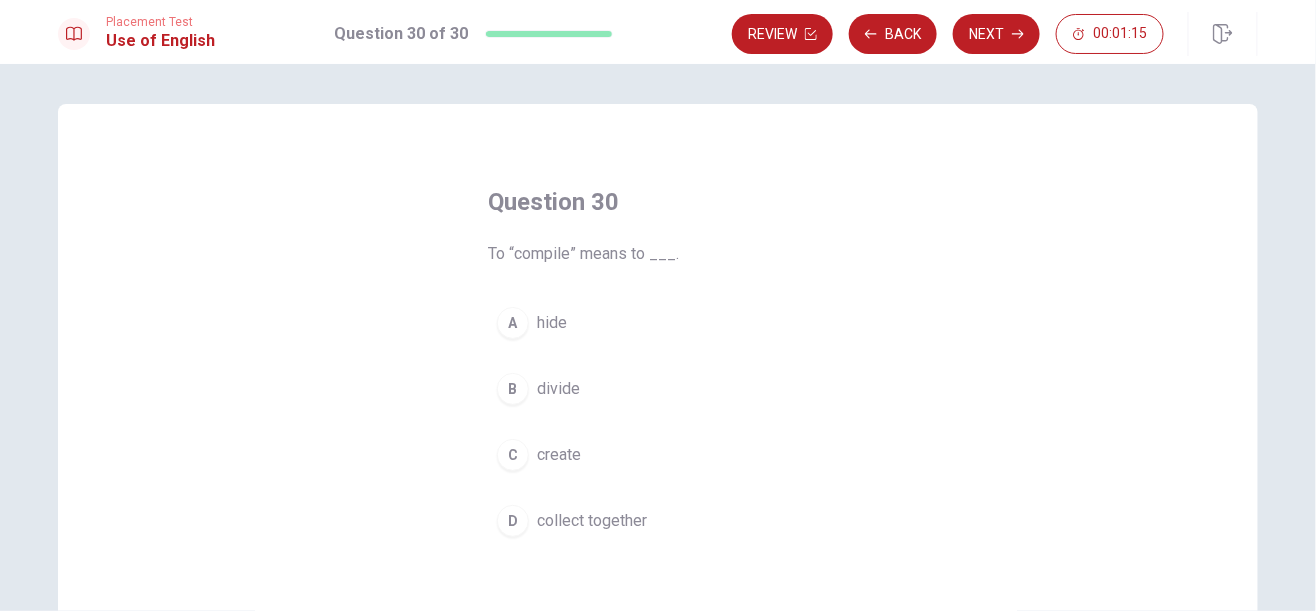click on "D" at bounding box center (513, 521) 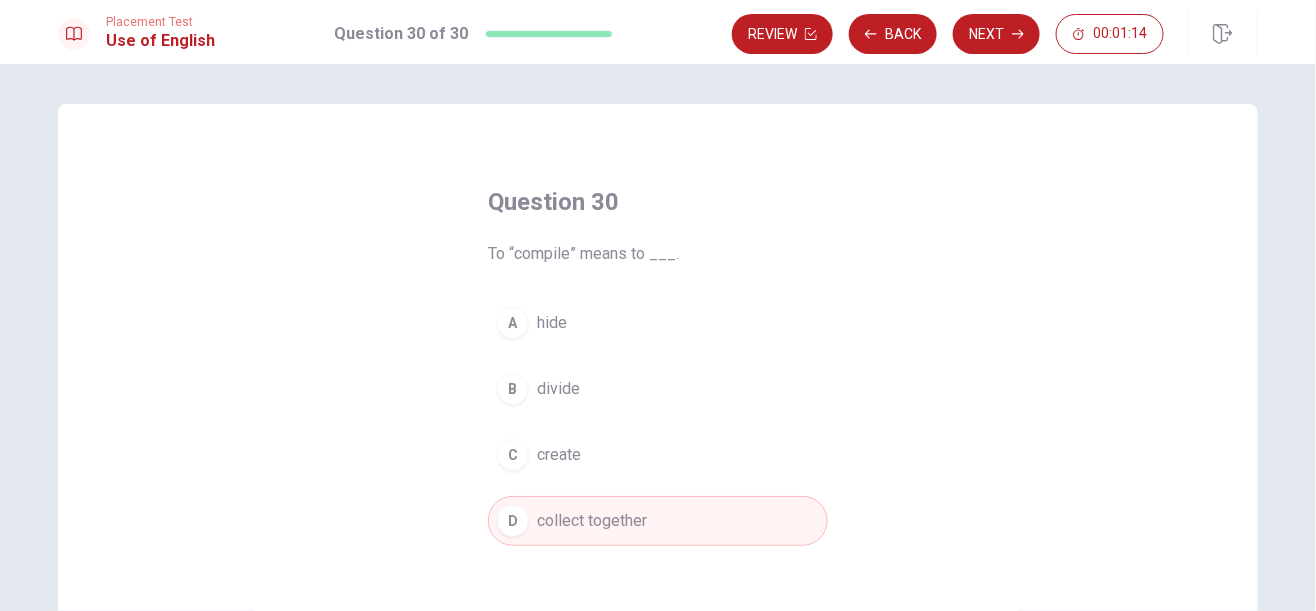 click 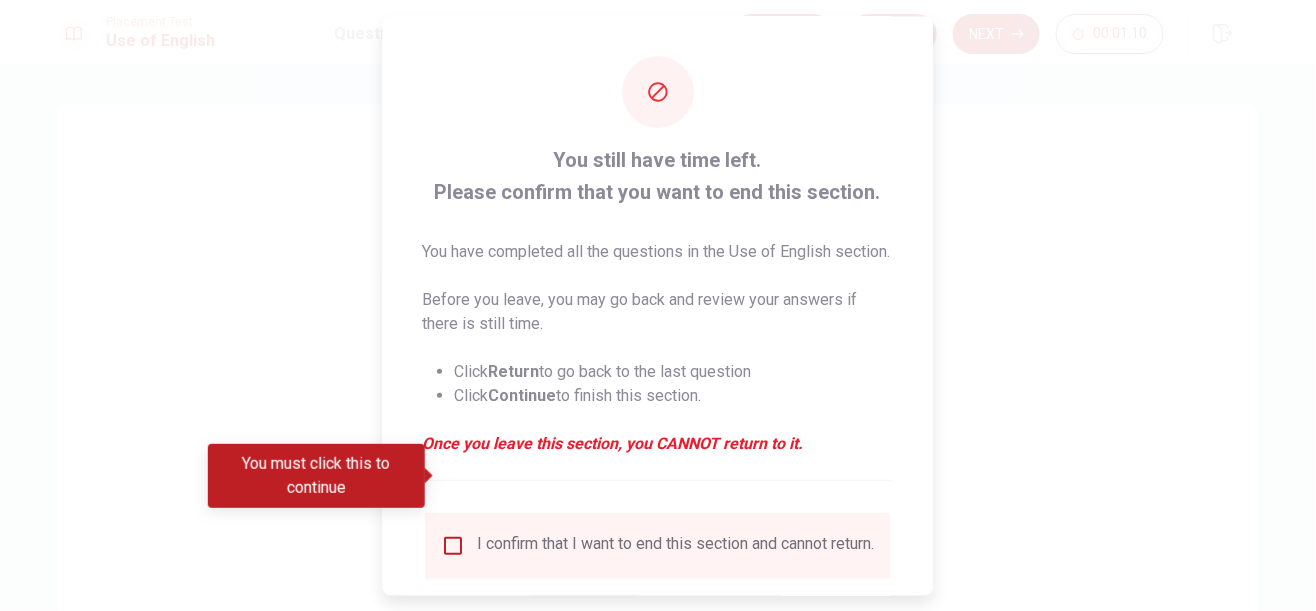 scroll, scrollTop: 61, scrollLeft: 0, axis: vertical 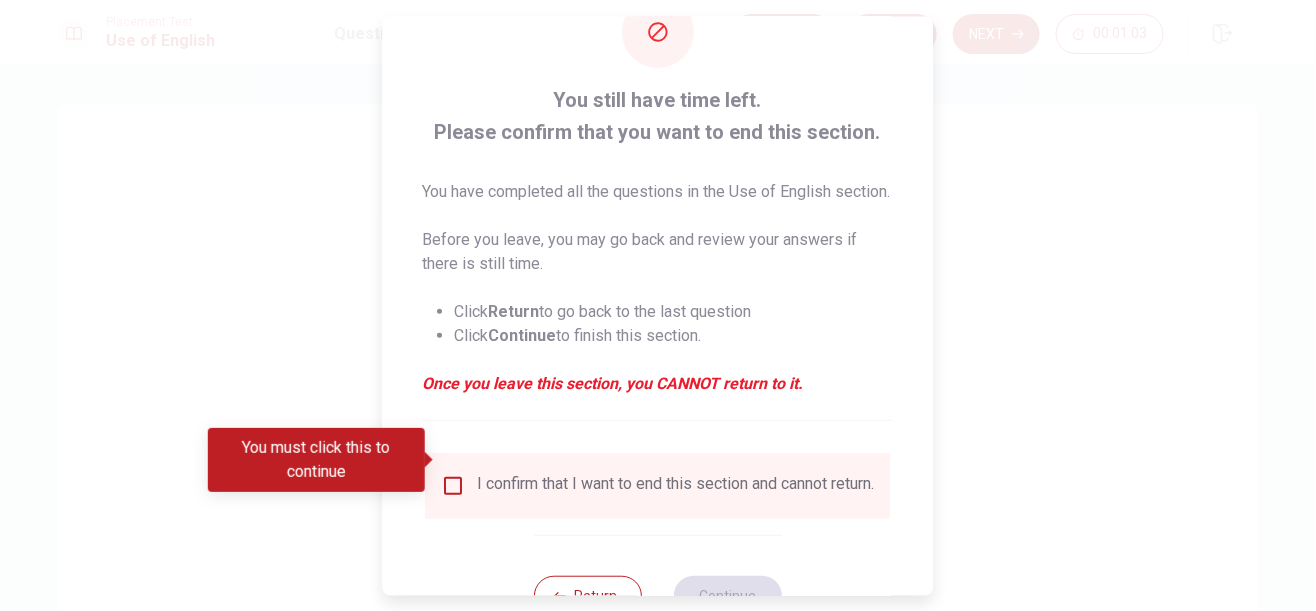 click at bounding box center [454, 485] 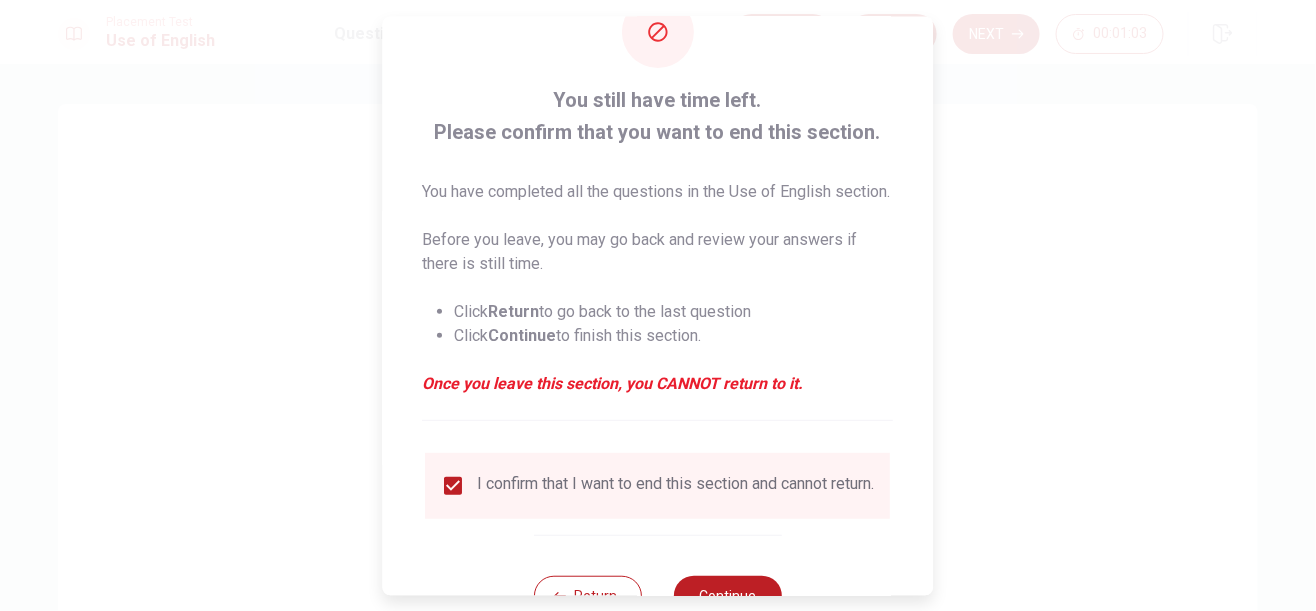 click on "Continue" at bounding box center [728, 595] 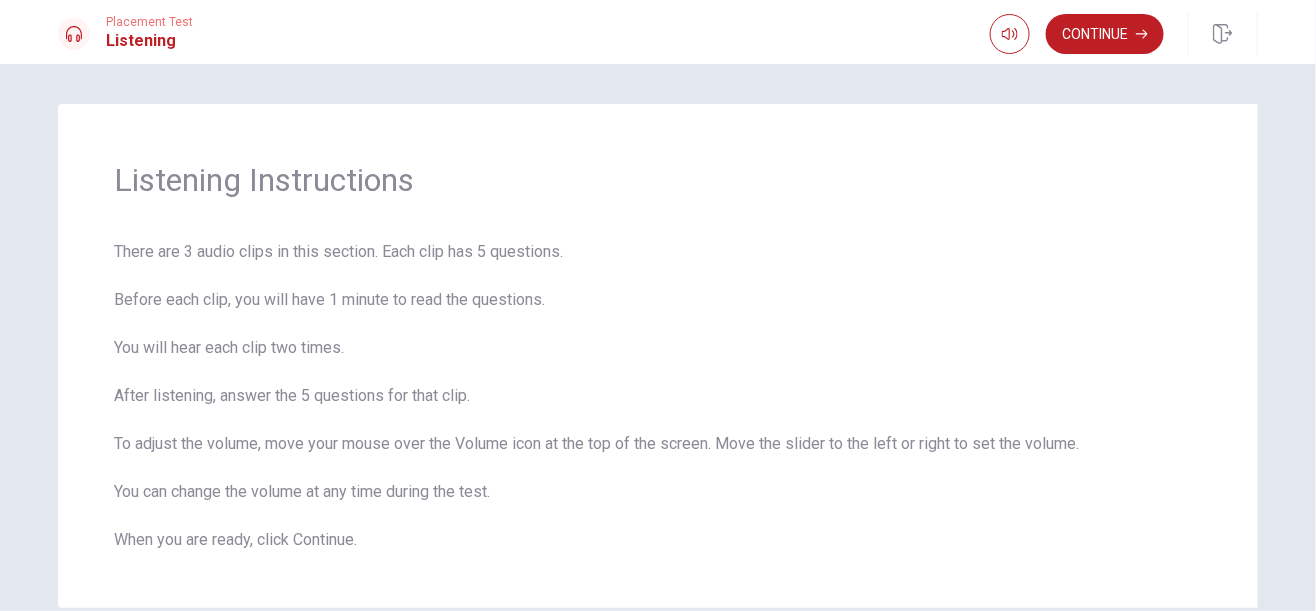 click on "There are 3 audio clips in this section. Each clip has 5 questions.
Before each clip, you will have 1 minute to read the questions.
You will hear each clip two times.
After listening, answer the 5 questions for that clip.
To adjust the volume, move your mouse over the Volume icon at the top of the screen. Move the slider to the left or right to set the volume.
You can change the volume at any time during the test.
When you are ready, click Continue." at bounding box center [658, 396] 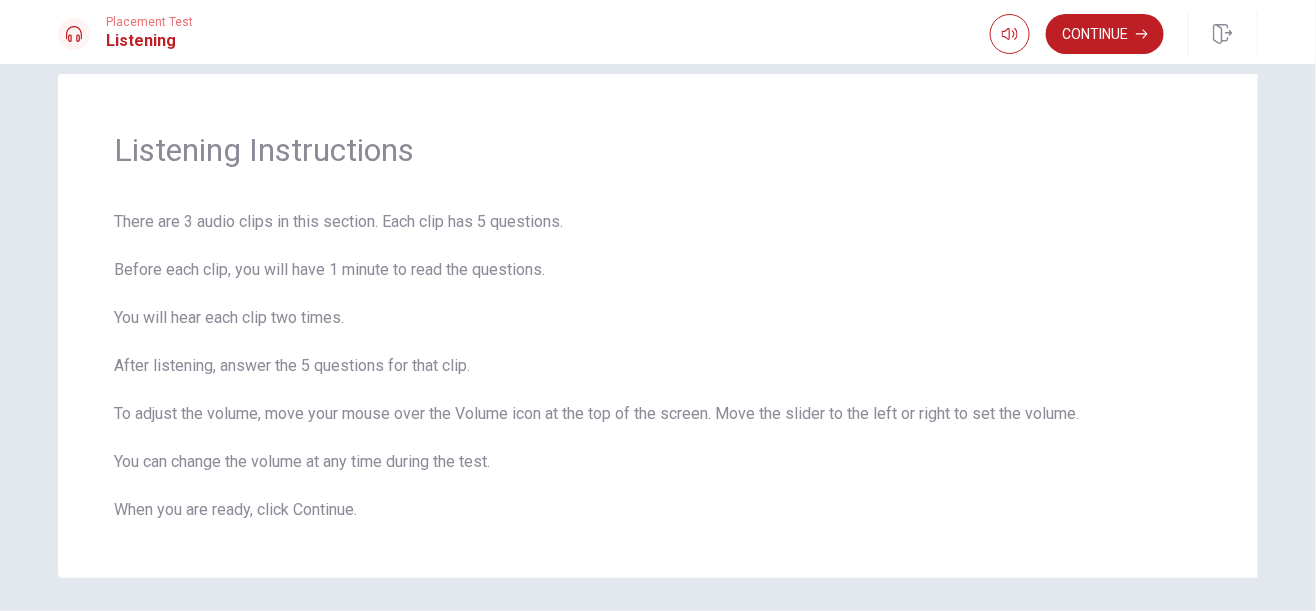 scroll, scrollTop: 18, scrollLeft: 0, axis: vertical 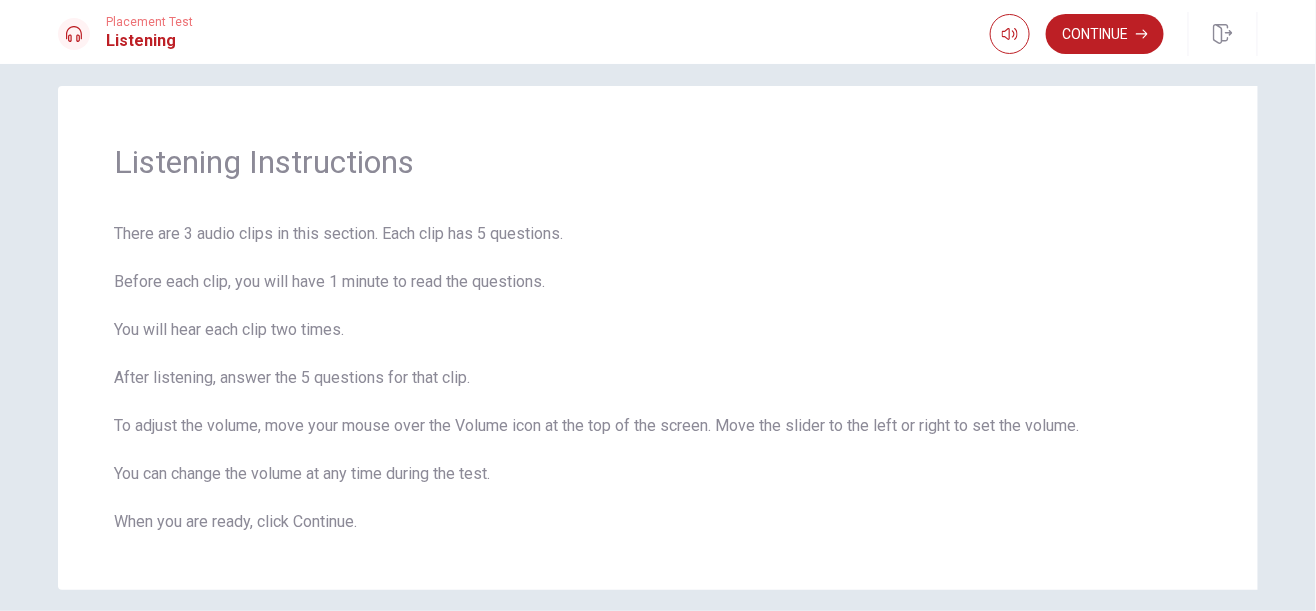 click on "Continue" at bounding box center [1105, 34] 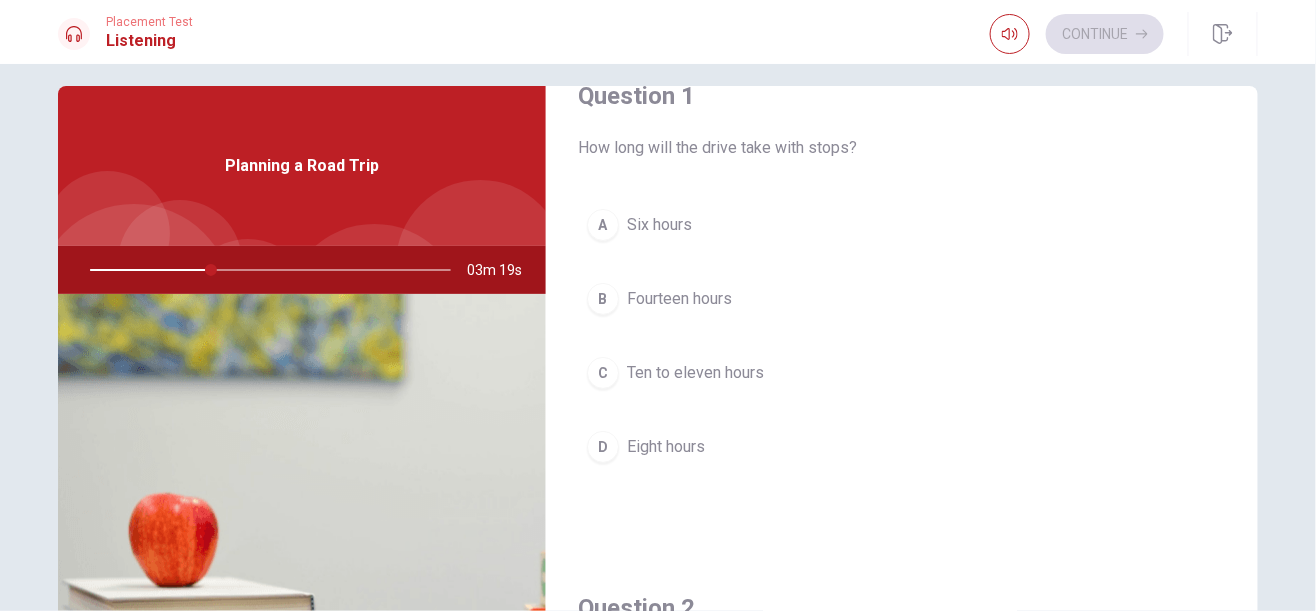scroll, scrollTop: 50, scrollLeft: 0, axis: vertical 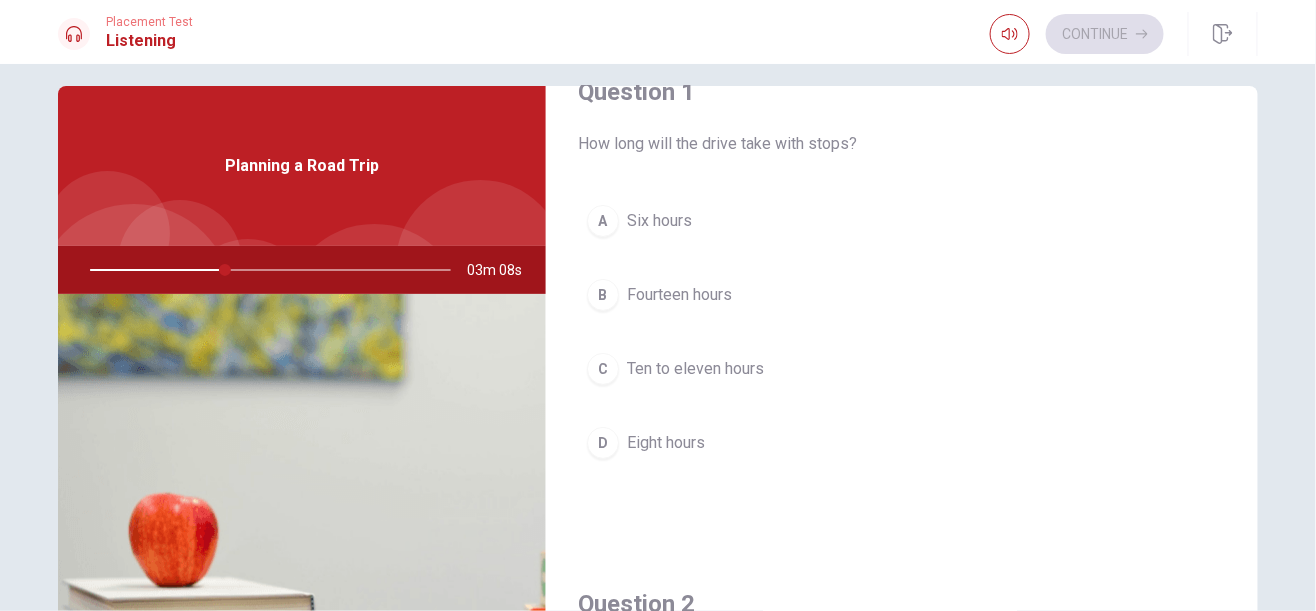 click on "C" at bounding box center (603, 369) 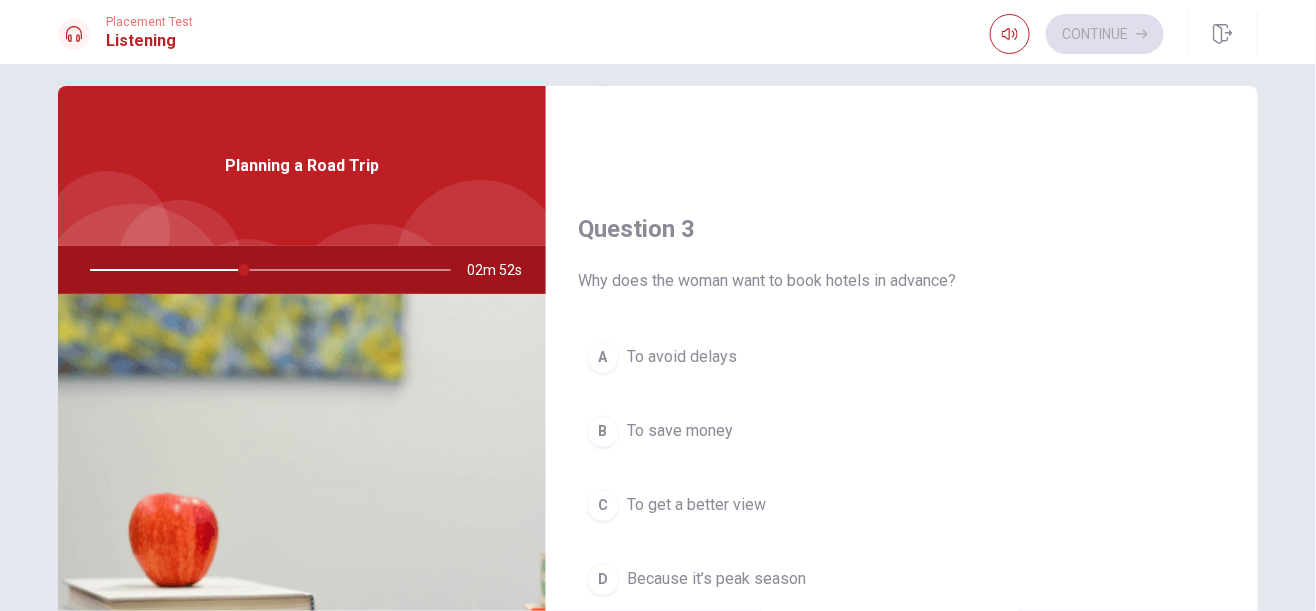 scroll, scrollTop: 937, scrollLeft: 0, axis: vertical 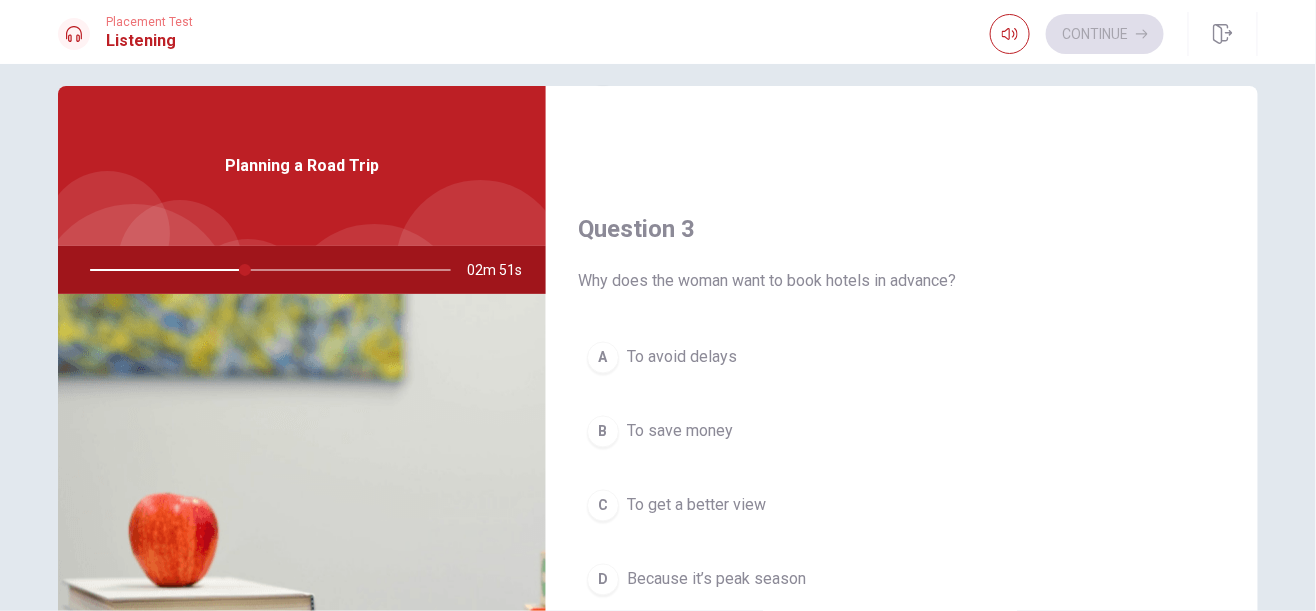 click on "D" at bounding box center [603, 580] 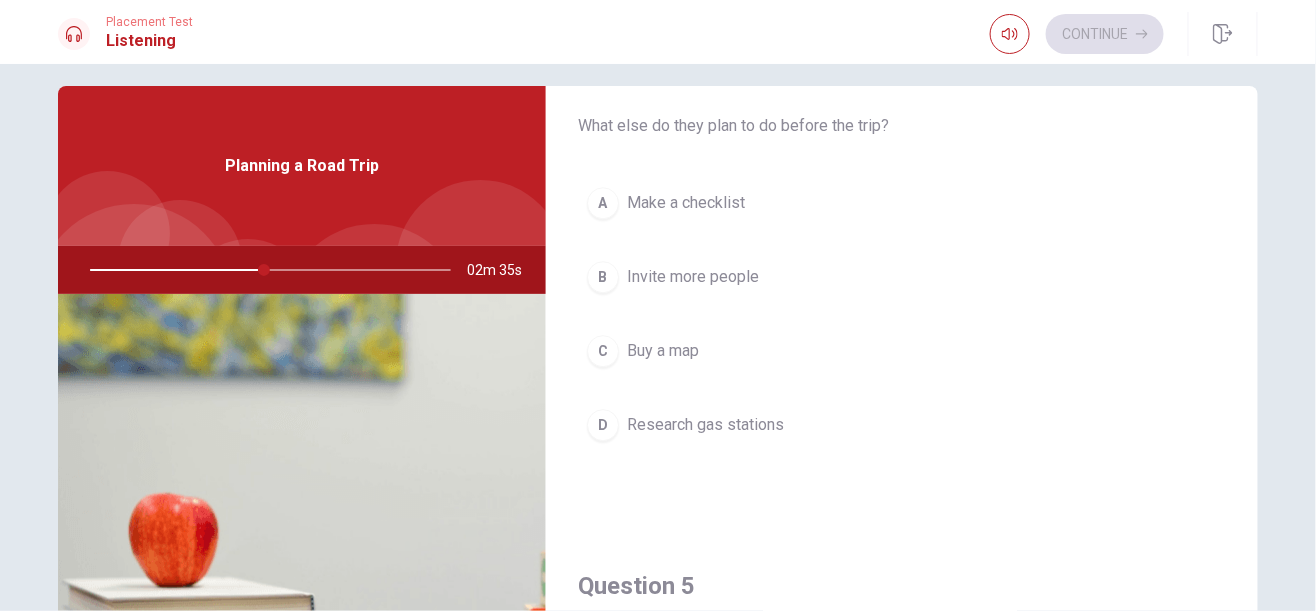 scroll, scrollTop: 1848, scrollLeft: 0, axis: vertical 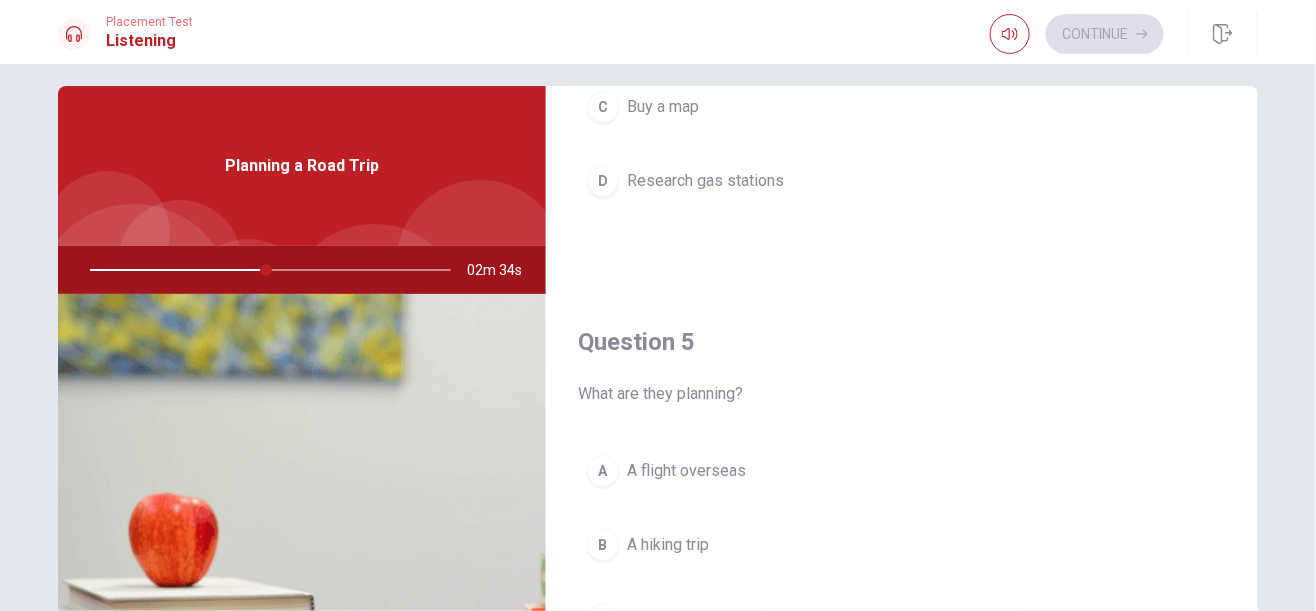 click on "C" at bounding box center [603, 619] 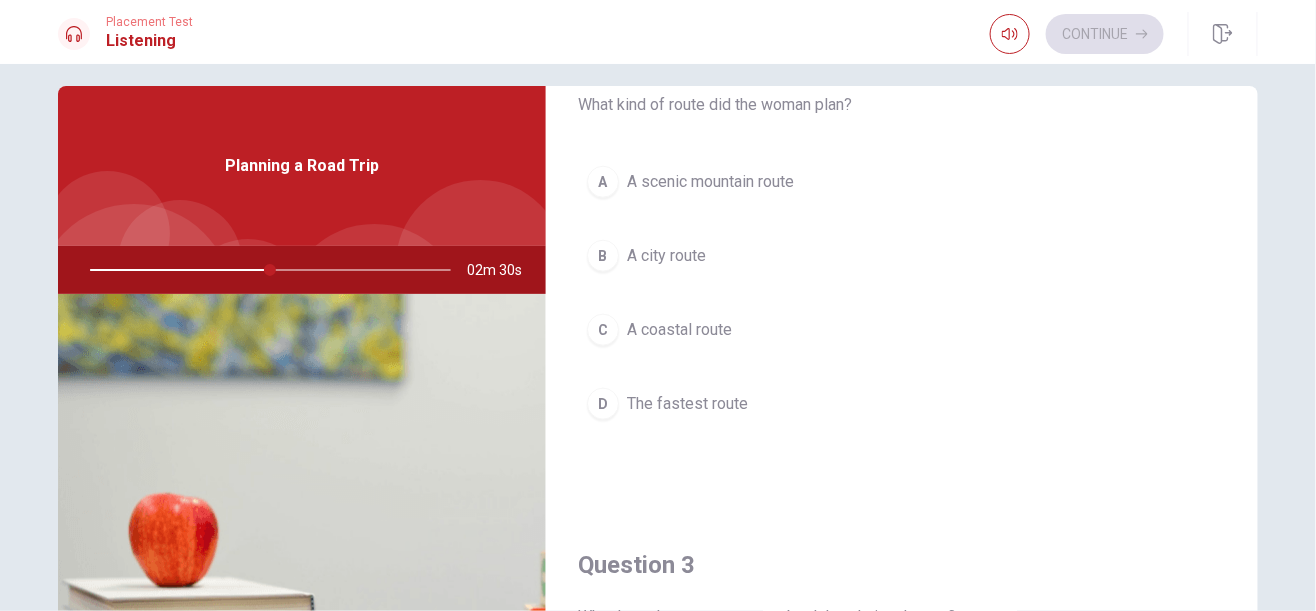 scroll, scrollTop: 542, scrollLeft: 0, axis: vertical 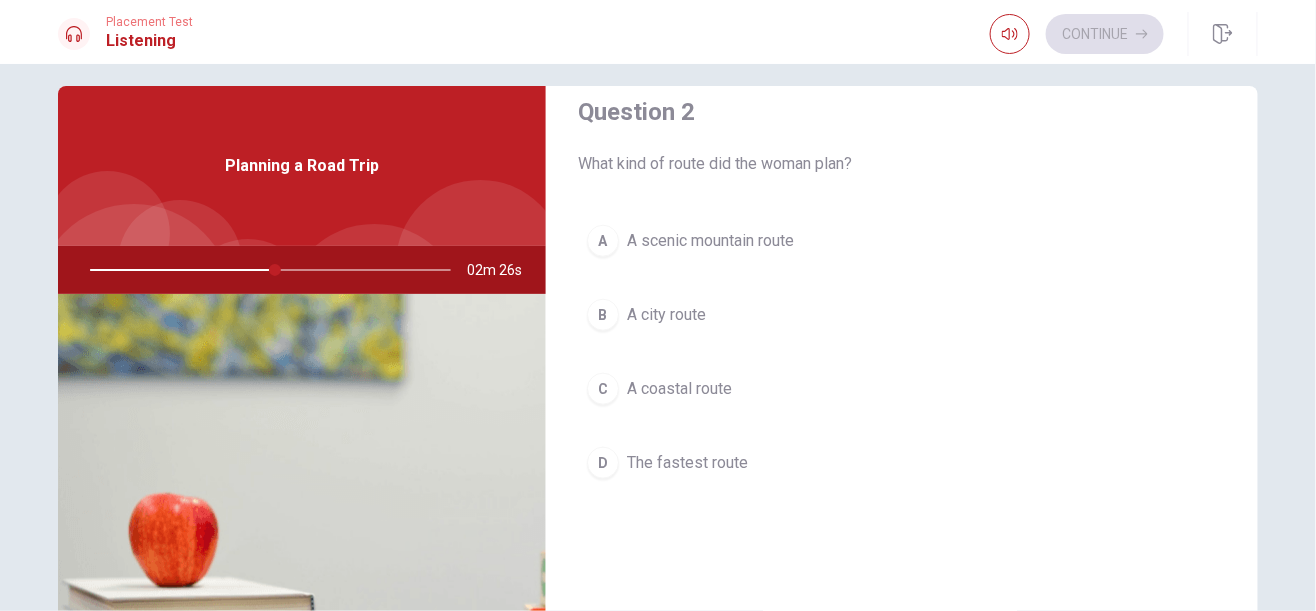 click on "A A scenic mountain route" at bounding box center (902, 241) 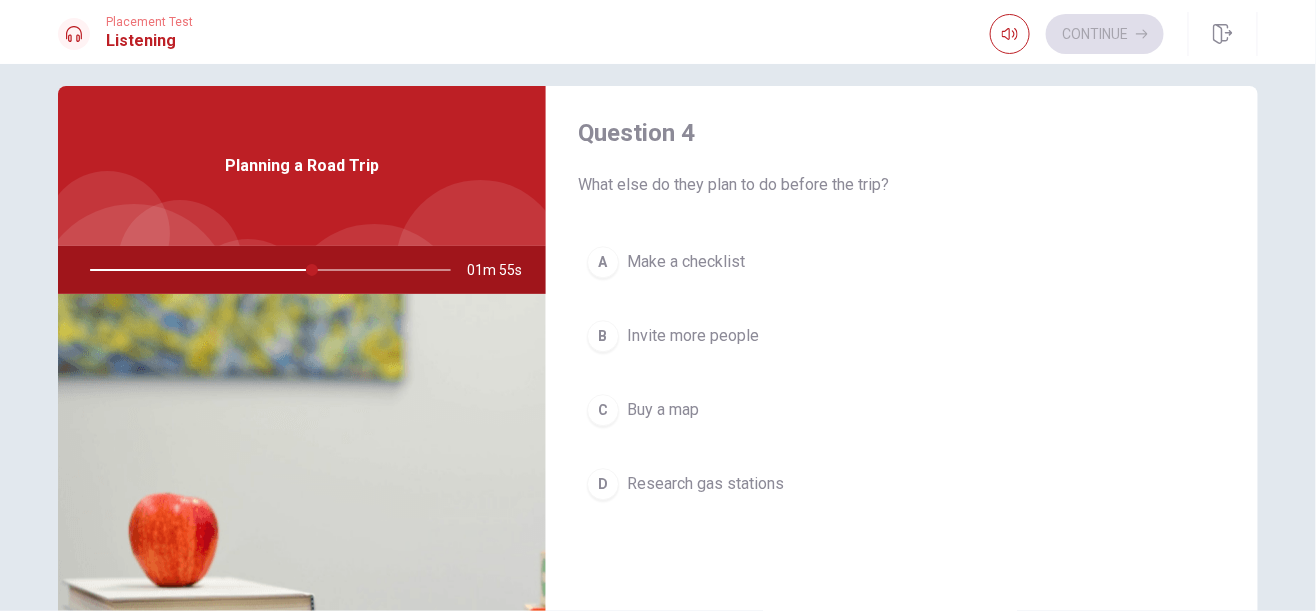 scroll, scrollTop: 1543, scrollLeft: 0, axis: vertical 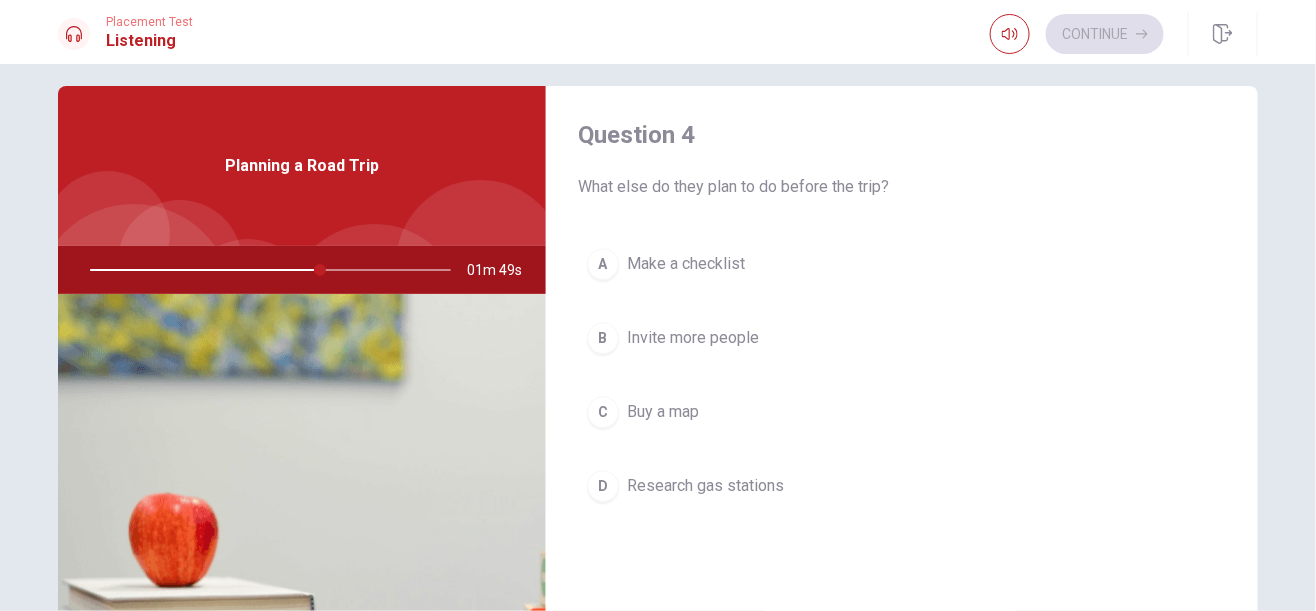 click on "A" at bounding box center [603, 264] 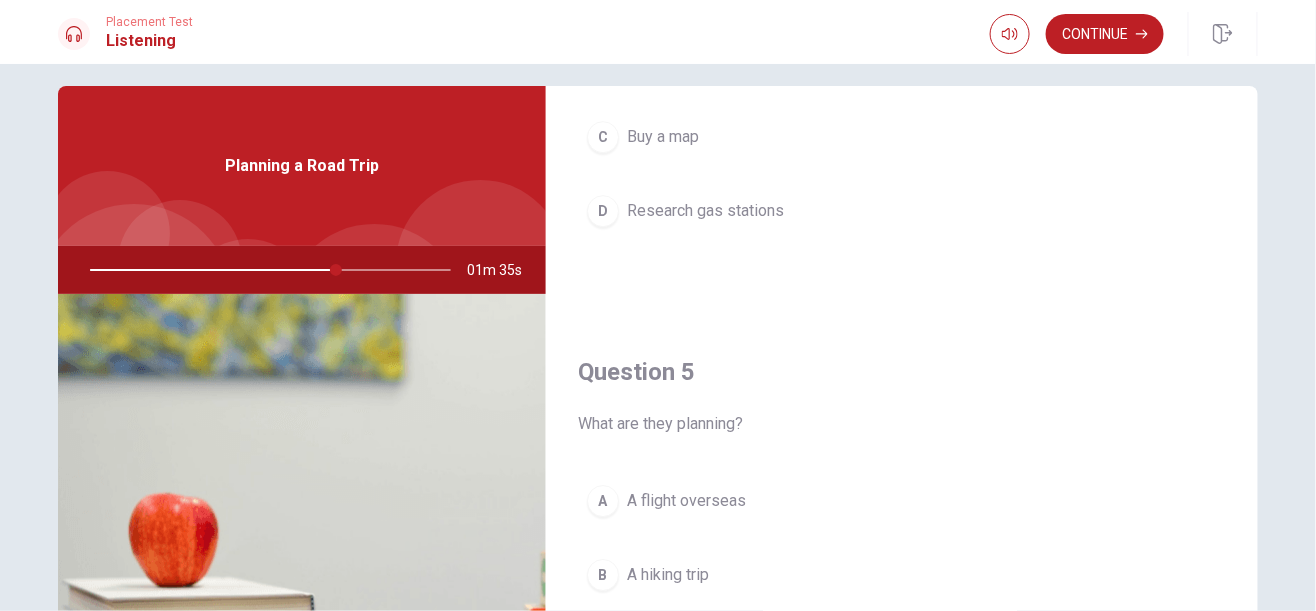 scroll, scrollTop: 1848, scrollLeft: 0, axis: vertical 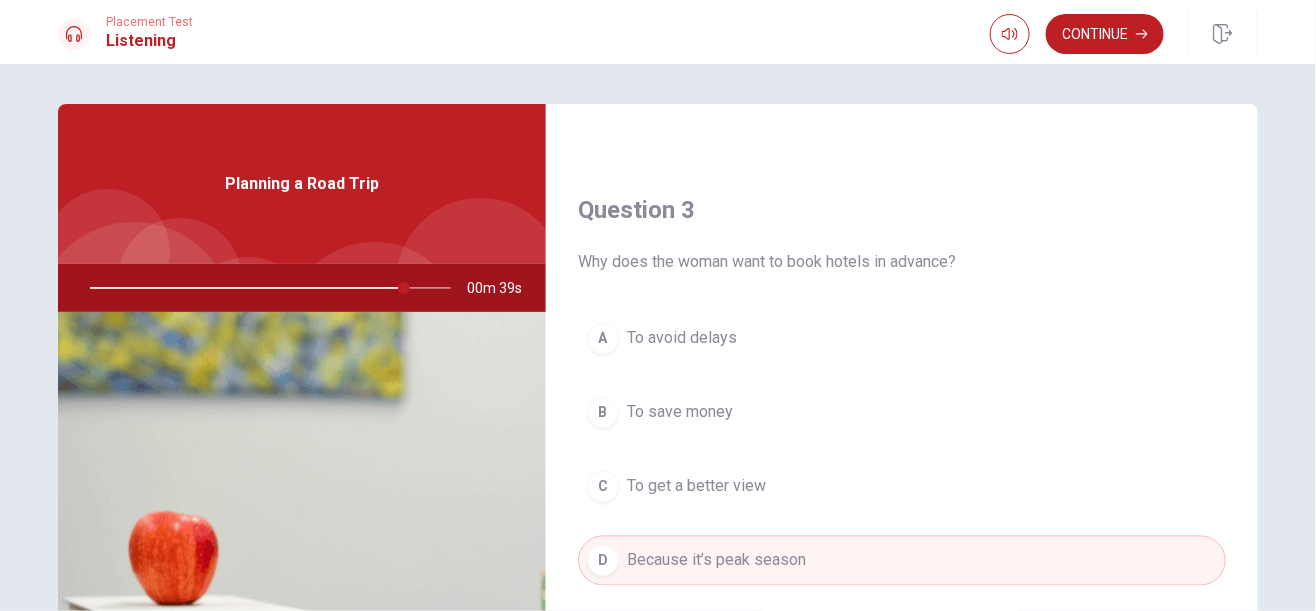 click 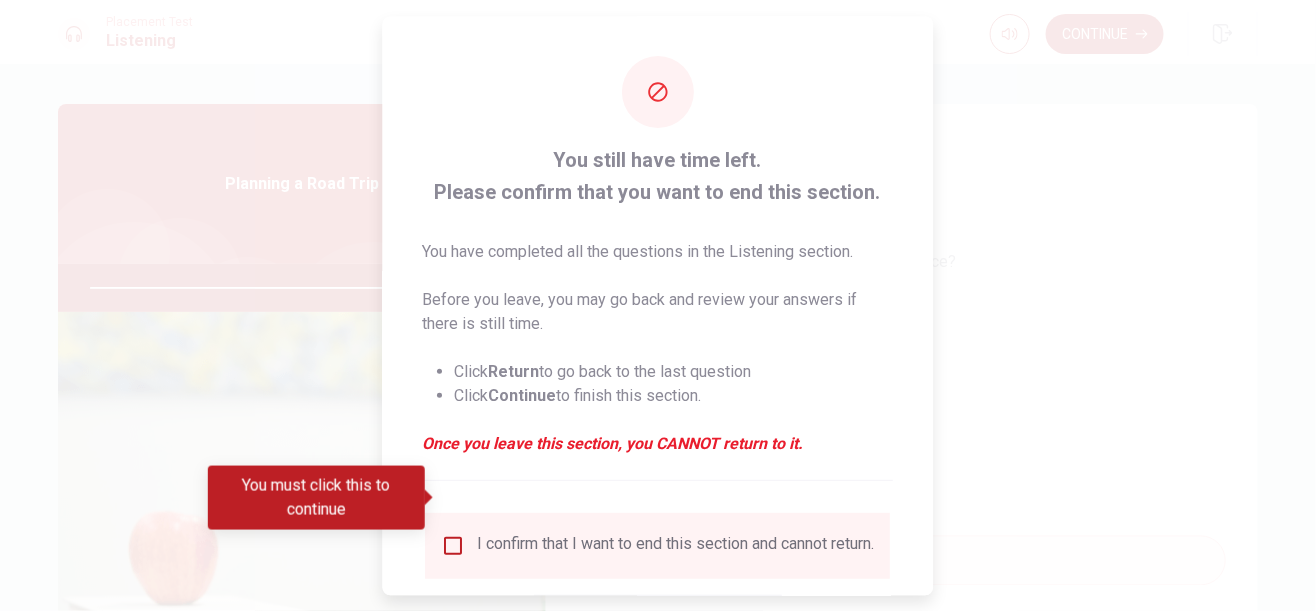 click at bounding box center (454, 546) 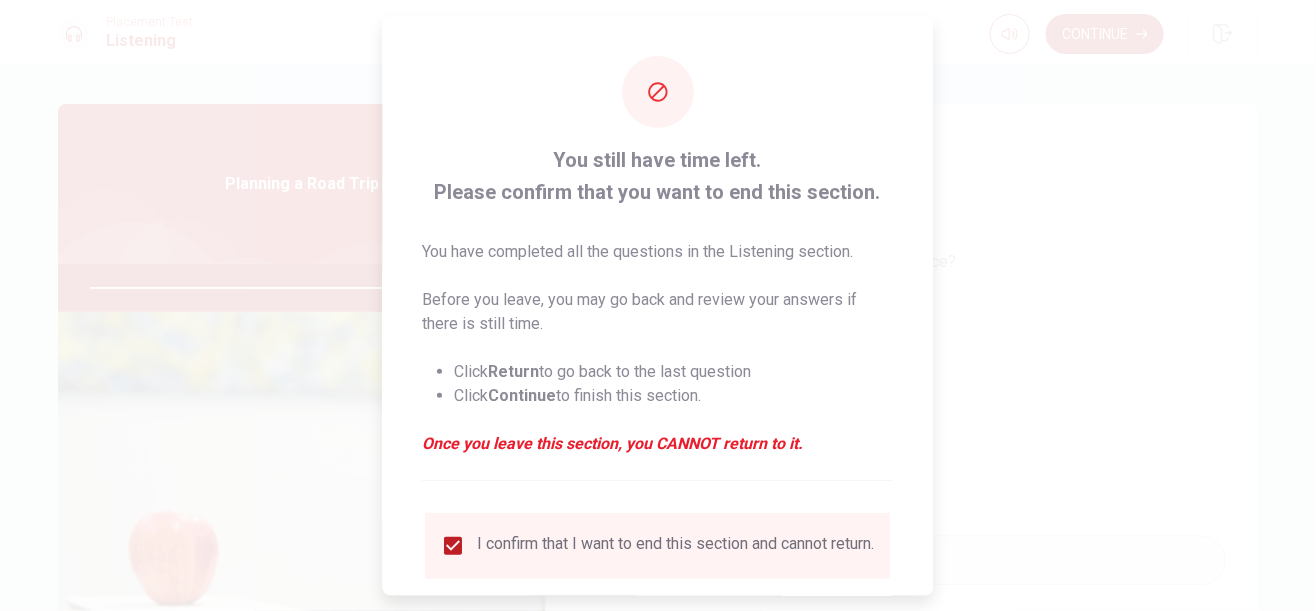 scroll, scrollTop: 37, scrollLeft: 0, axis: vertical 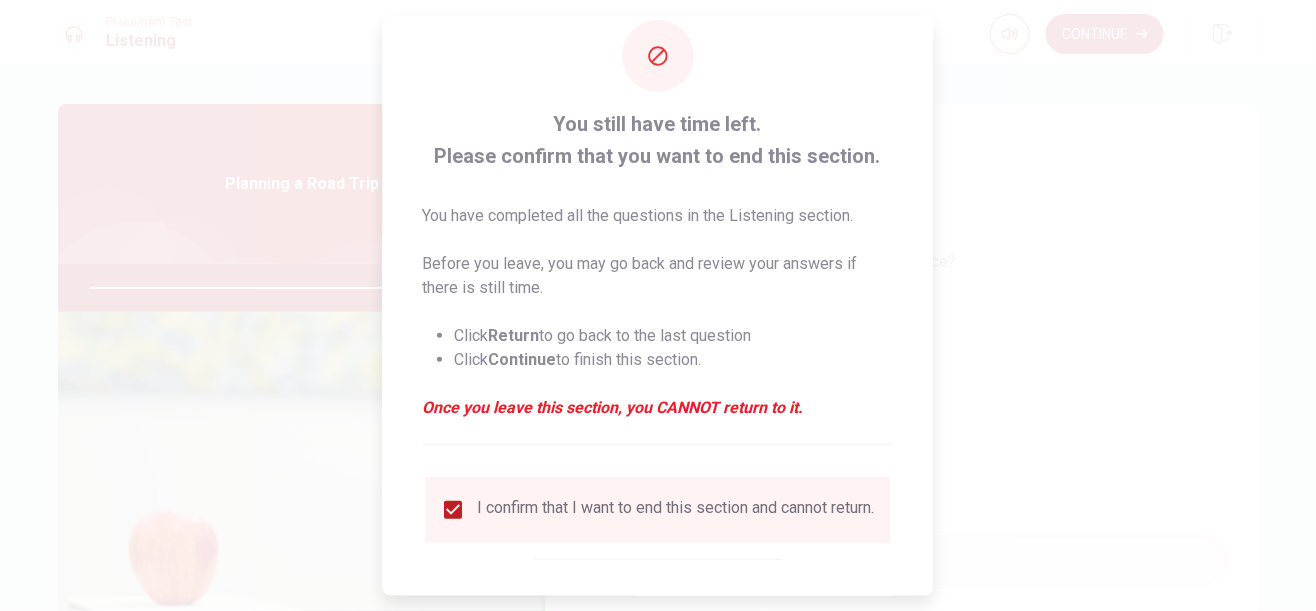 click on "Continue" at bounding box center [728, 619] 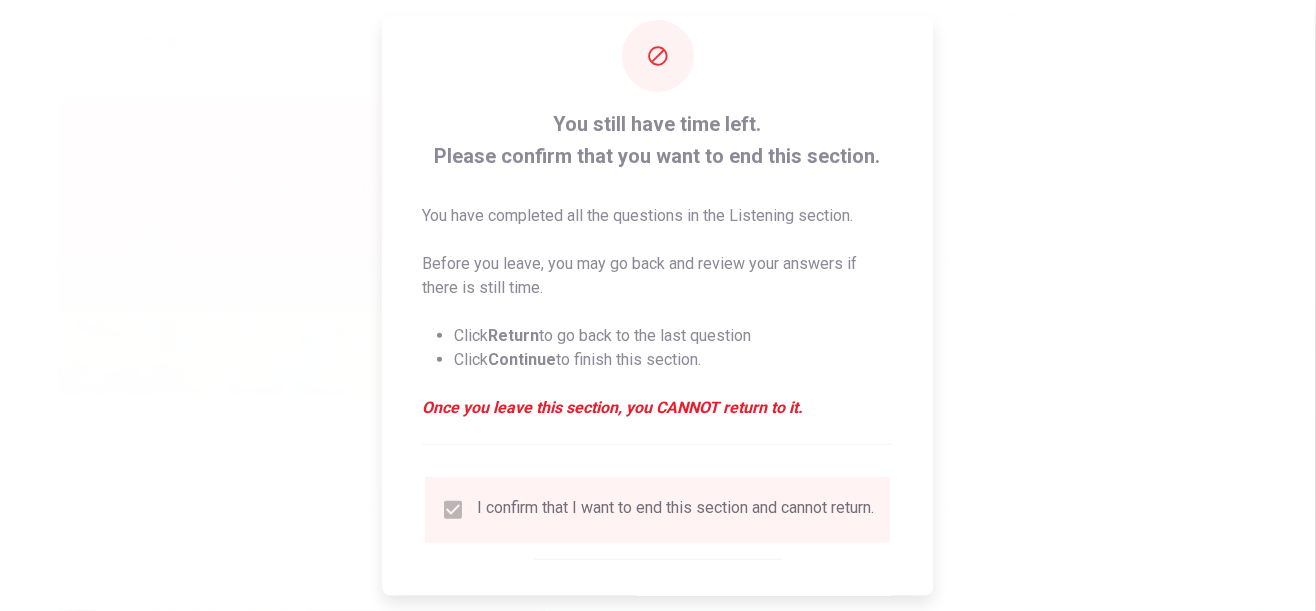 type on "91" 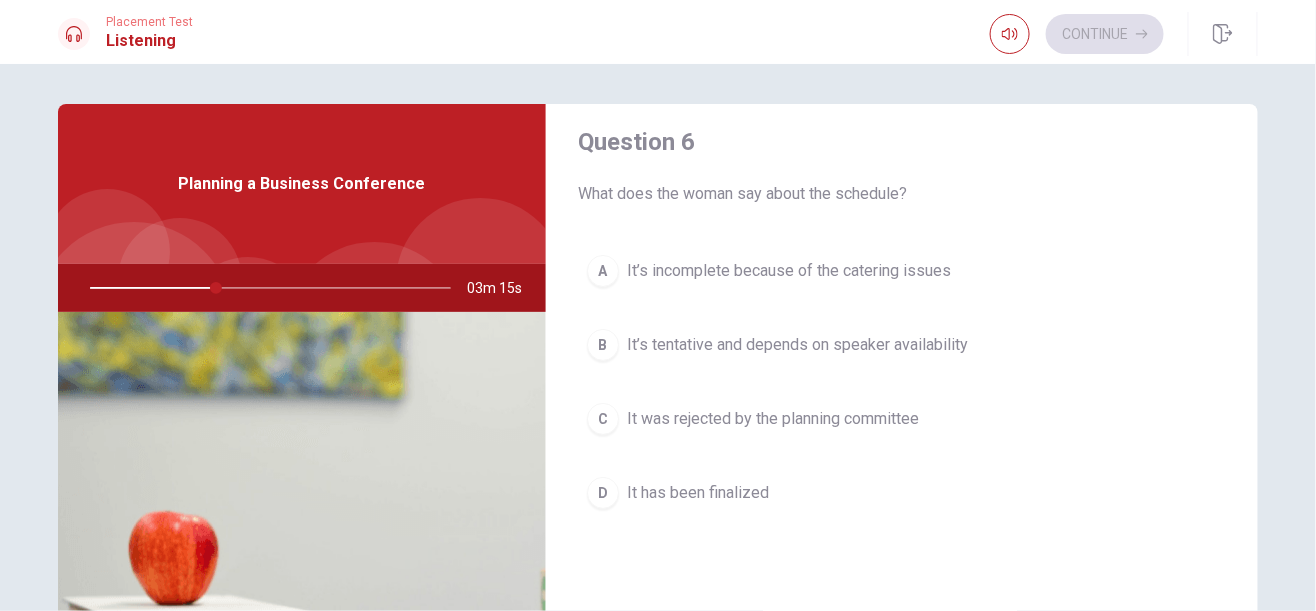 scroll, scrollTop: 21, scrollLeft: 0, axis: vertical 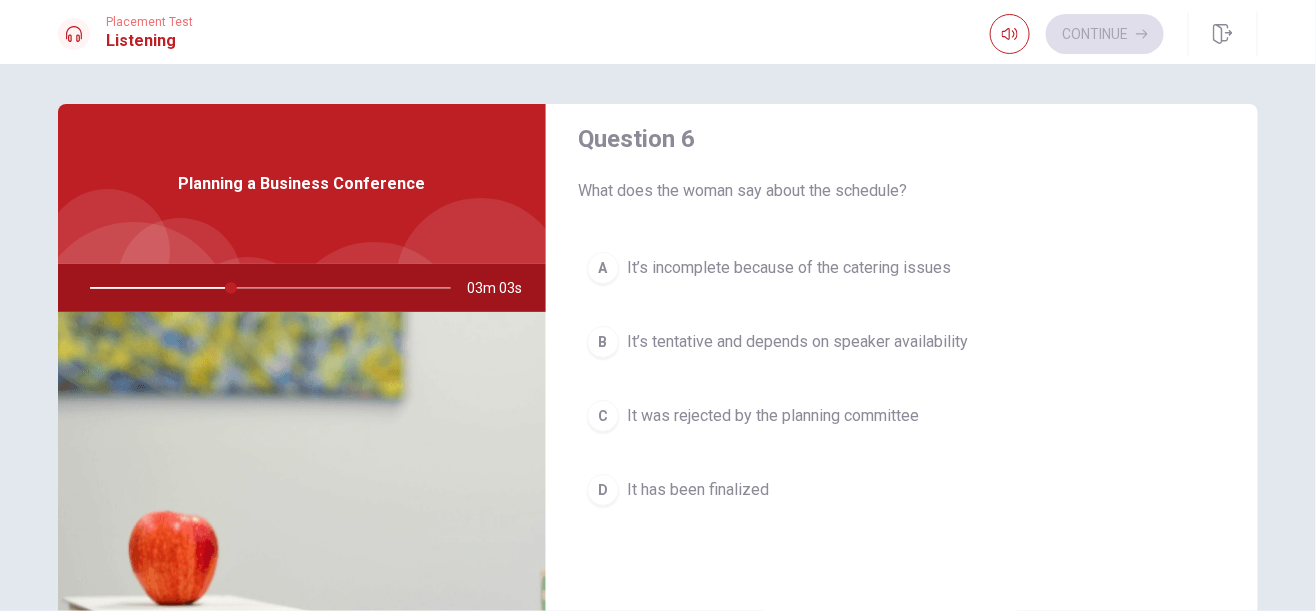 click on "B" at bounding box center [603, 342] 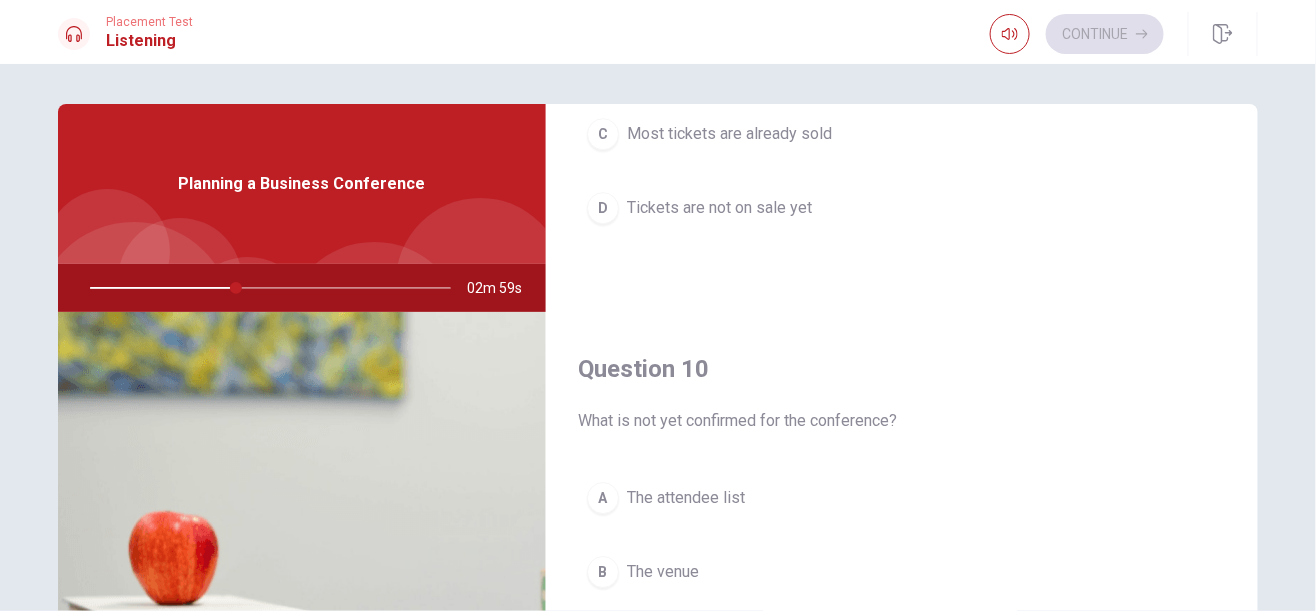 scroll, scrollTop: 1848, scrollLeft: 0, axis: vertical 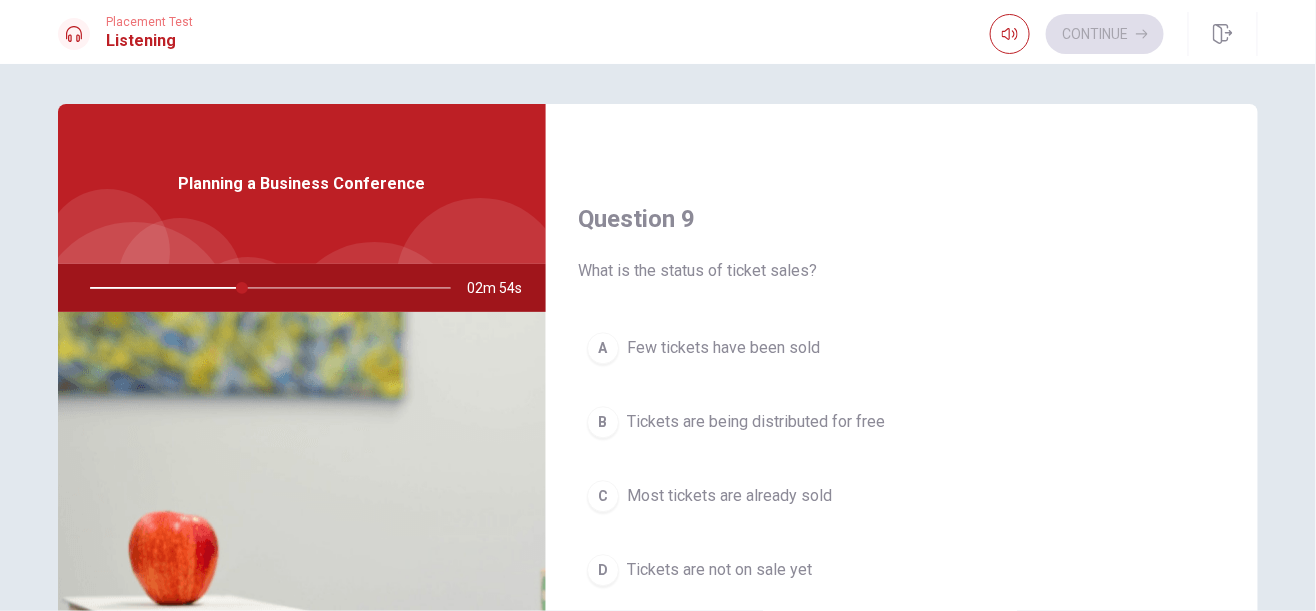 click on "C" at bounding box center (603, 496) 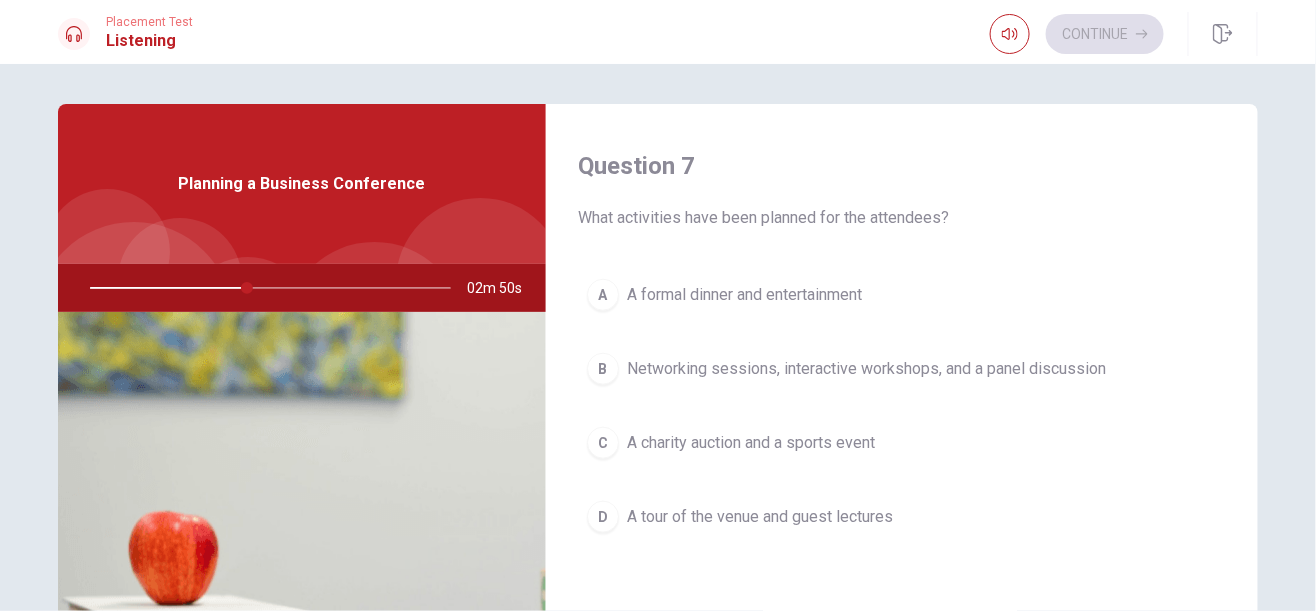 scroll, scrollTop: 512, scrollLeft: 0, axis: vertical 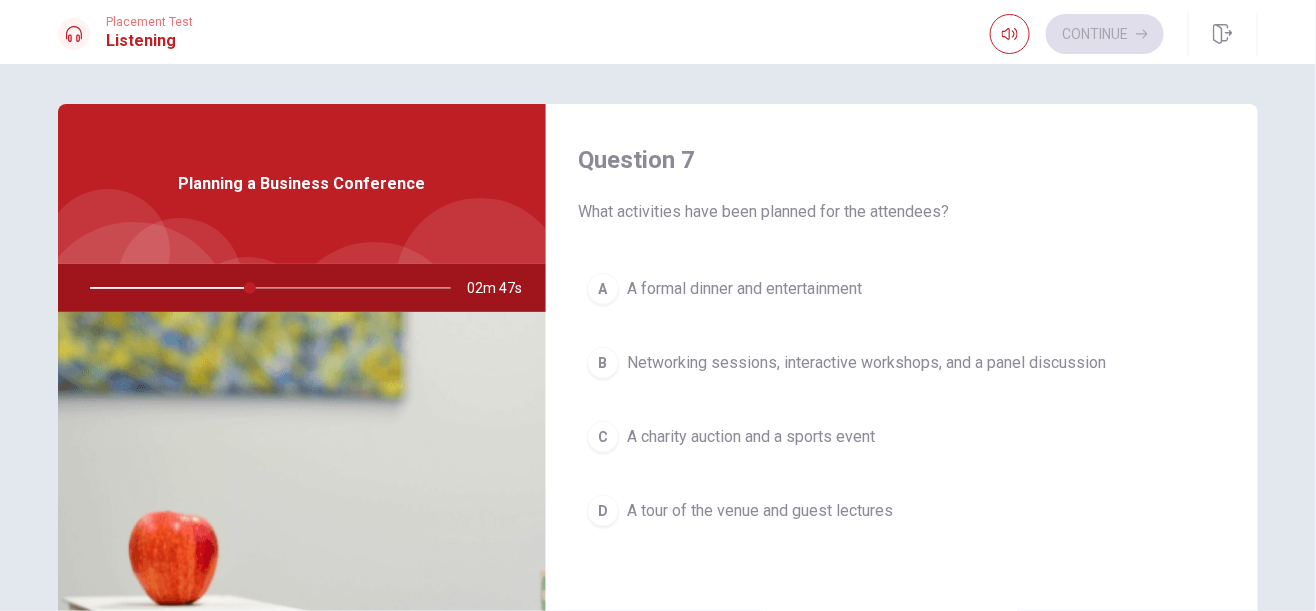click on "B" at bounding box center (603, 363) 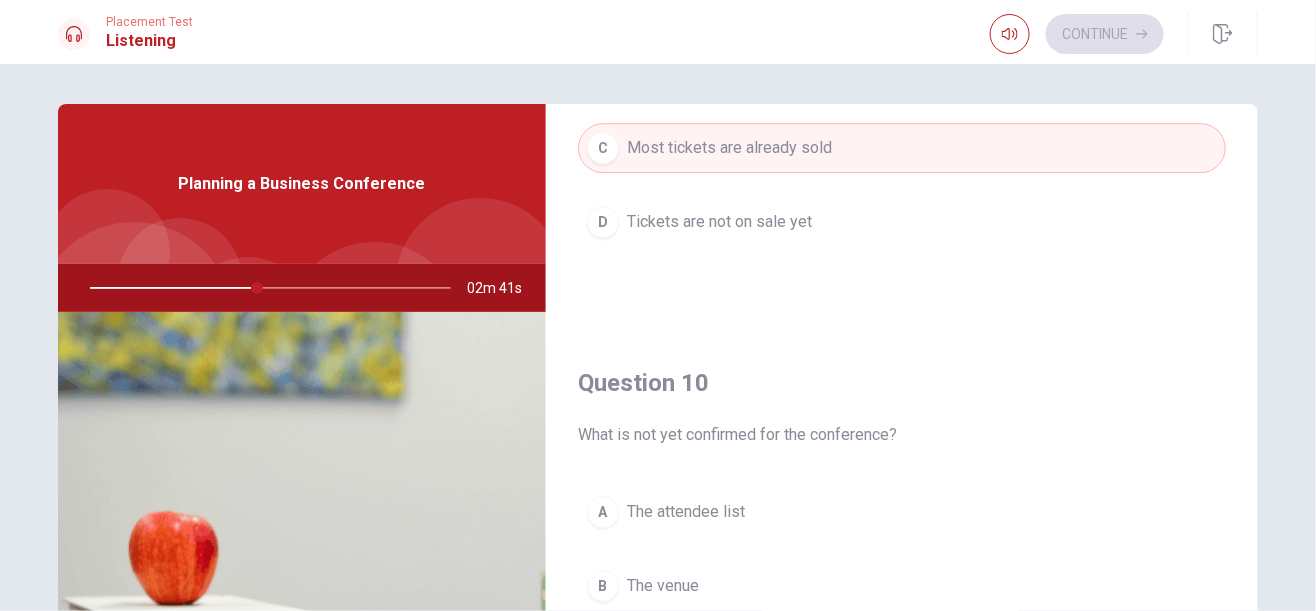 scroll, scrollTop: 1848, scrollLeft: 0, axis: vertical 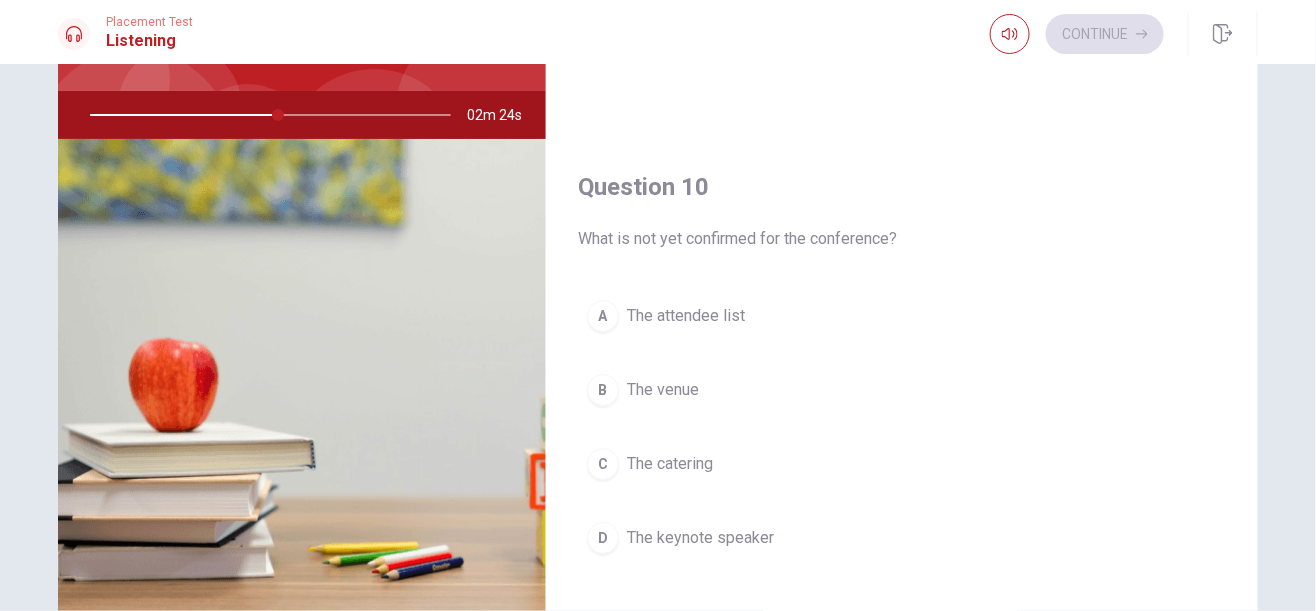 click on "D" at bounding box center [603, 538] 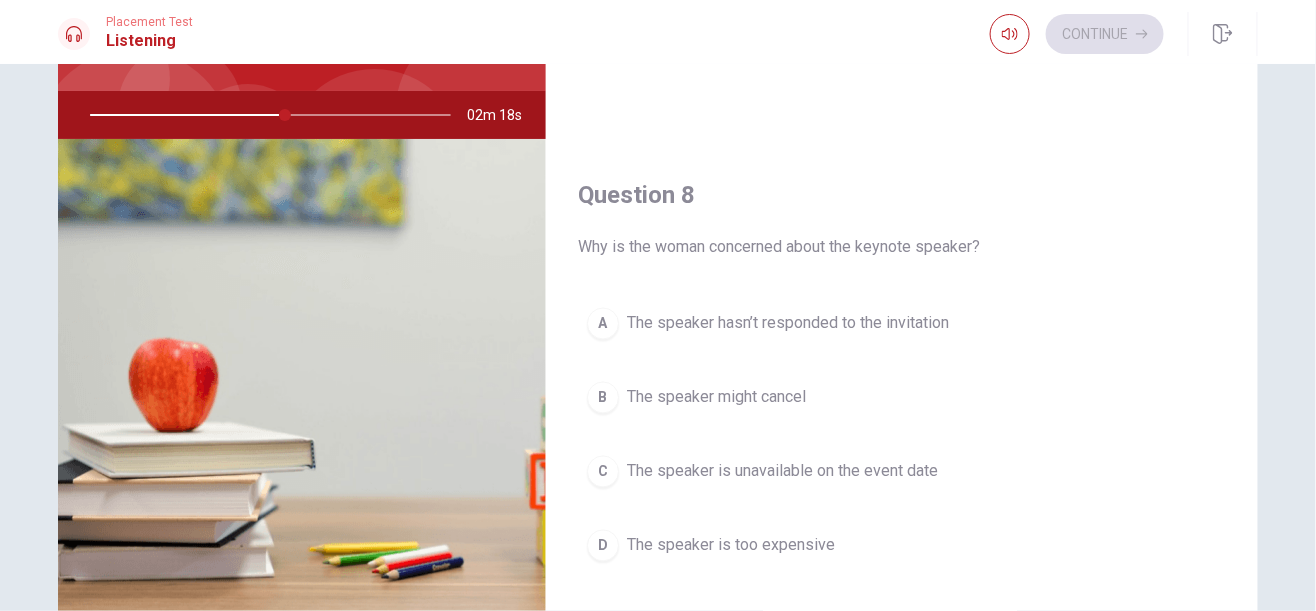 scroll, scrollTop: 818, scrollLeft: 0, axis: vertical 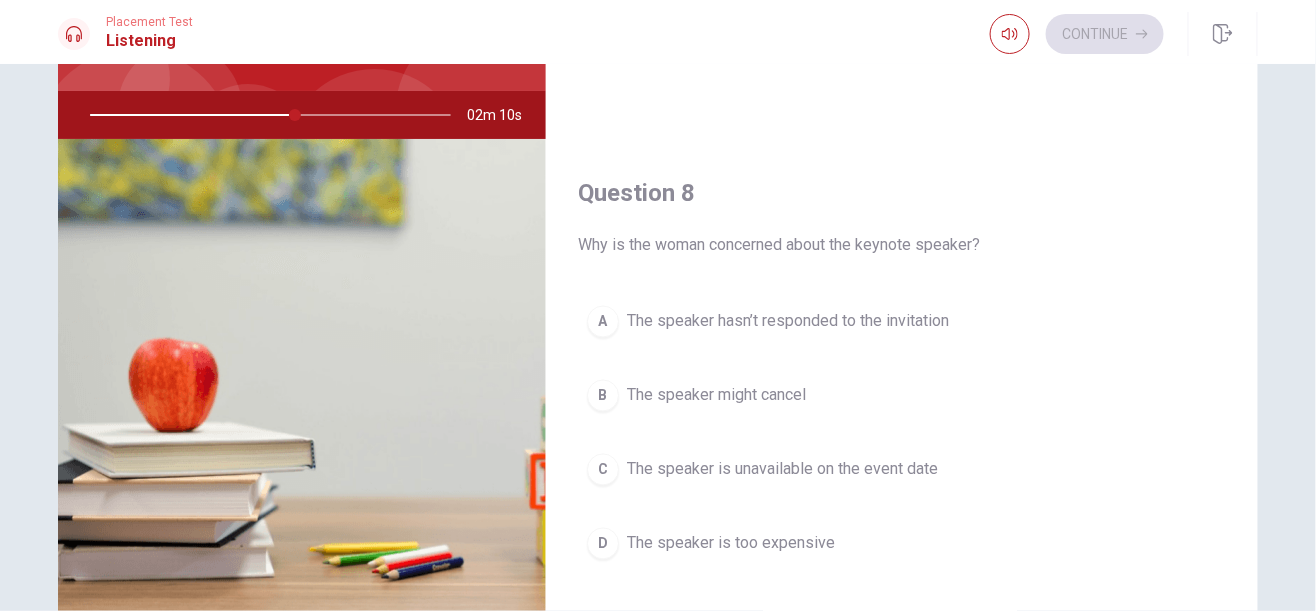 click on "B" at bounding box center (603, 396) 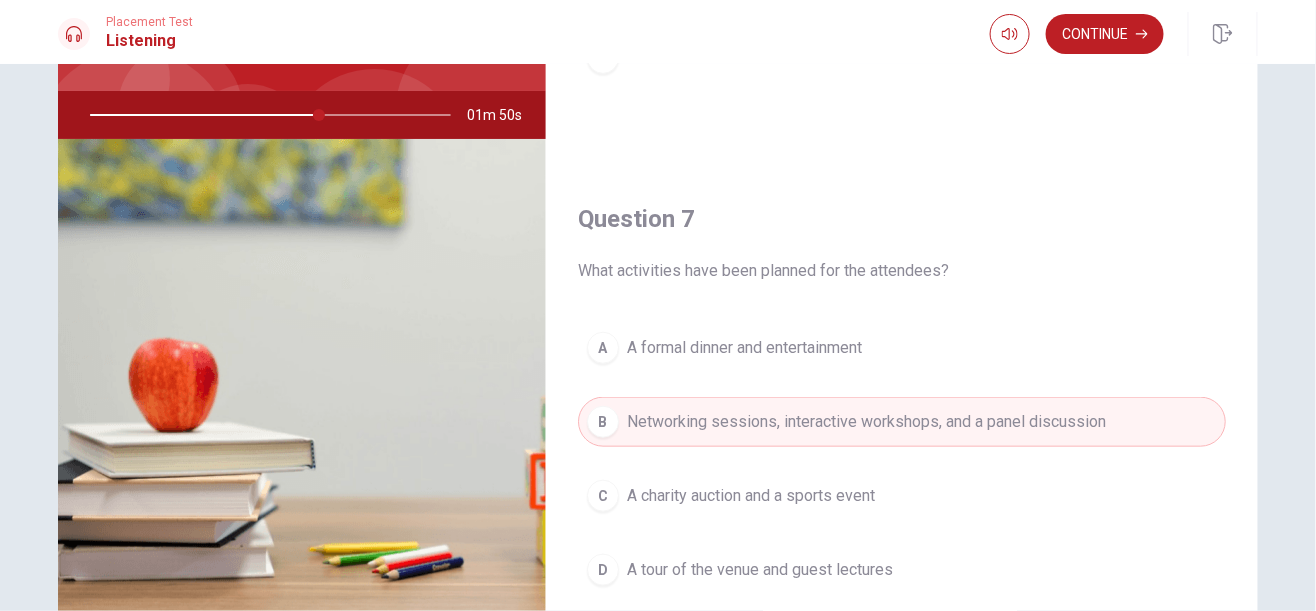 scroll, scrollTop: 0, scrollLeft: 0, axis: both 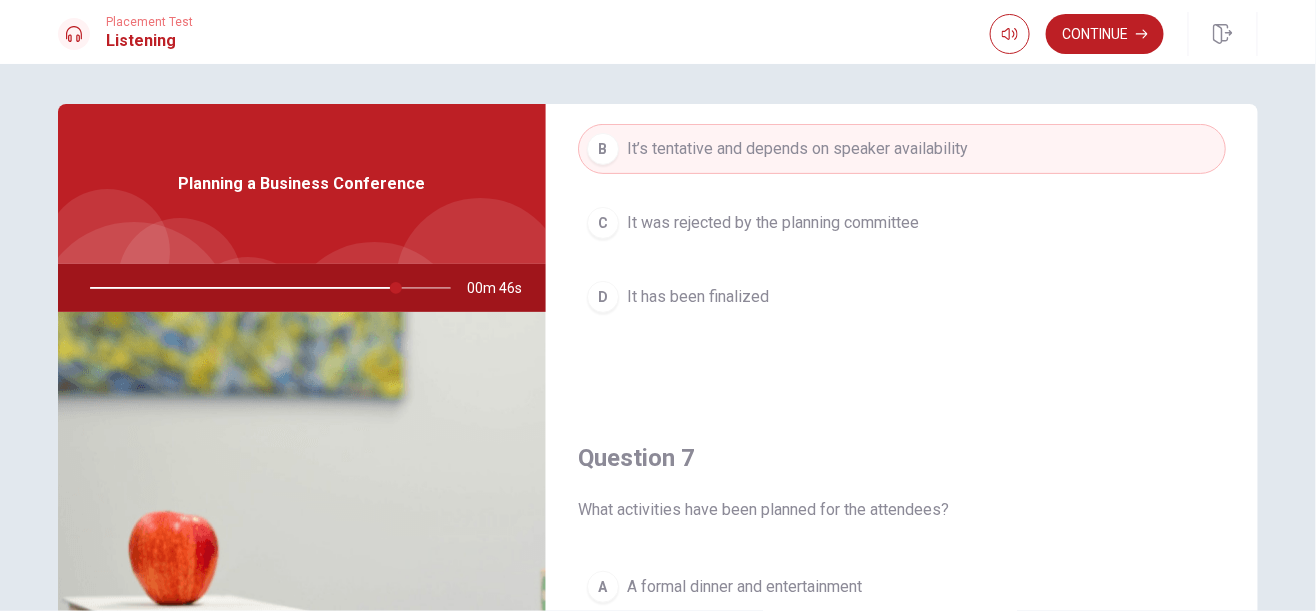 click on "Continue" at bounding box center [1105, 34] 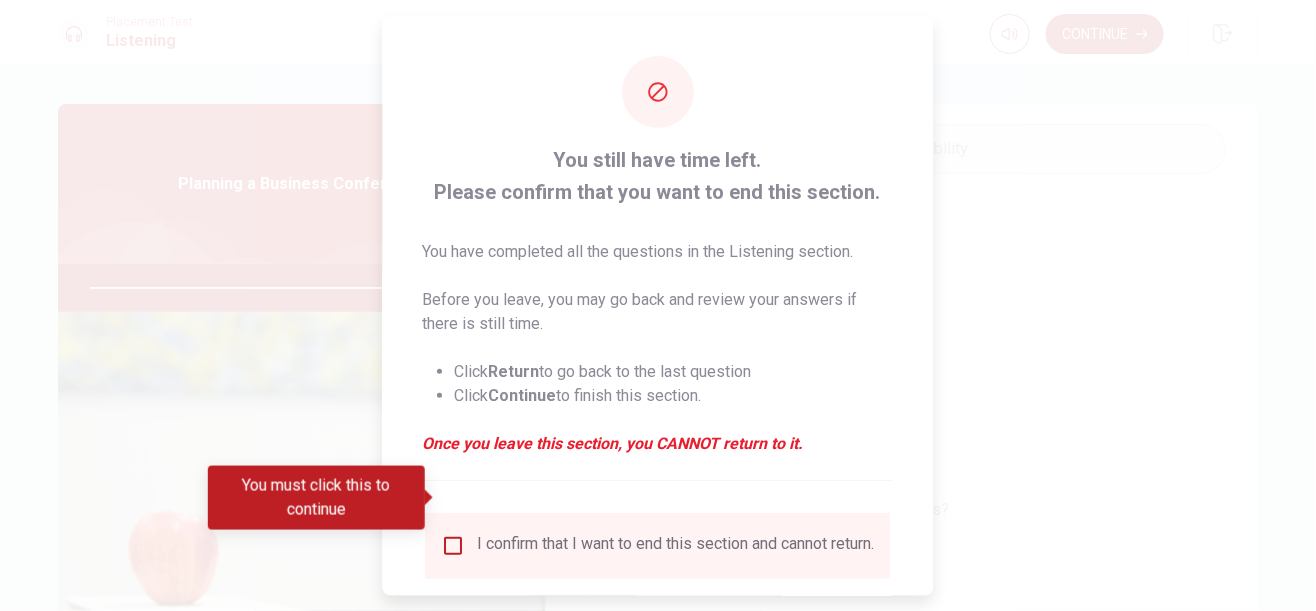 click at bounding box center [454, 546] 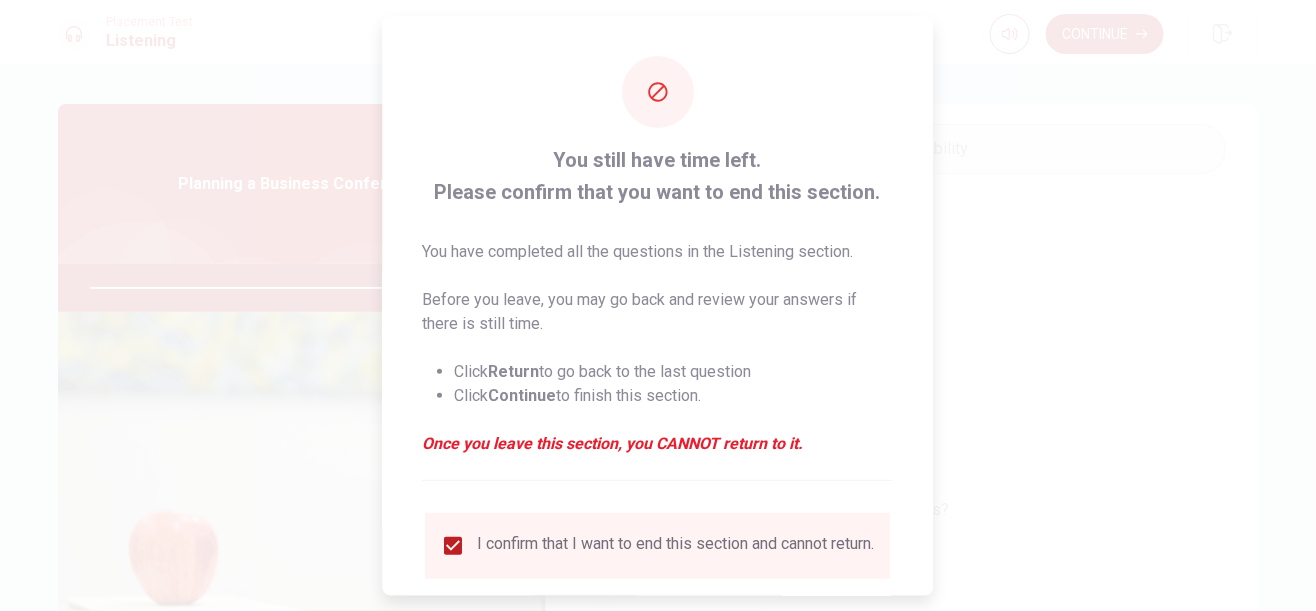 scroll, scrollTop: 37, scrollLeft: 0, axis: vertical 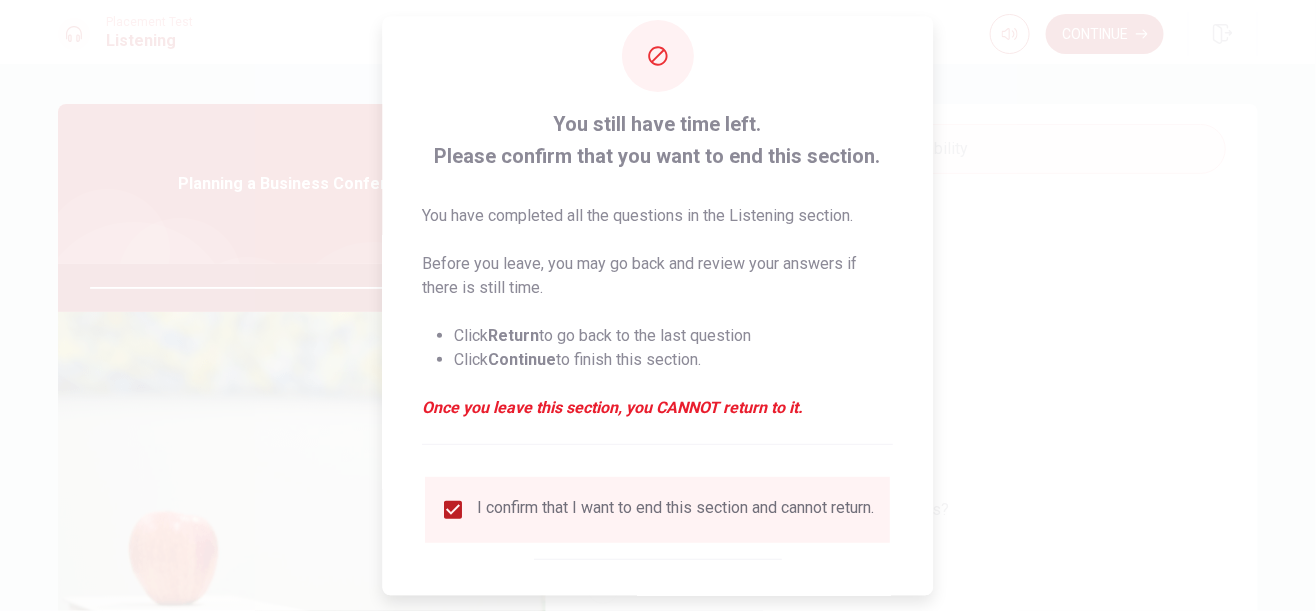 click on "Continue" at bounding box center (728, 619) 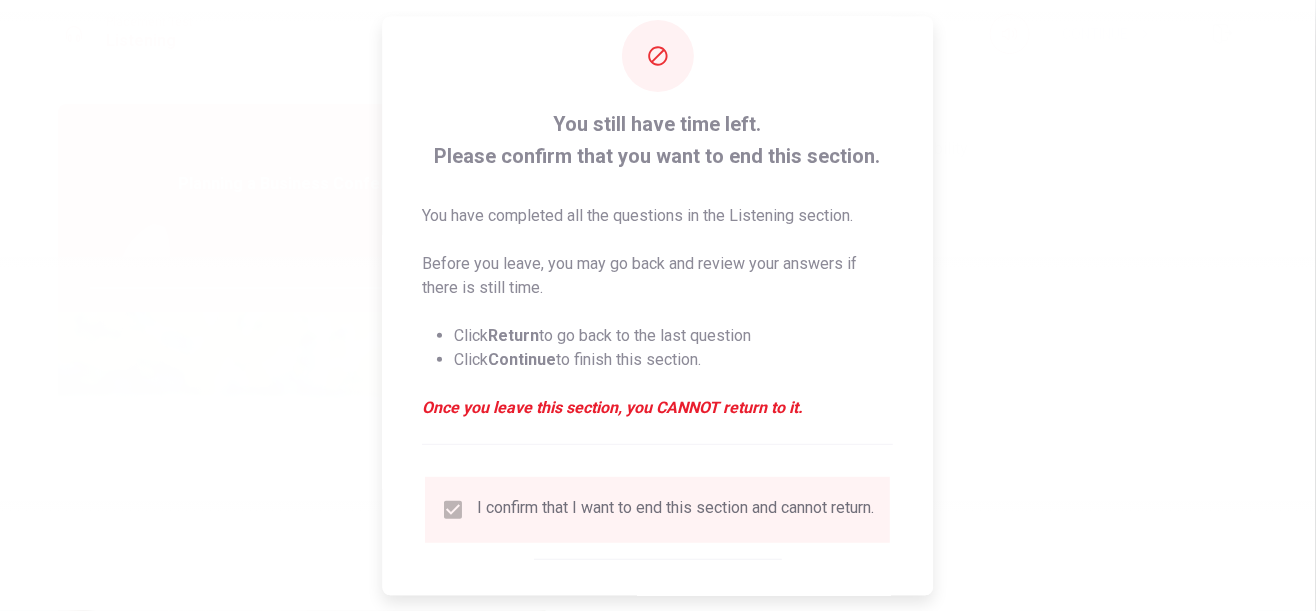 type on "86" 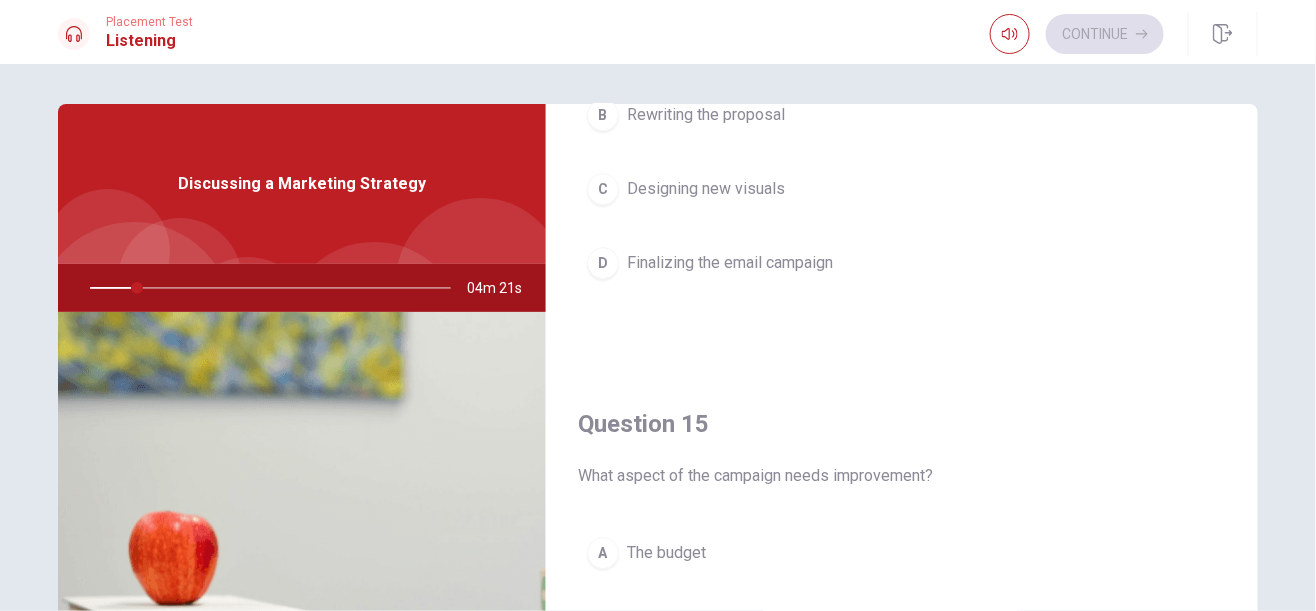 scroll, scrollTop: 1848, scrollLeft: 0, axis: vertical 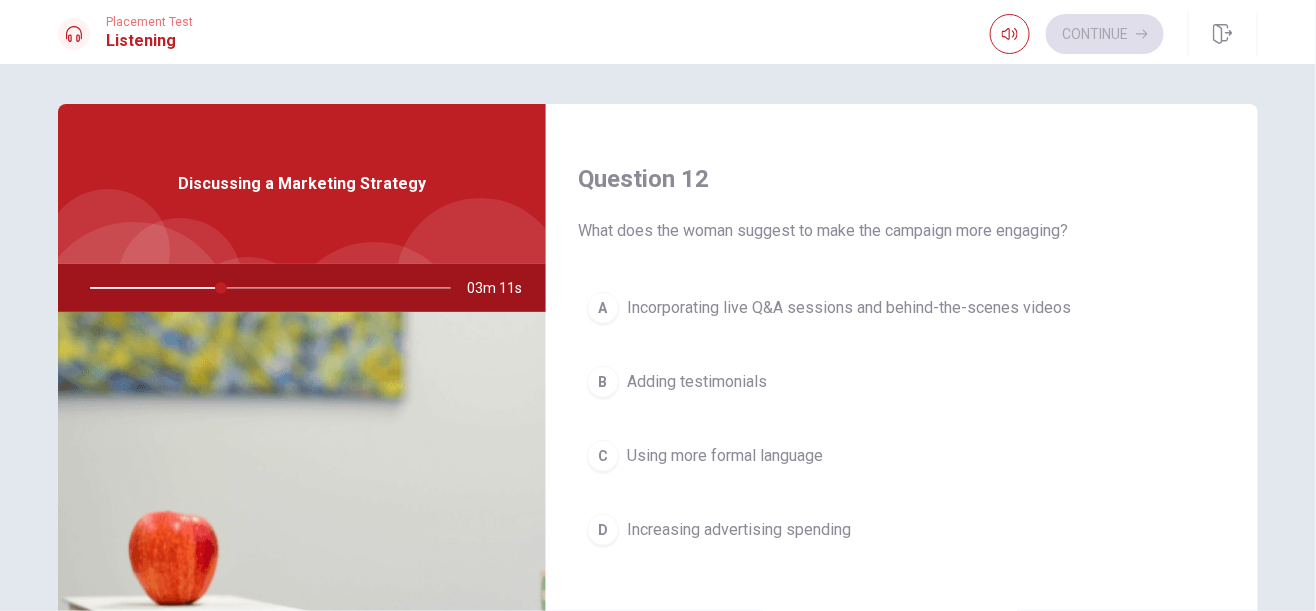 click on "A" at bounding box center [603, 308] 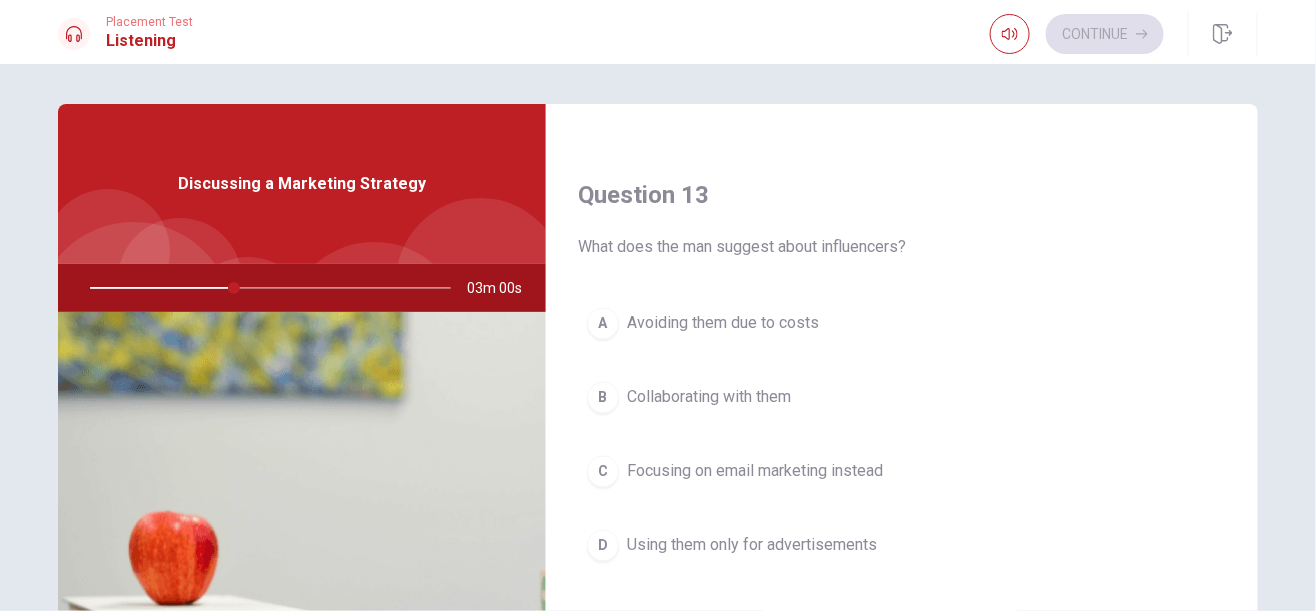 scroll, scrollTop: 1036, scrollLeft: 0, axis: vertical 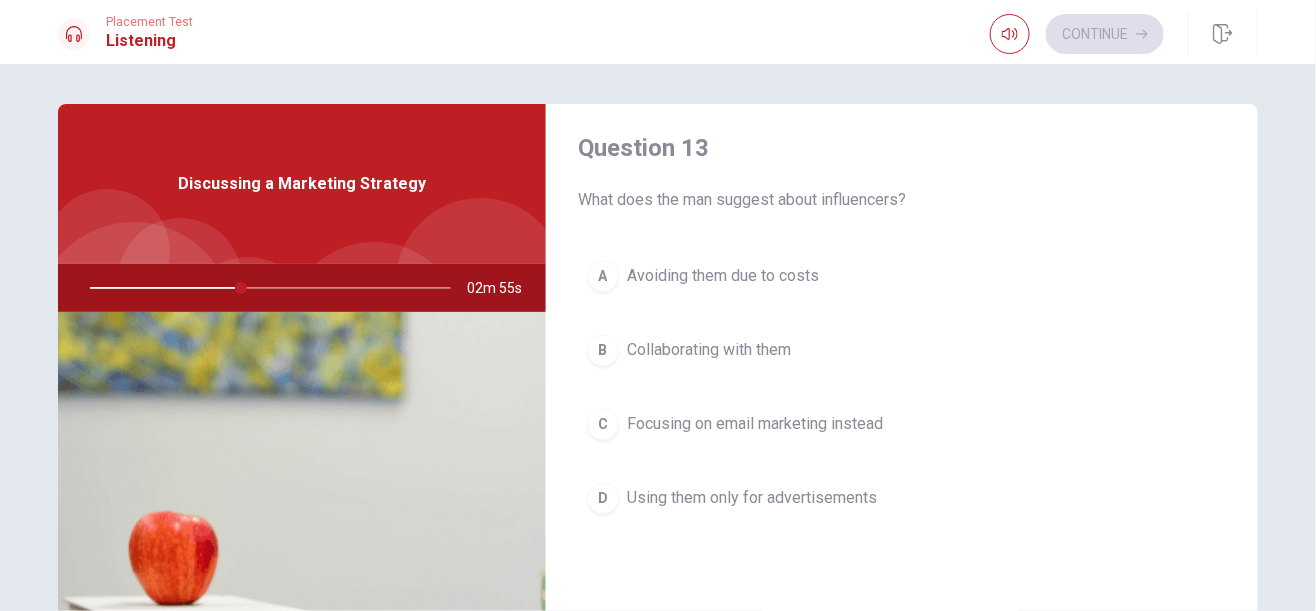 click on "B" at bounding box center (603, 351) 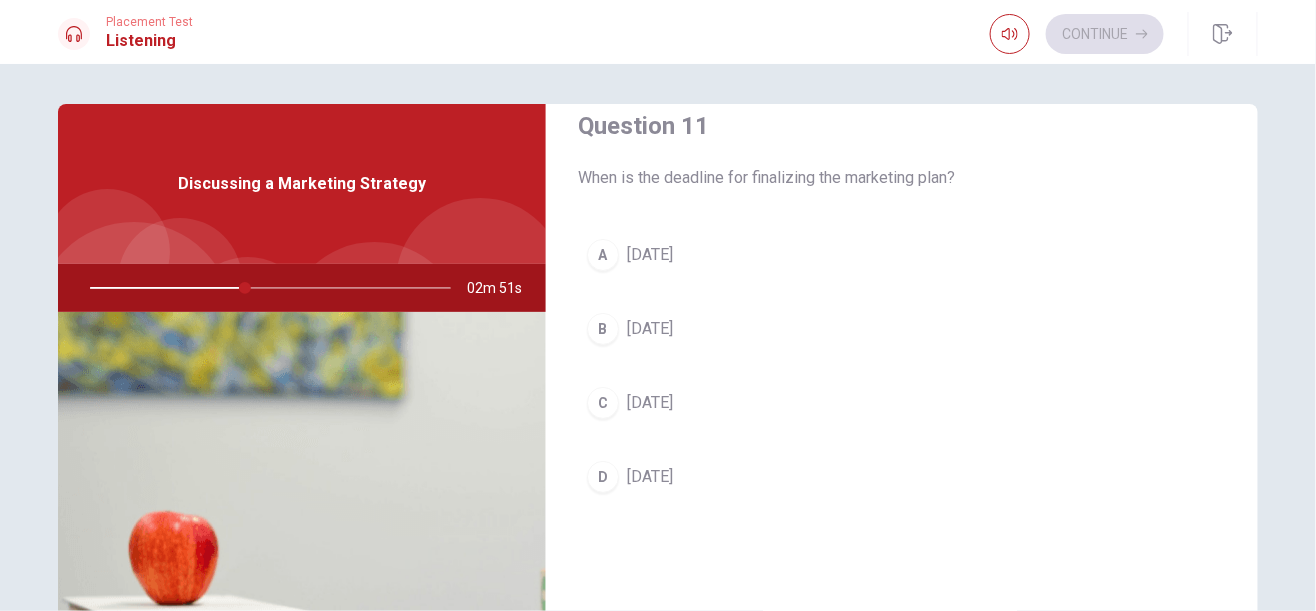 scroll, scrollTop: 37, scrollLeft: 0, axis: vertical 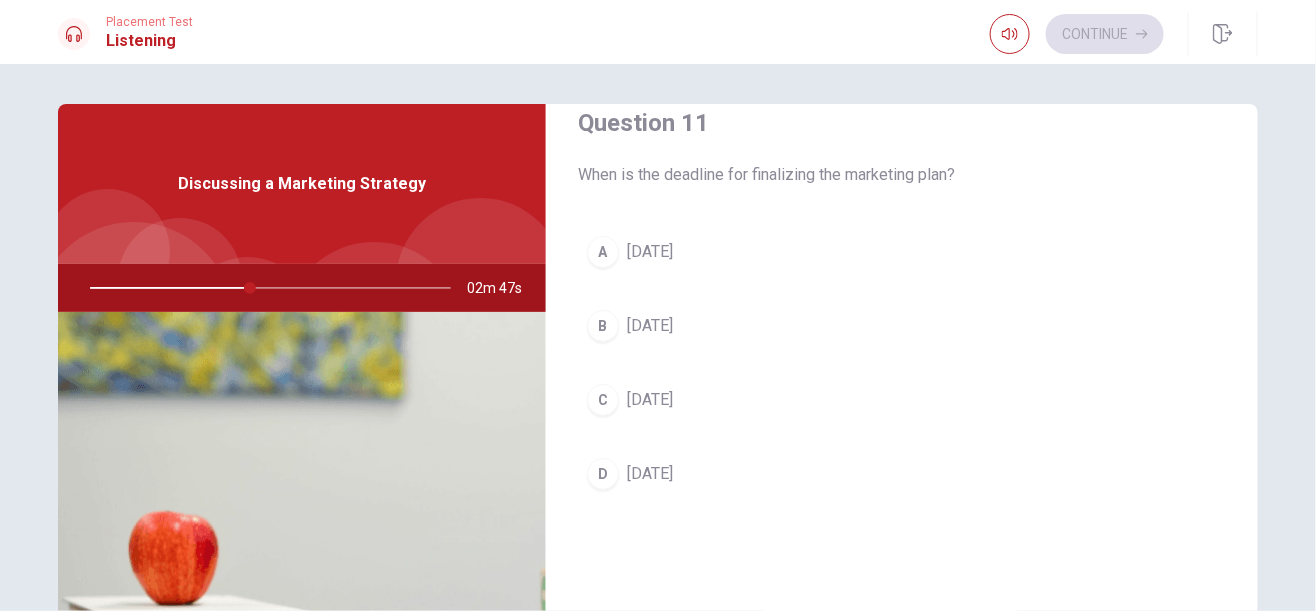 click on "A" at bounding box center (603, 252) 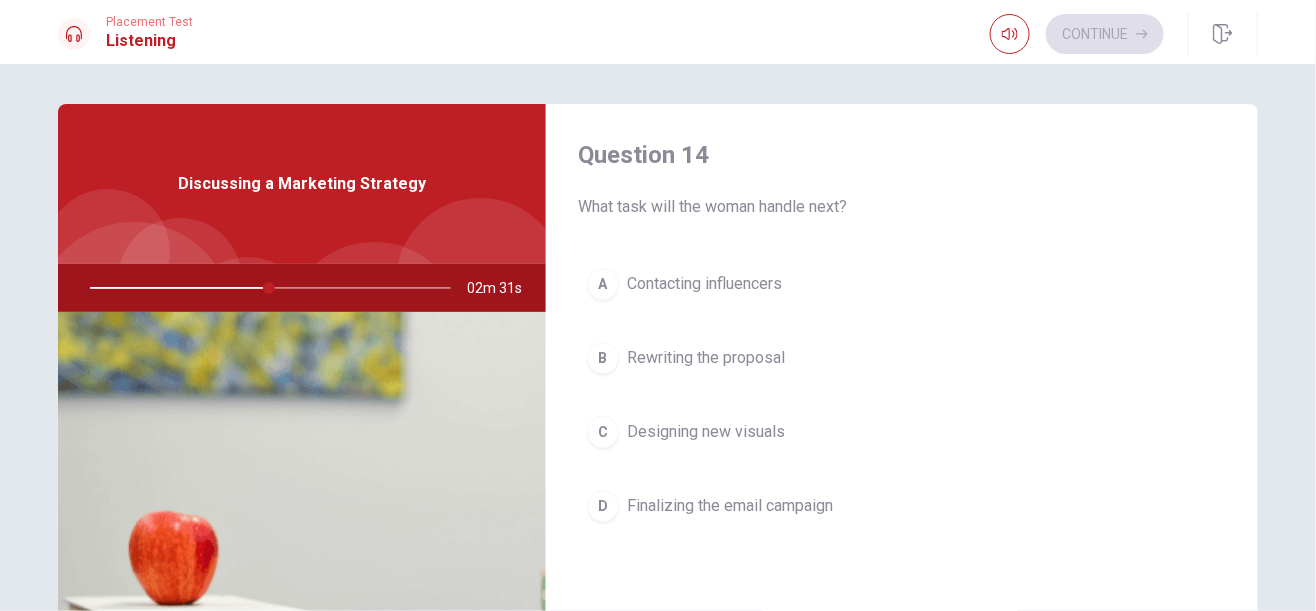 scroll, scrollTop: 1541, scrollLeft: 0, axis: vertical 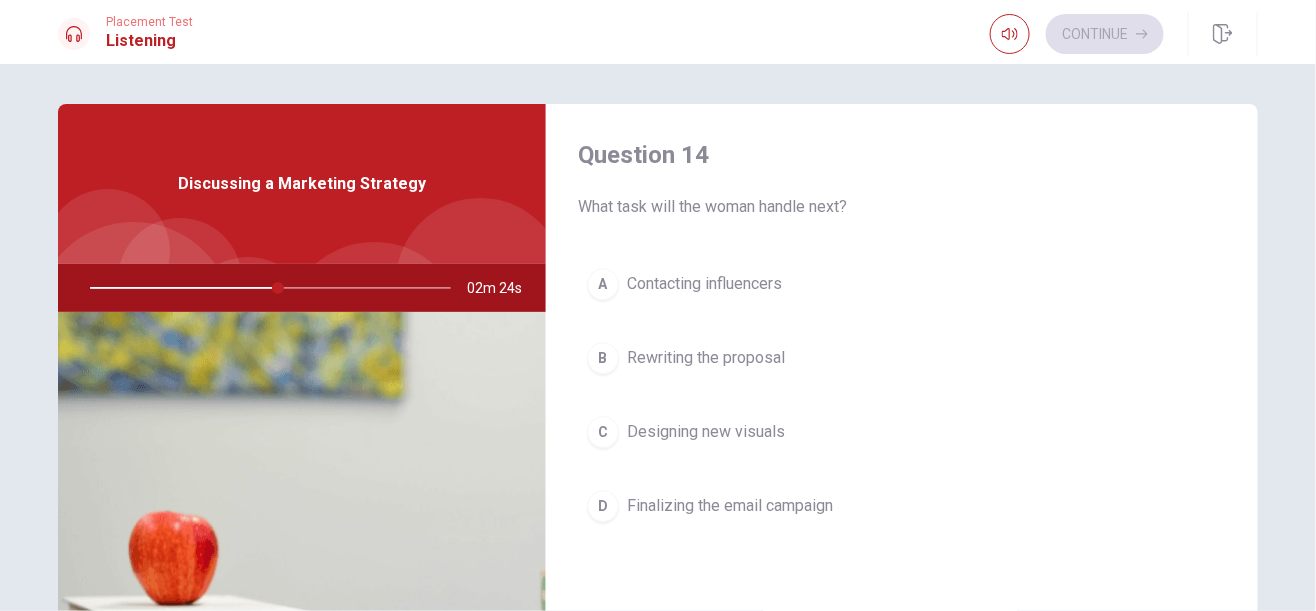 click on "B" at bounding box center [603, 358] 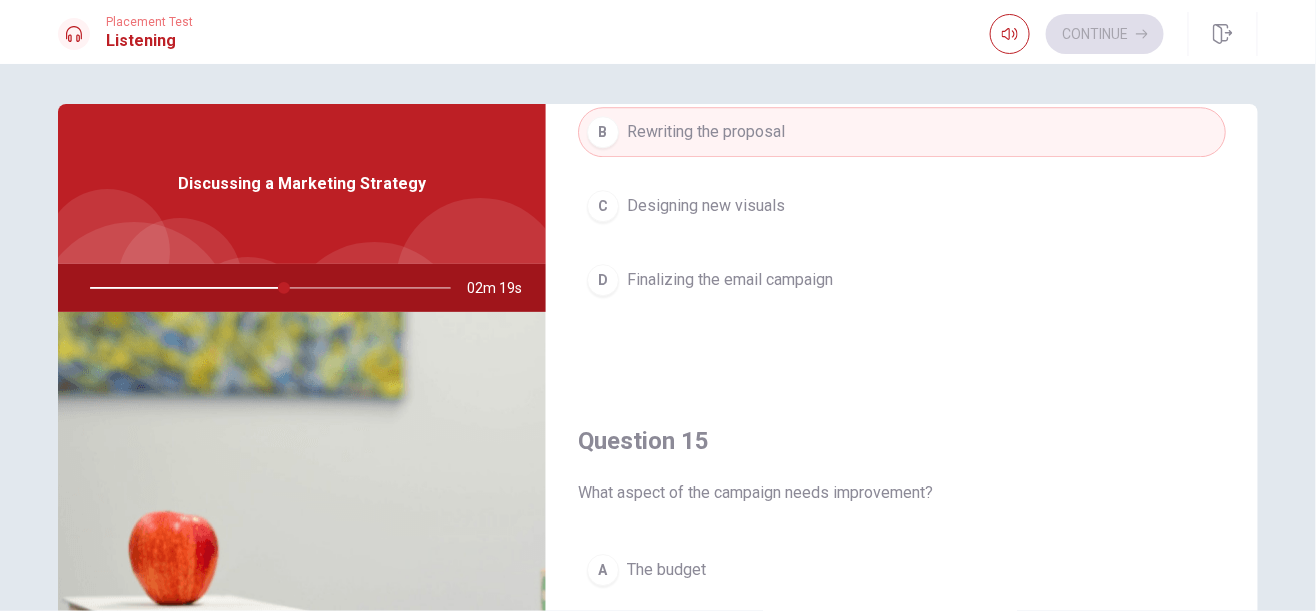 scroll, scrollTop: 1848, scrollLeft: 0, axis: vertical 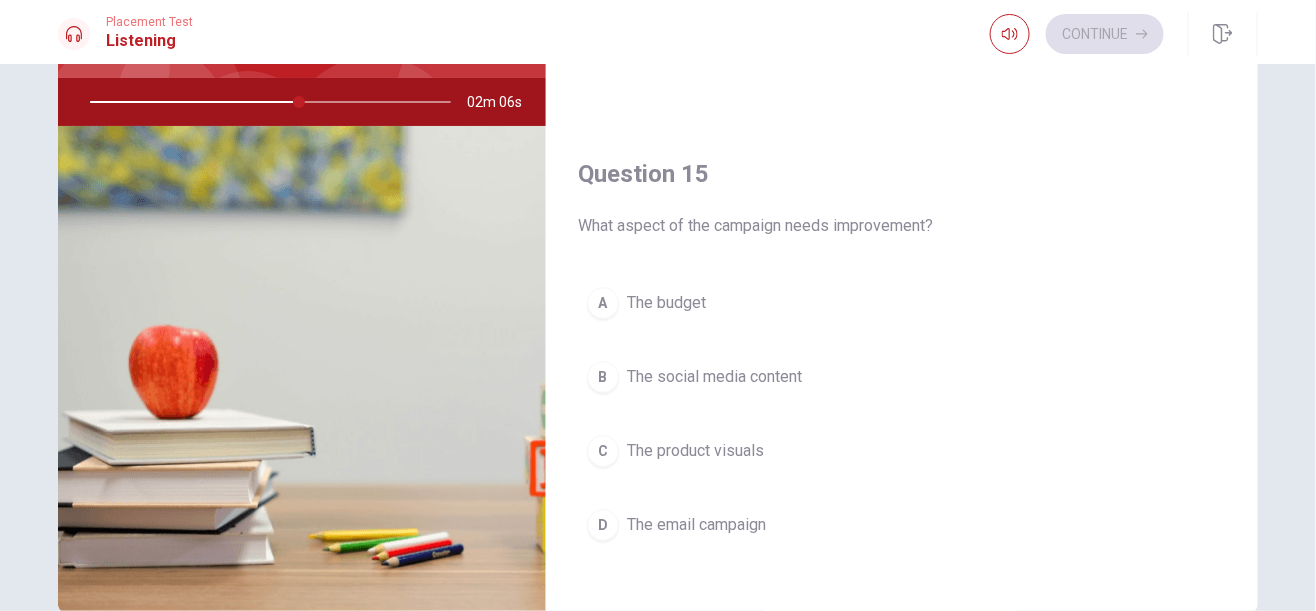 click on "B" at bounding box center [603, 377] 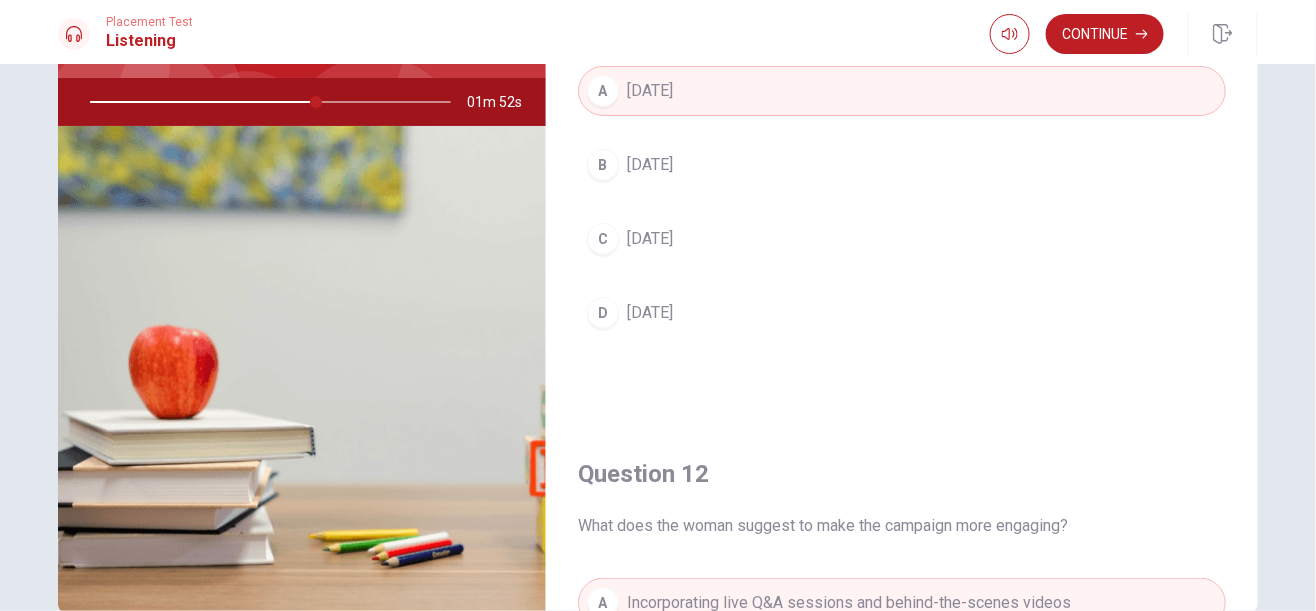 scroll, scrollTop: 0, scrollLeft: 0, axis: both 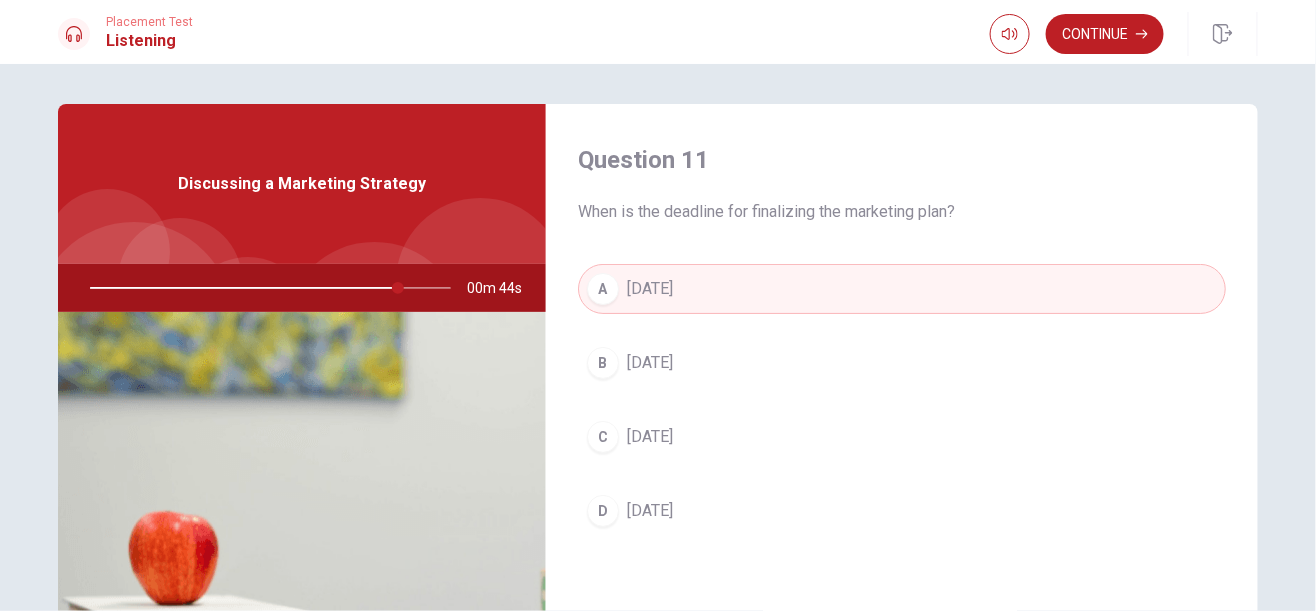 click on "Continue" at bounding box center (1105, 34) 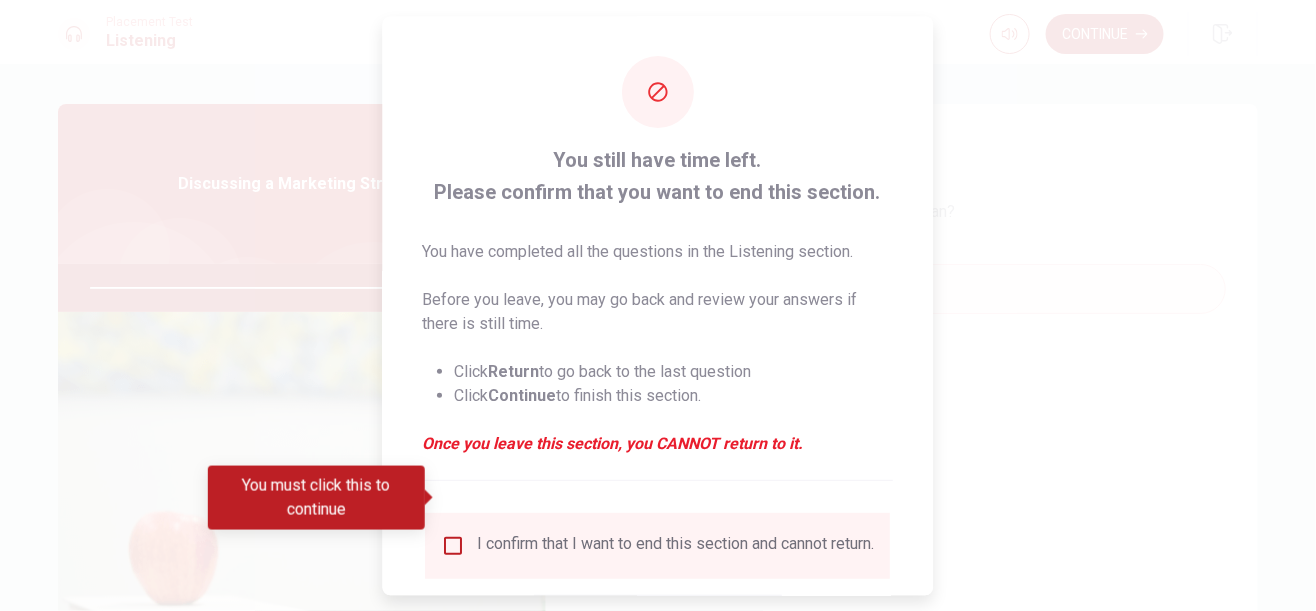 click at bounding box center (454, 546) 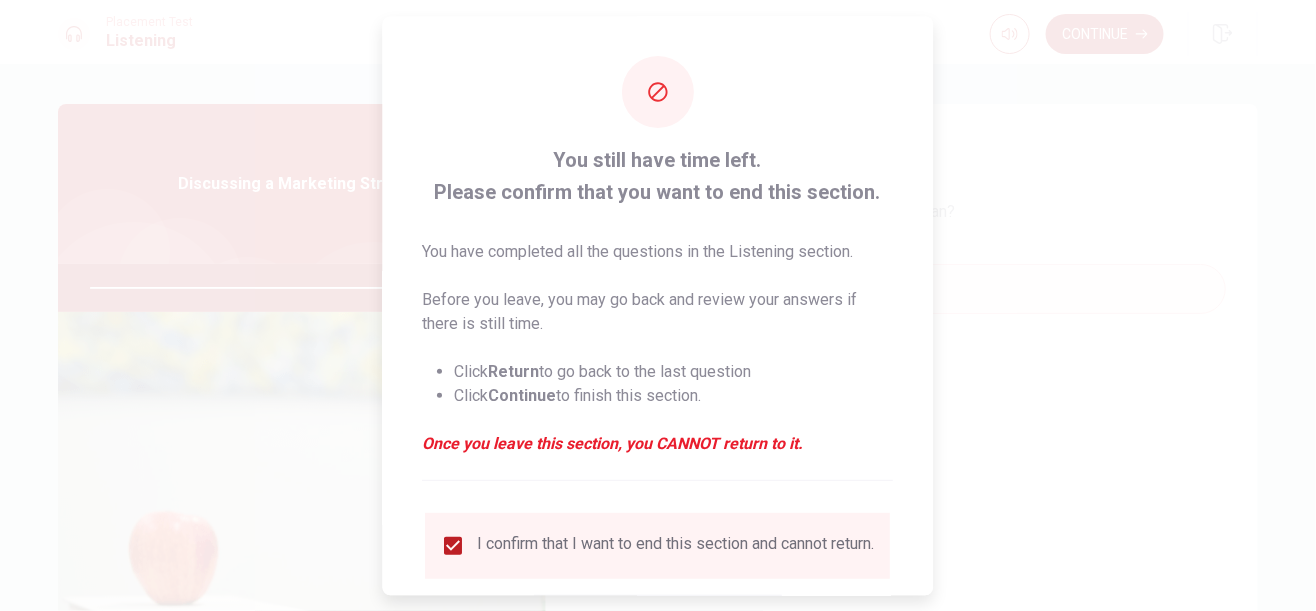 scroll, scrollTop: 37, scrollLeft: 0, axis: vertical 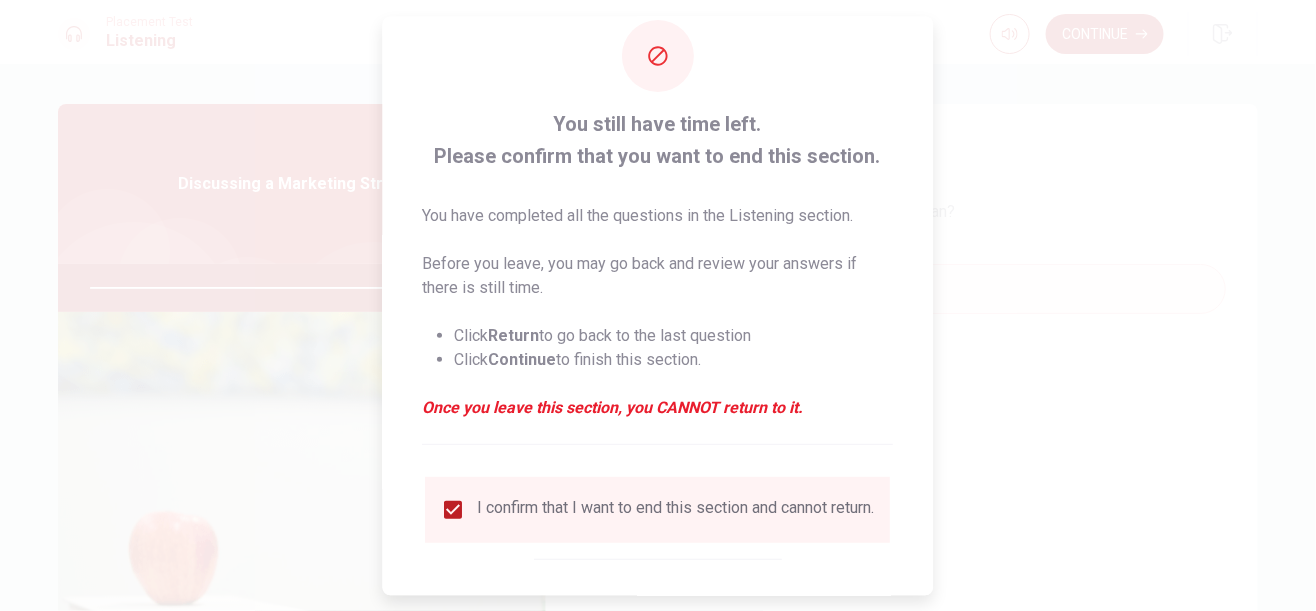 click on "Continue" at bounding box center (728, 619) 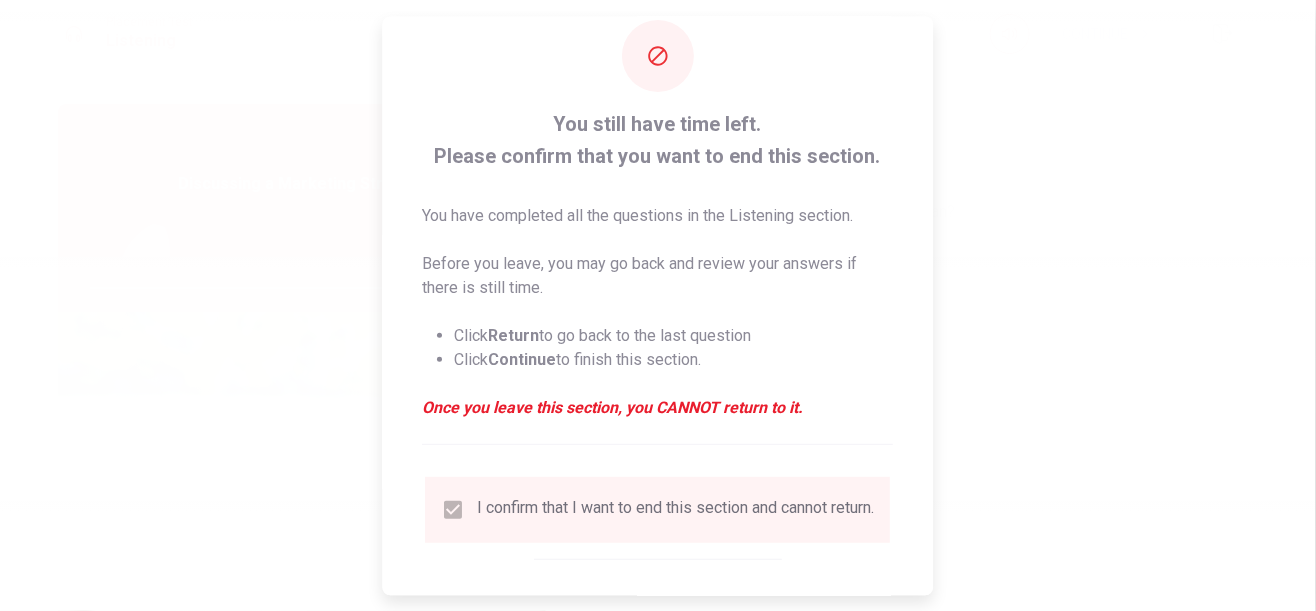 type on "87" 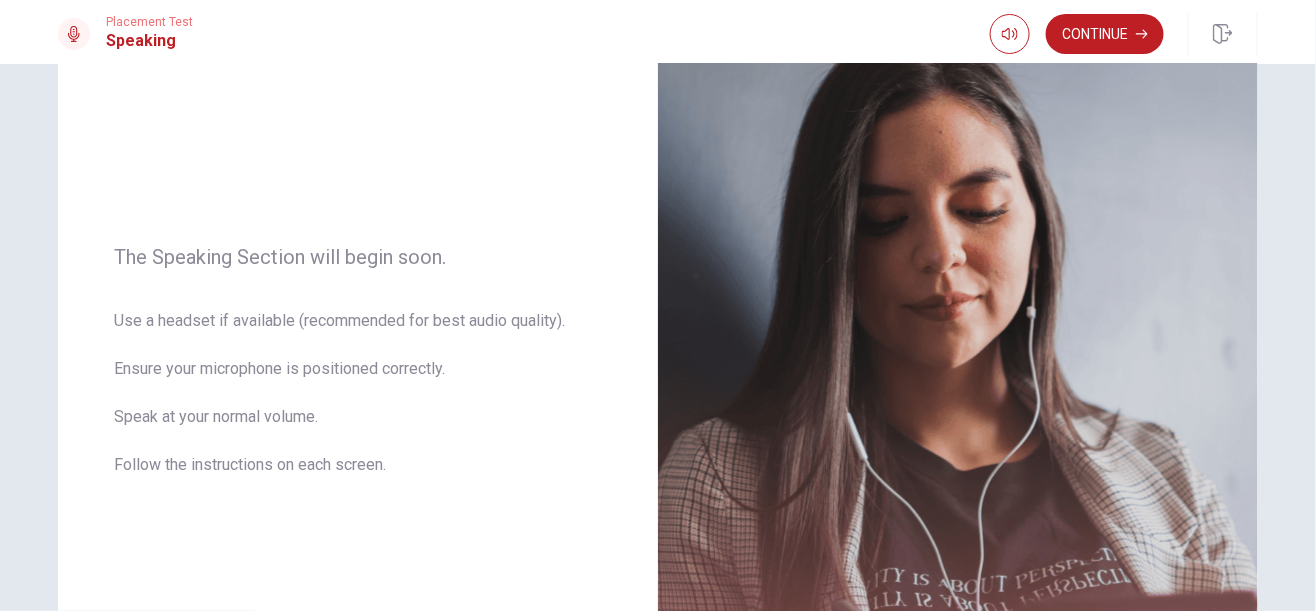 scroll, scrollTop: 0, scrollLeft: 0, axis: both 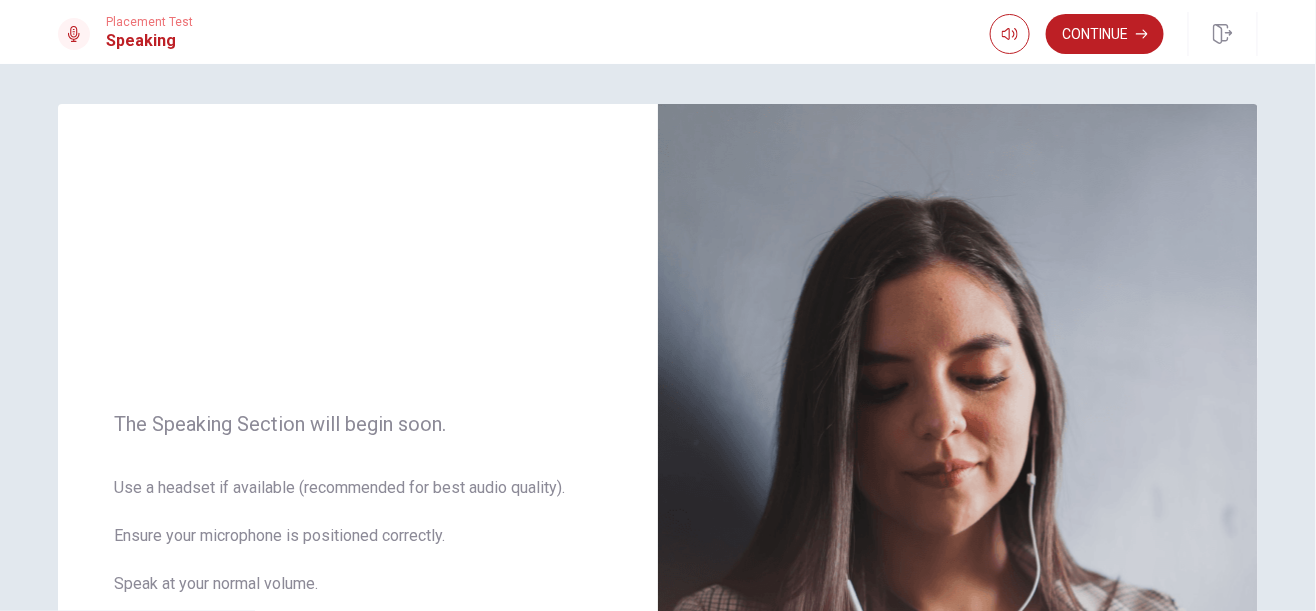 click on "Speaking" at bounding box center [149, 41] 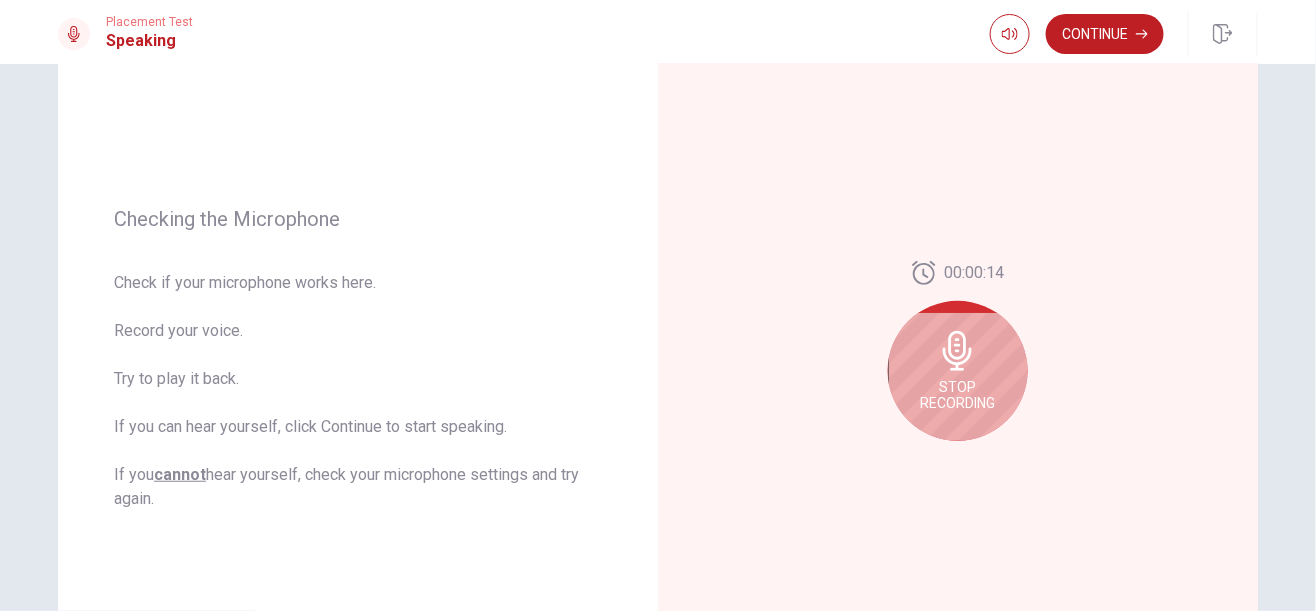 scroll, scrollTop: 188, scrollLeft: 0, axis: vertical 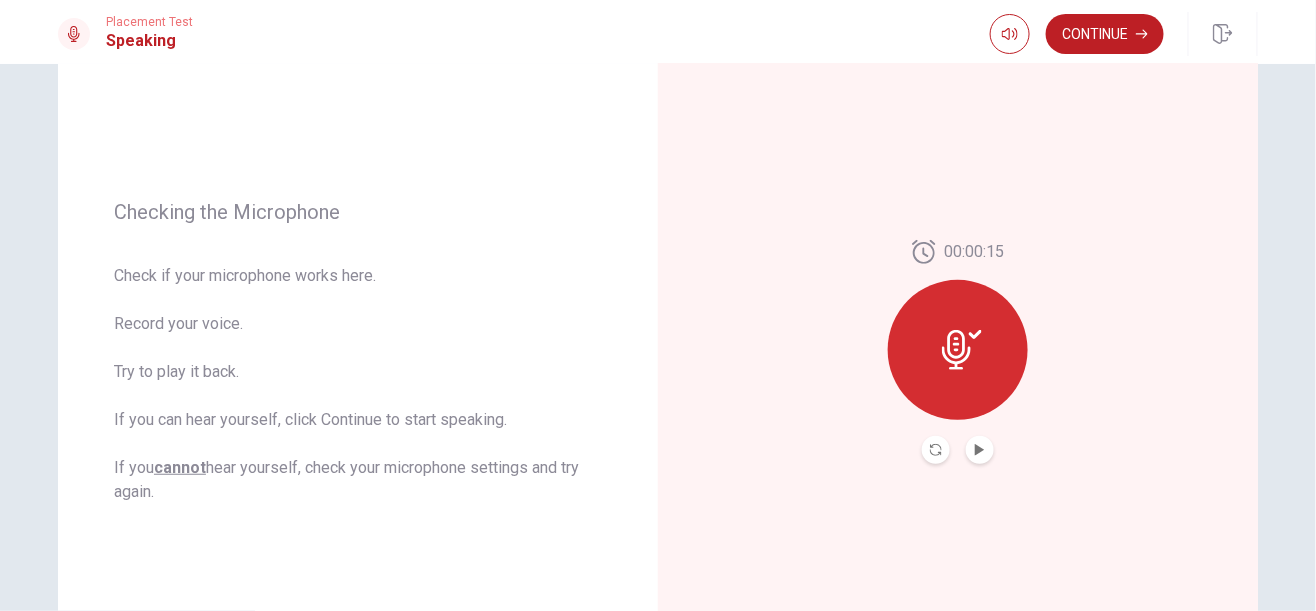 click 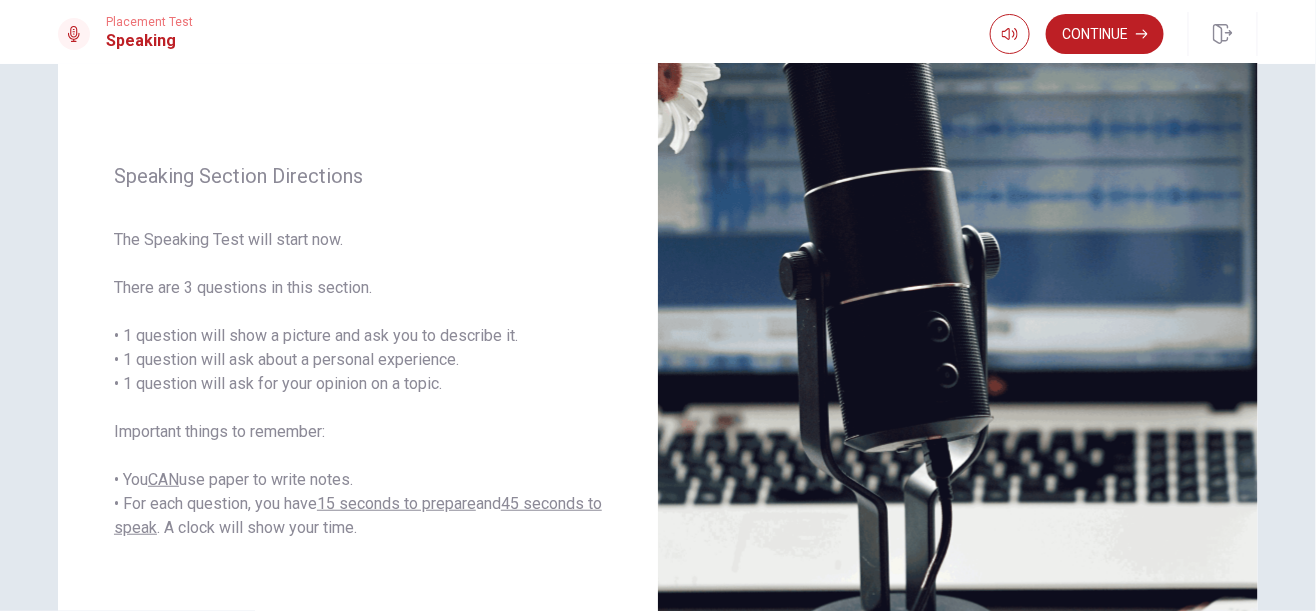 click on "Continue" at bounding box center [1105, 34] 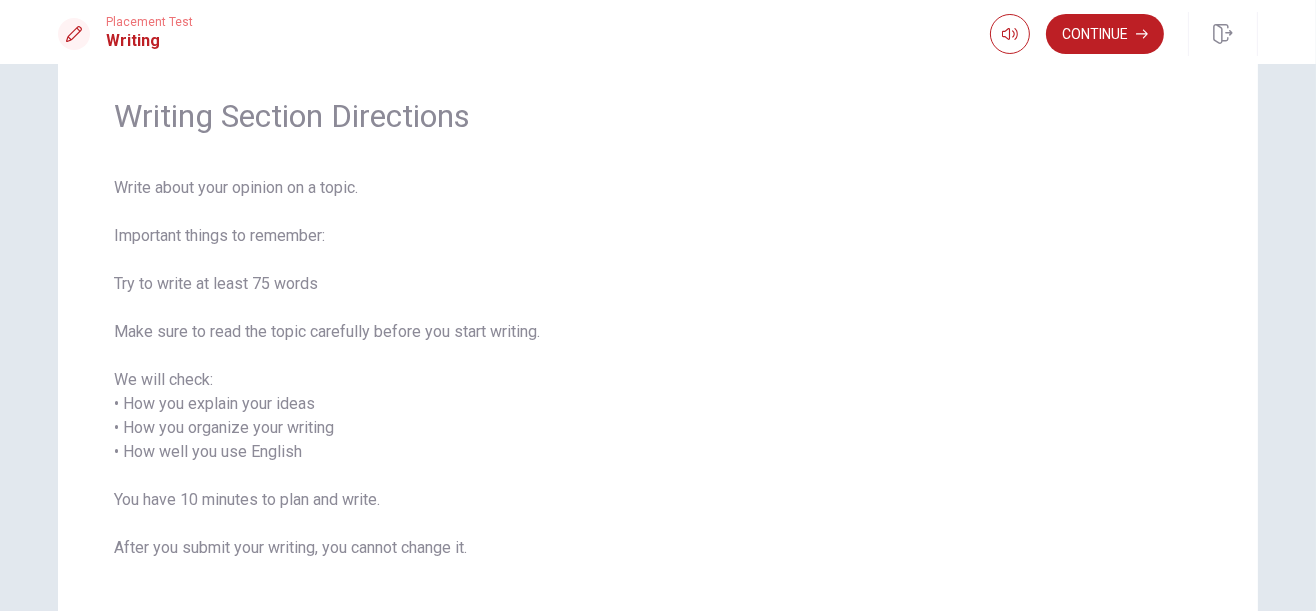 scroll, scrollTop: 0, scrollLeft: 0, axis: both 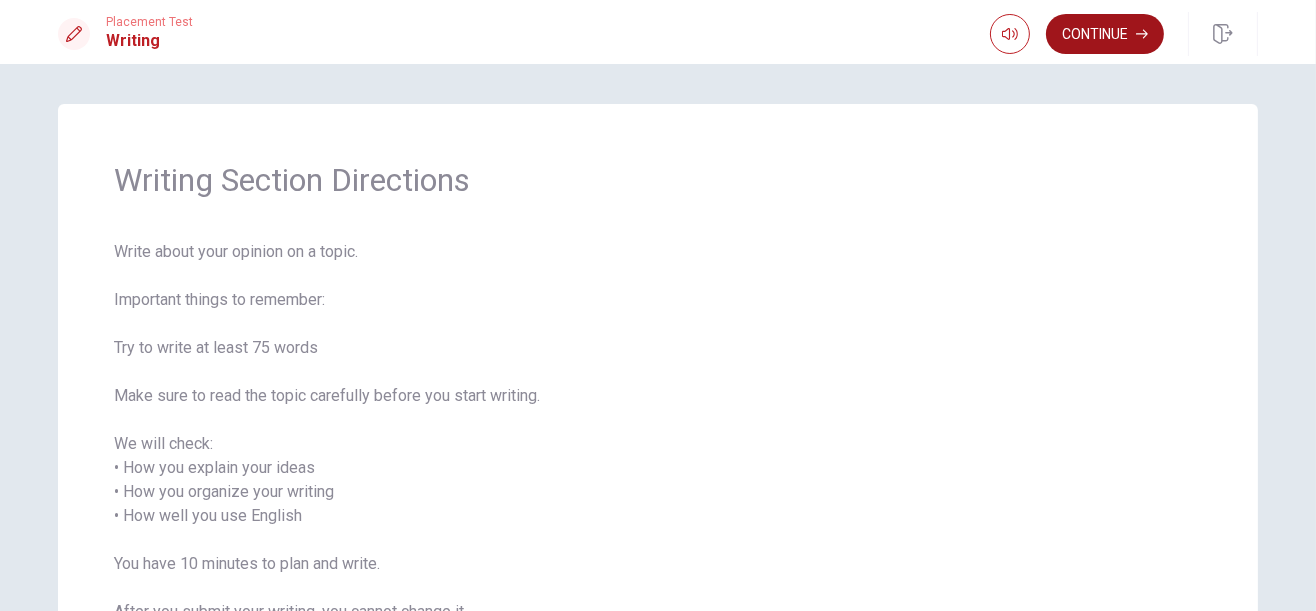 click on "Continue" at bounding box center (1105, 34) 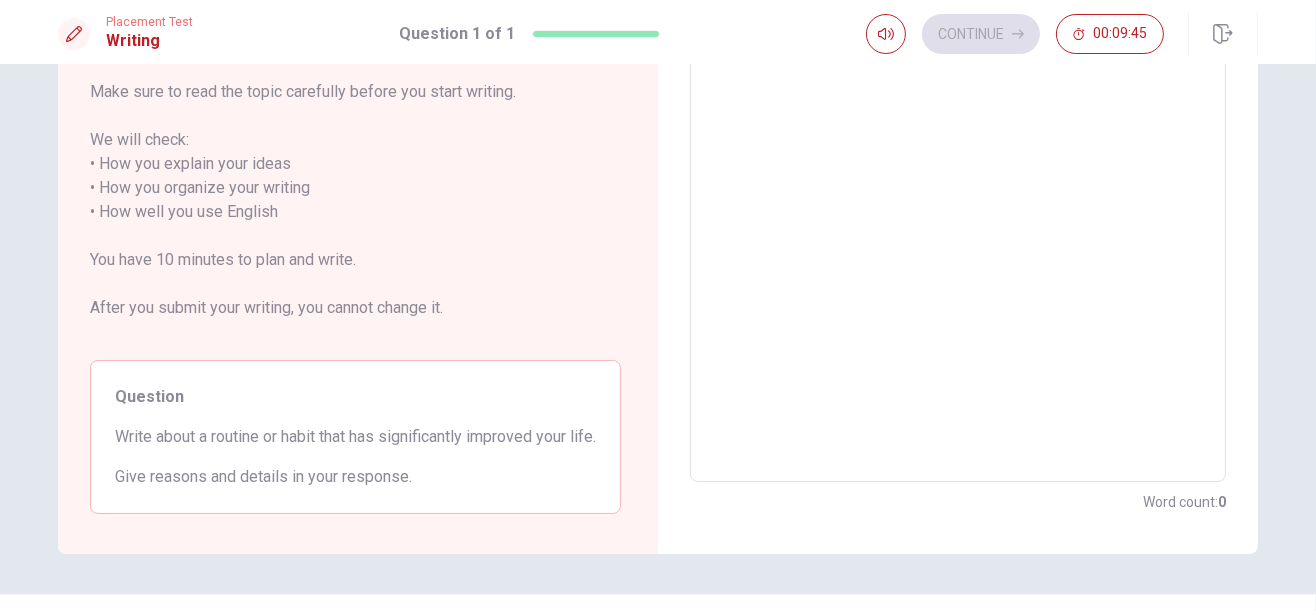 scroll, scrollTop: 192, scrollLeft: 0, axis: vertical 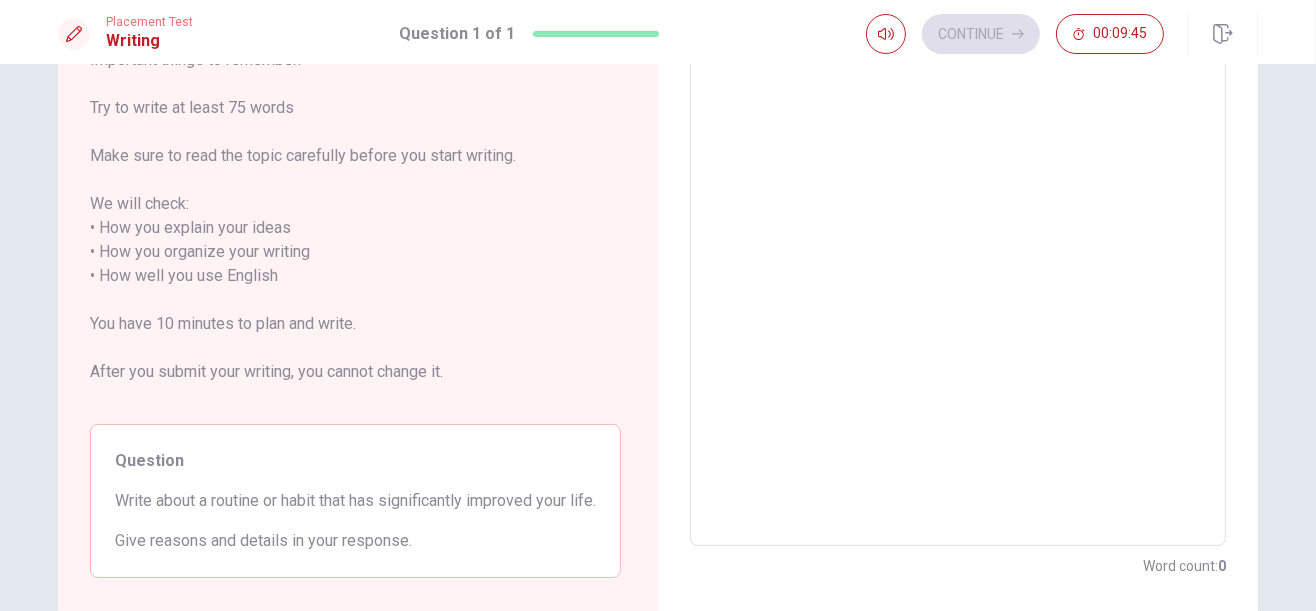 click at bounding box center (958, 264) 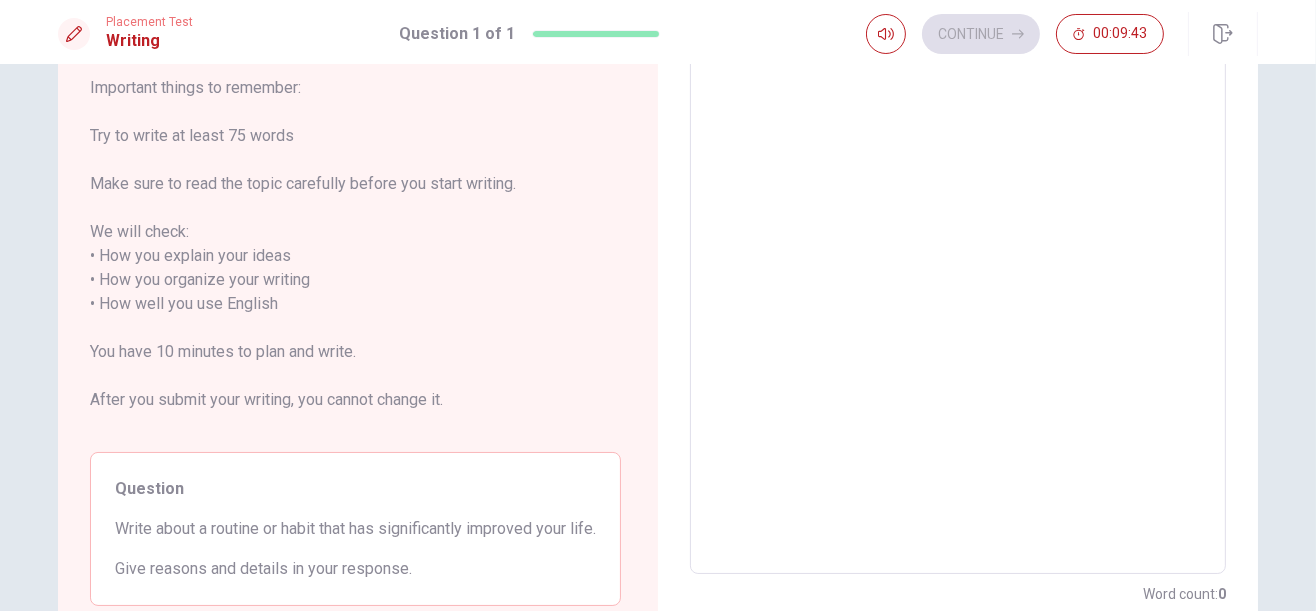 scroll, scrollTop: 192, scrollLeft: 0, axis: vertical 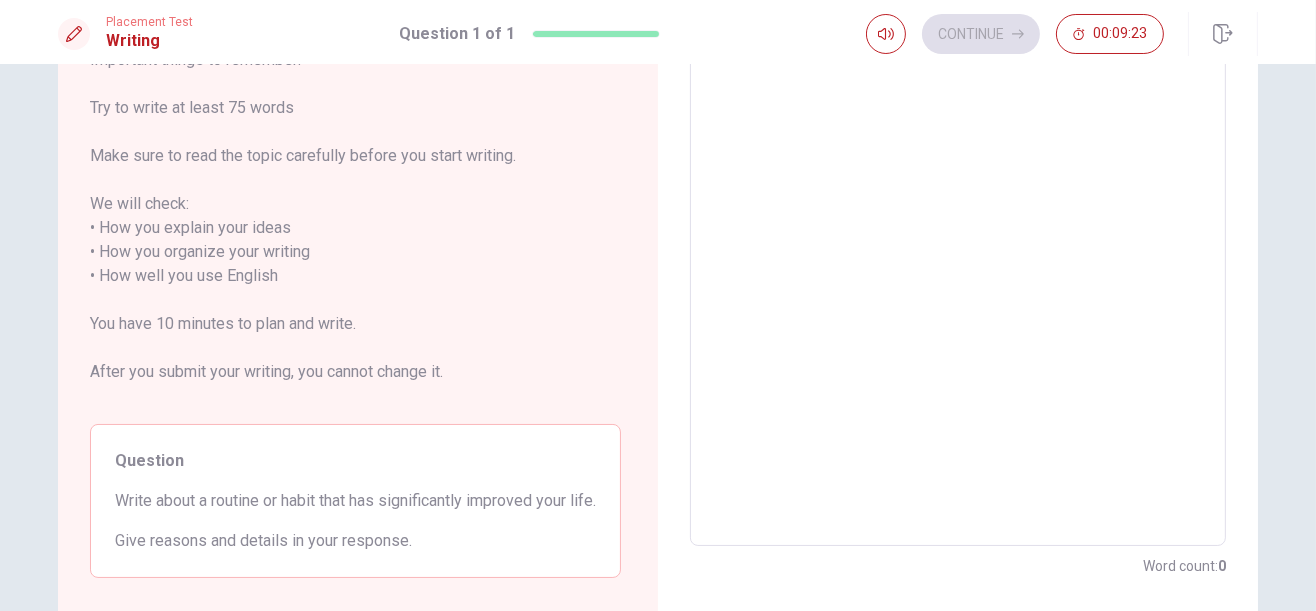 type on "i" 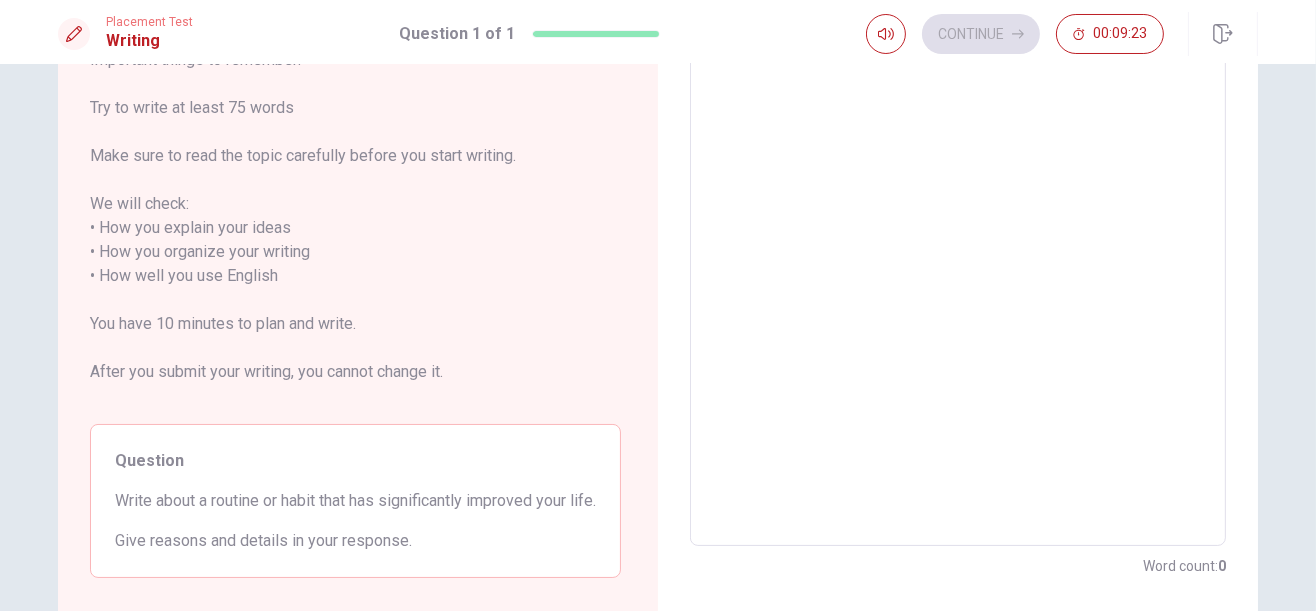 scroll, scrollTop: 128, scrollLeft: 0, axis: vertical 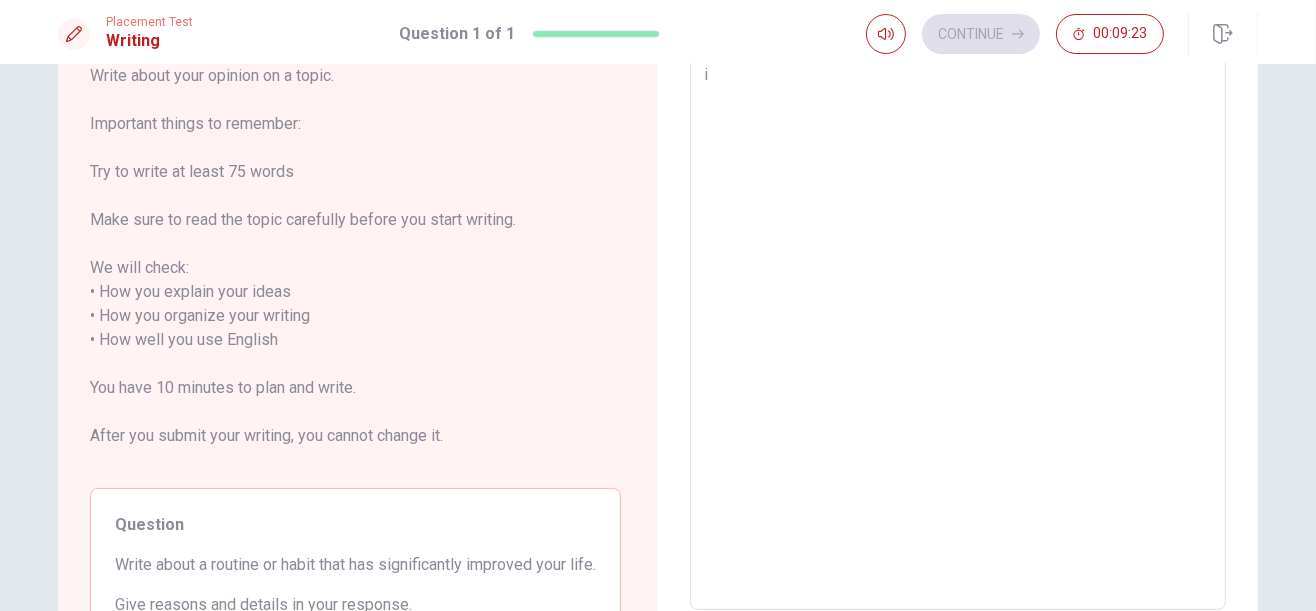 type on "x" 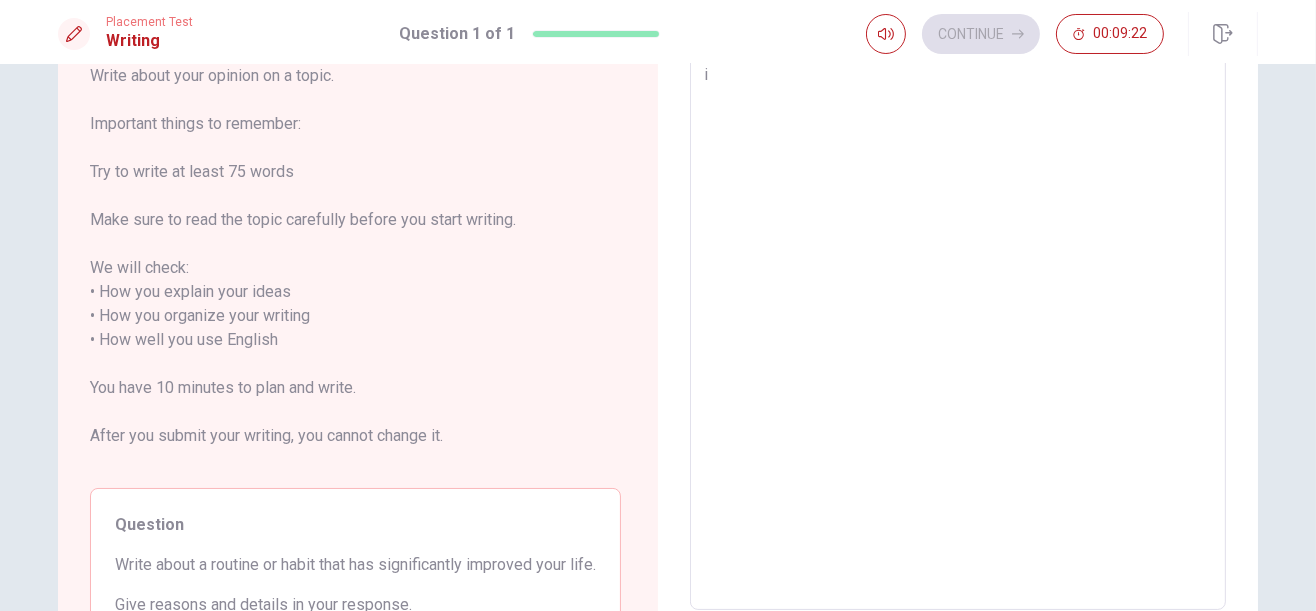 type on "i" 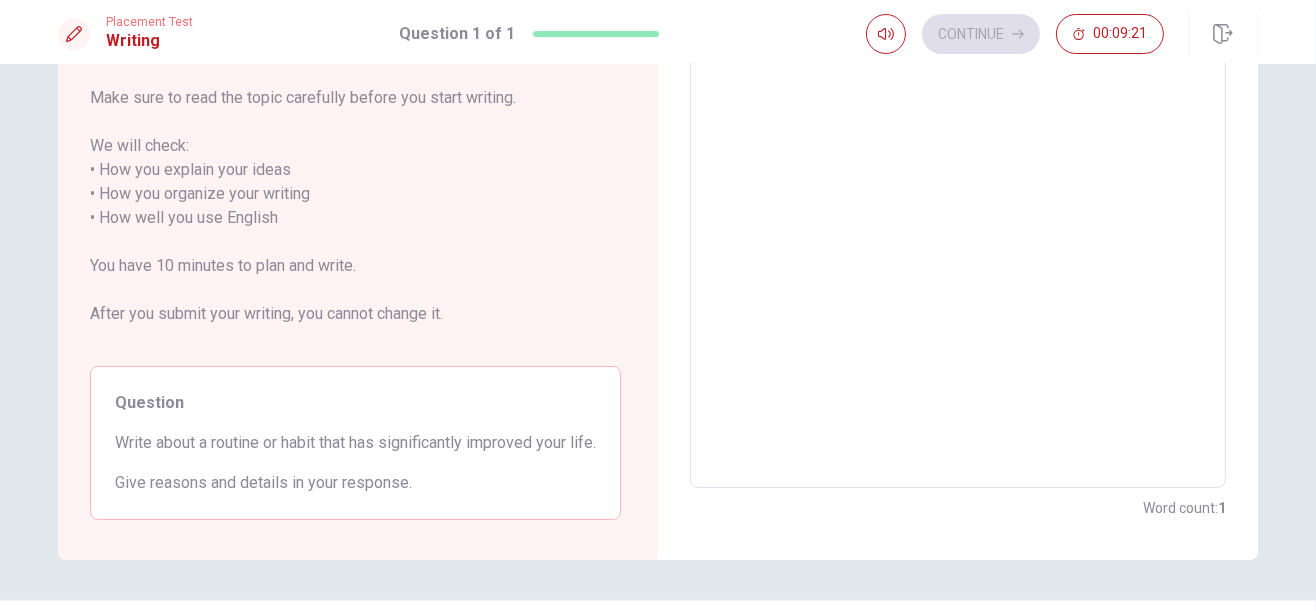 scroll, scrollTop: 249, scrollLeft: 0, axis: vertical 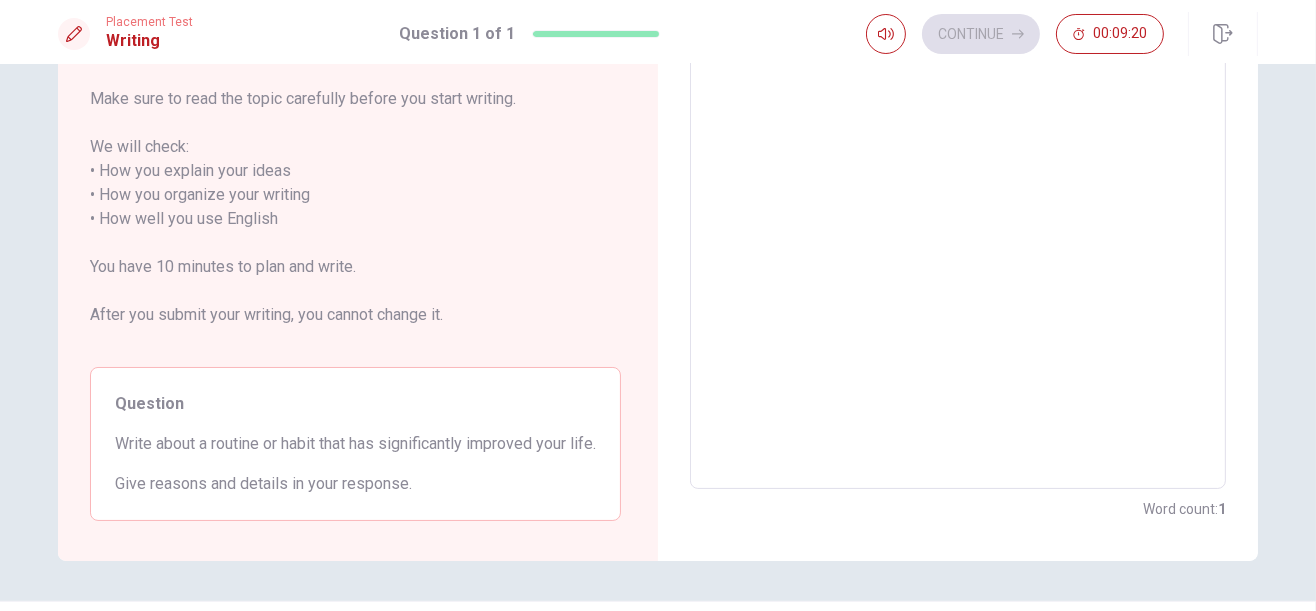 type on "x" 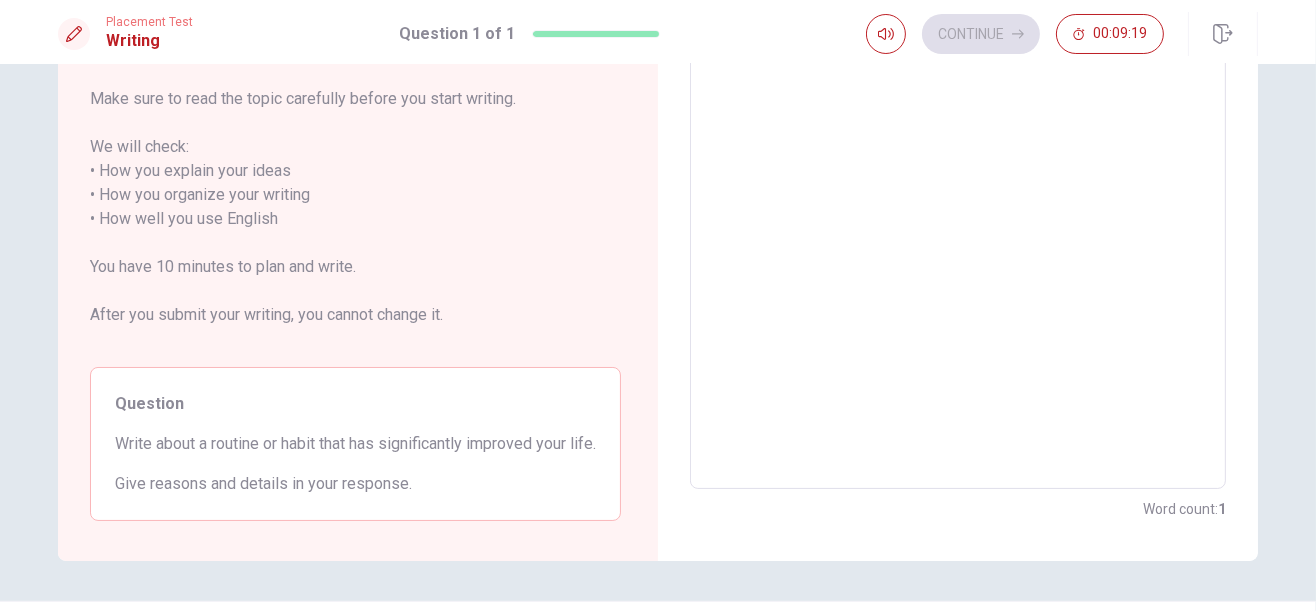 type on "i mi" 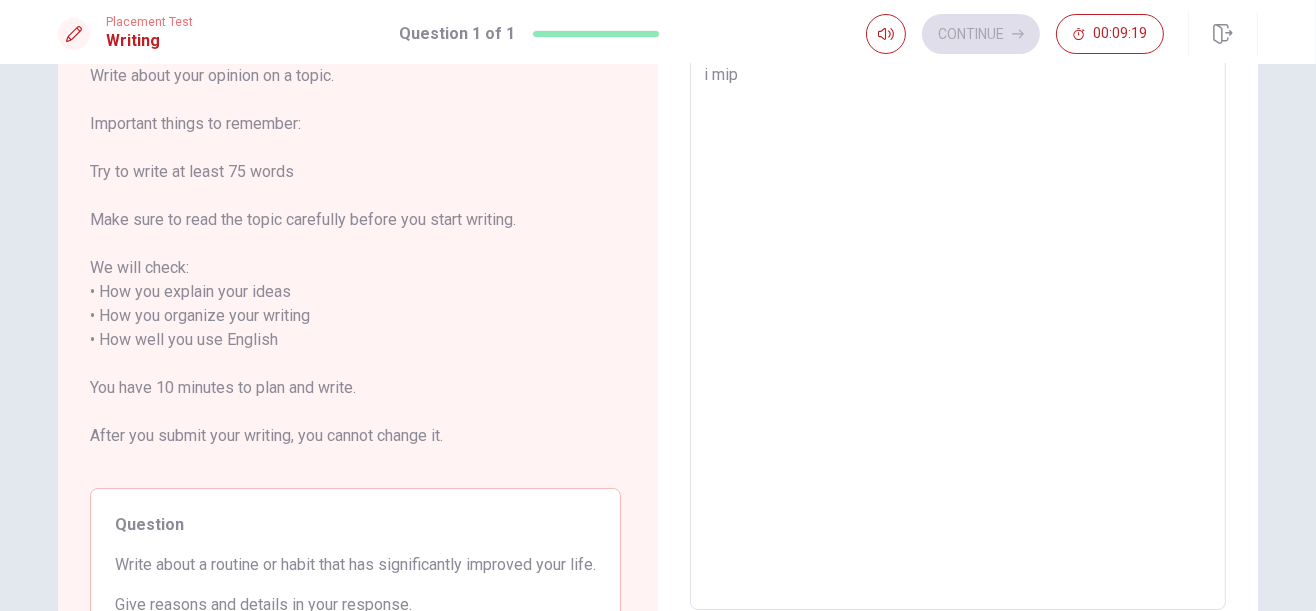 type on "x" 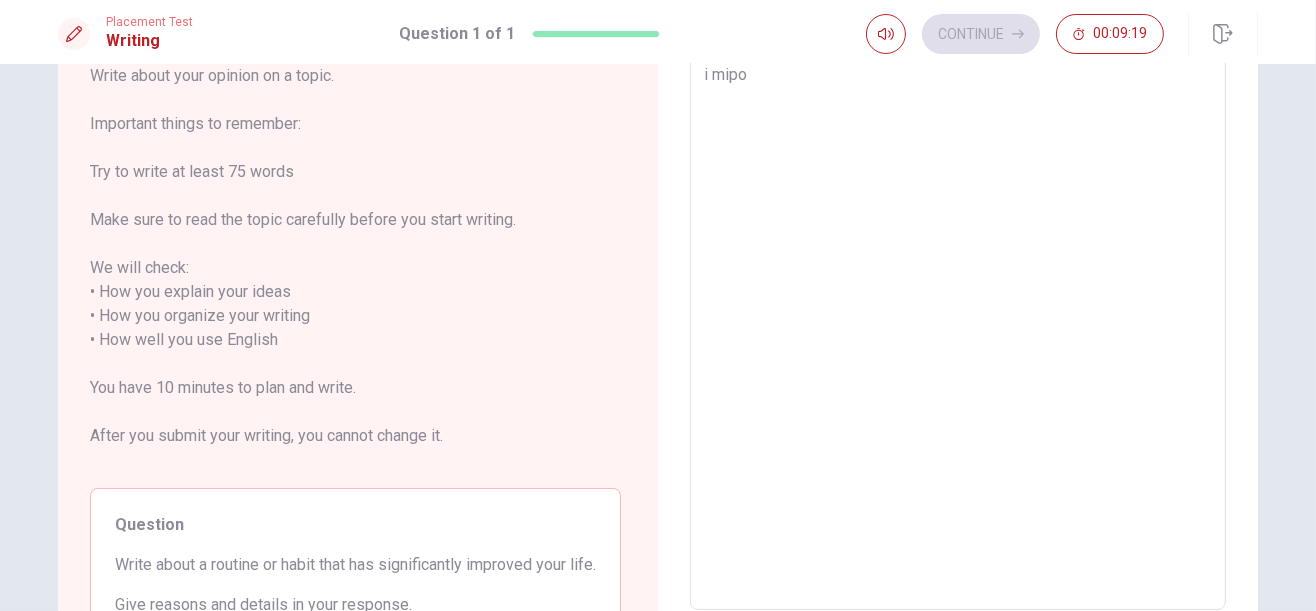 type on "x" 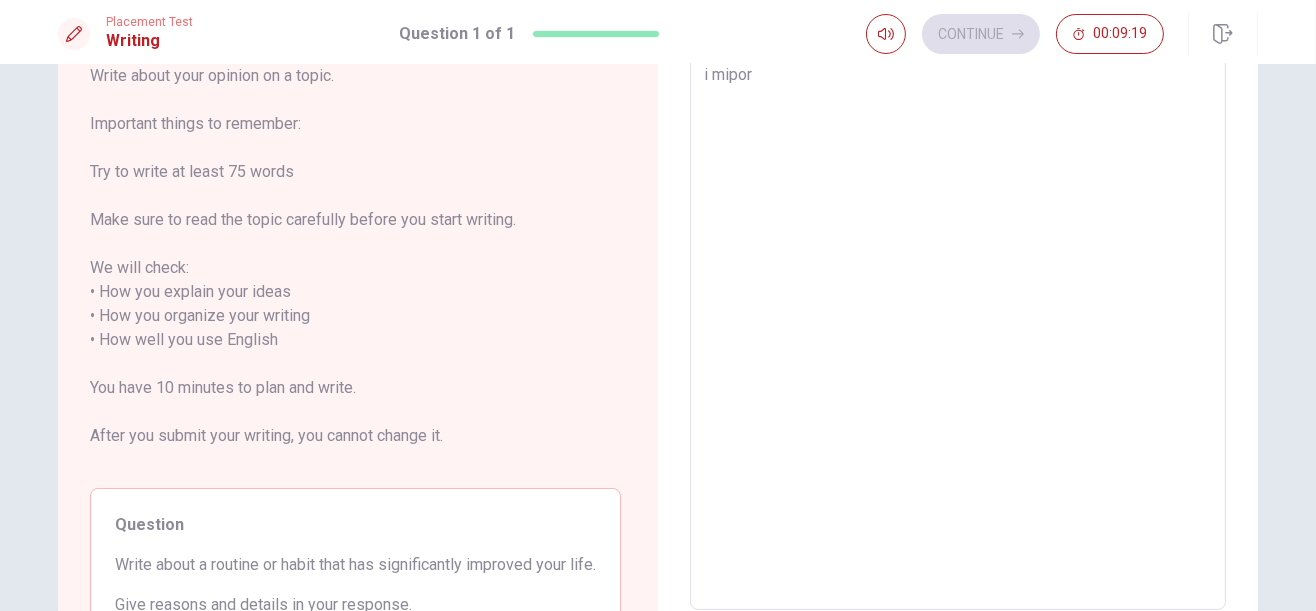 type on "x" 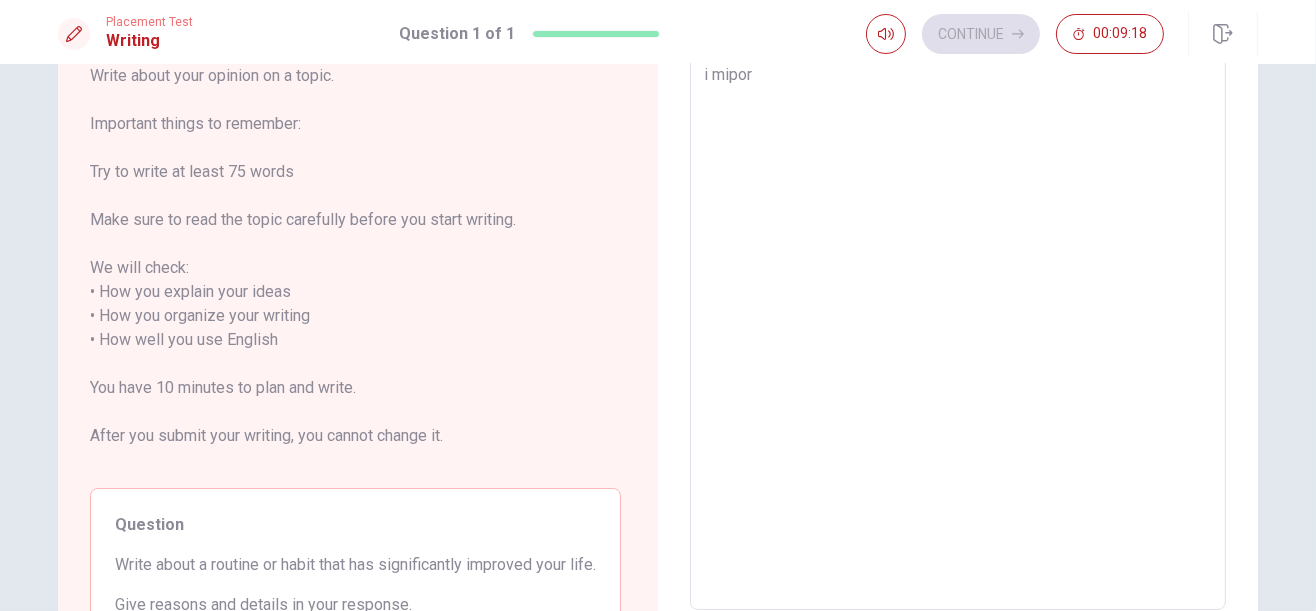 type on "i mipo" 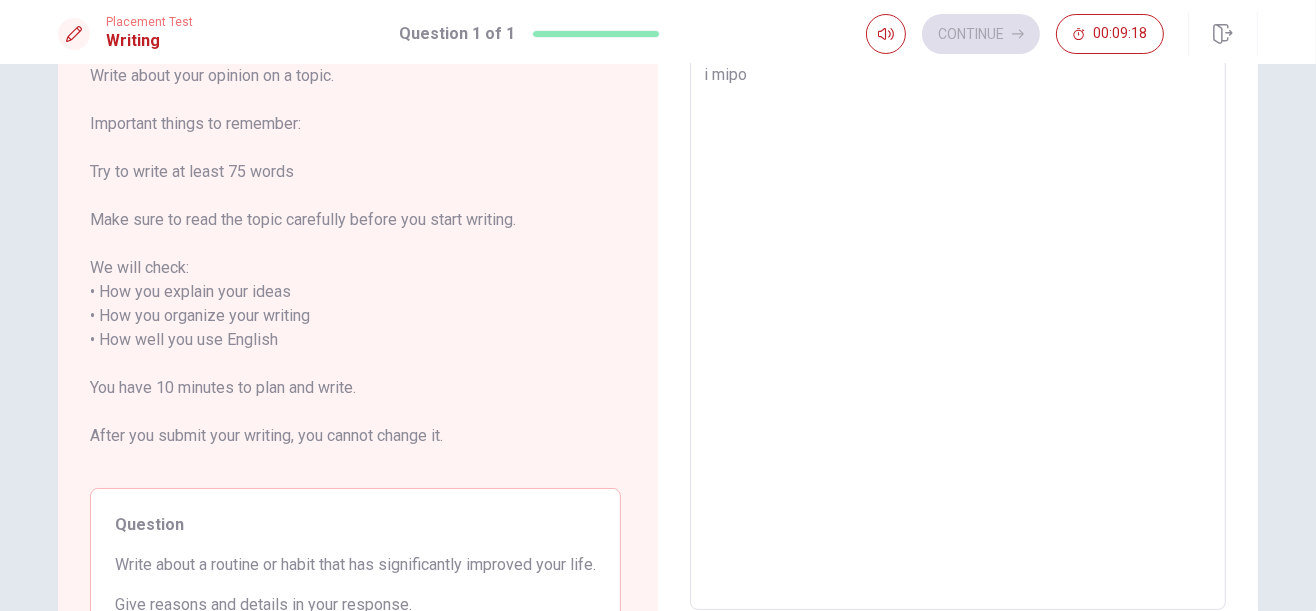 type on "x" 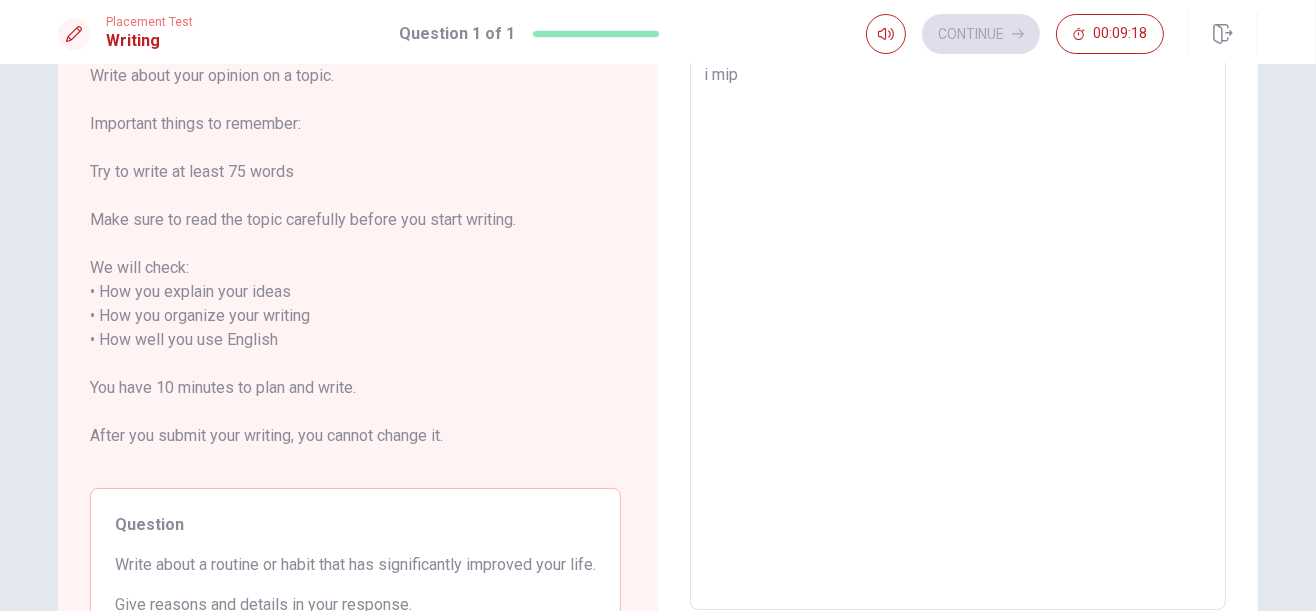 type on "x" 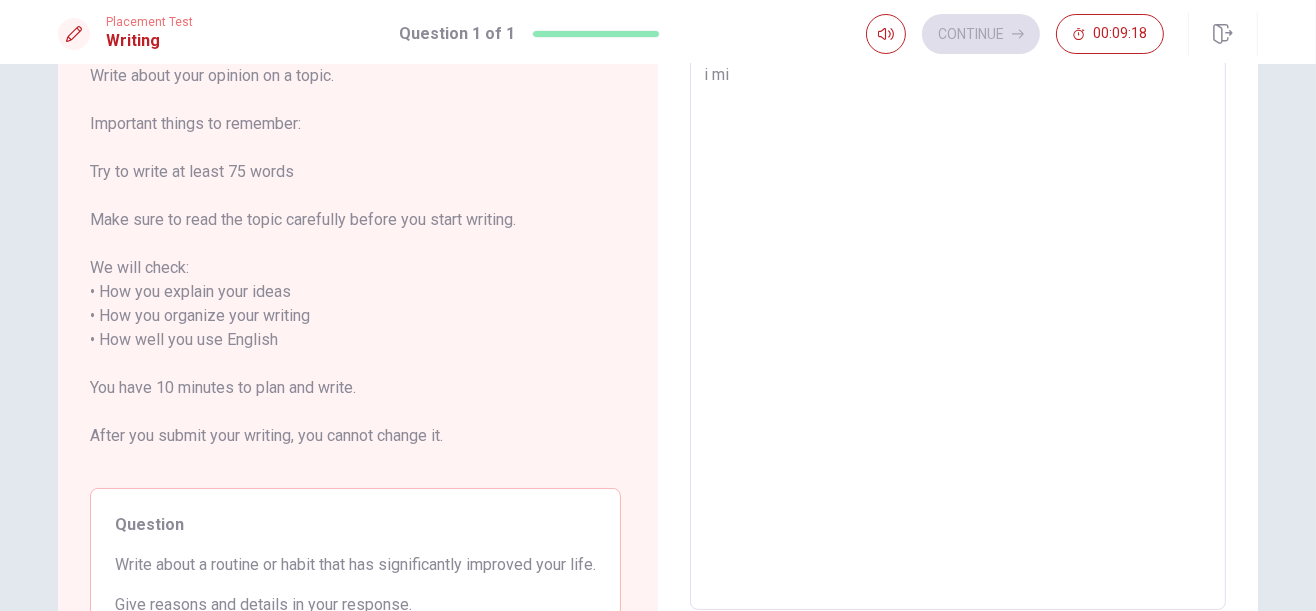 type on "x" 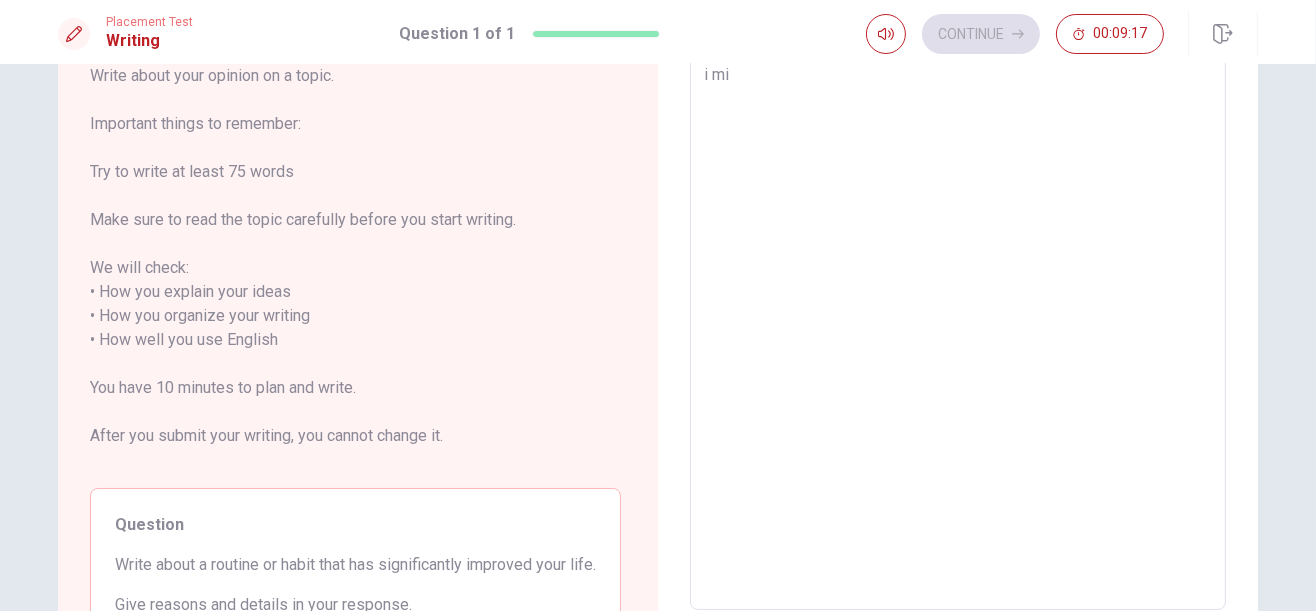 type on "i m" 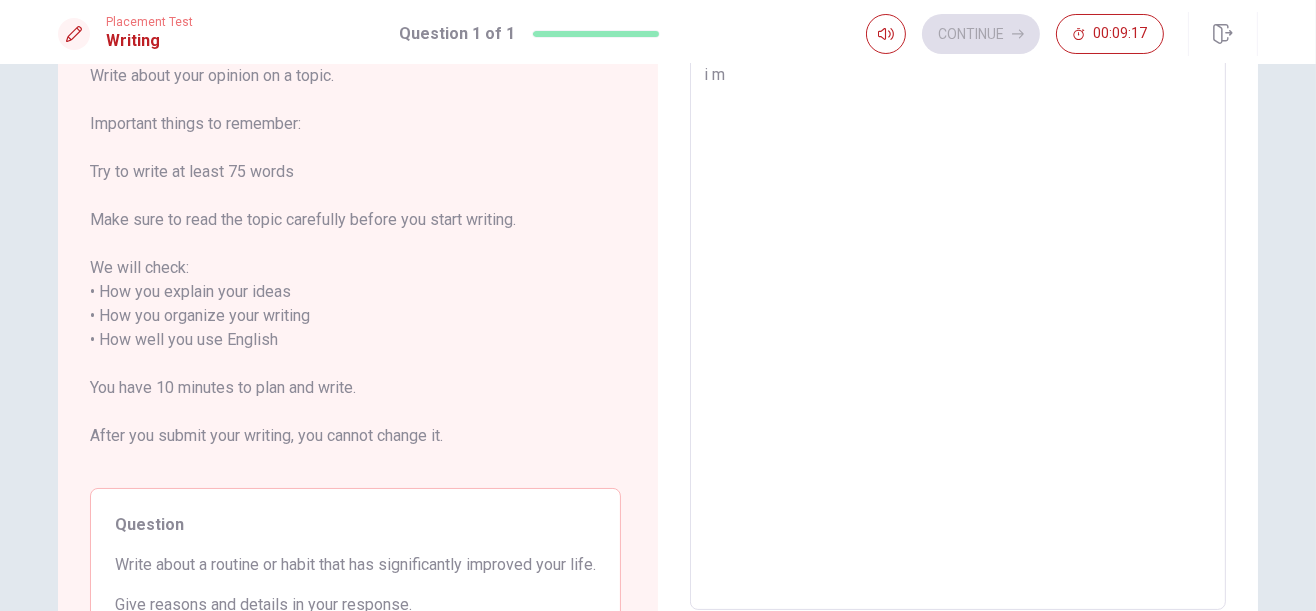 type on "x" 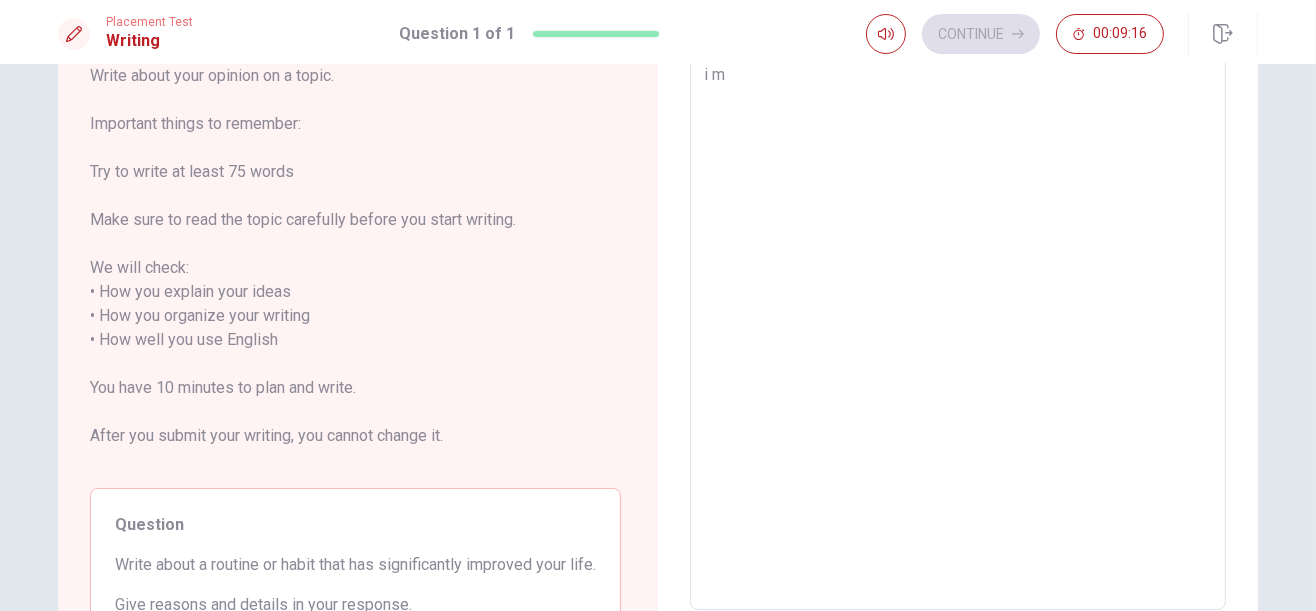 type on "i" 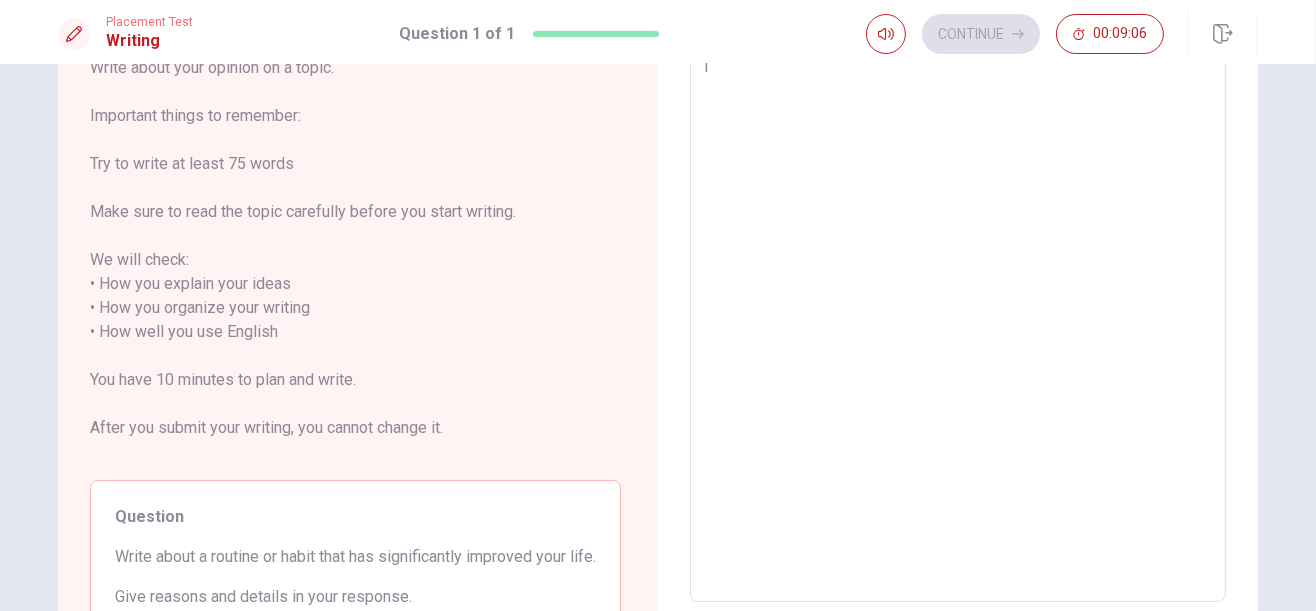 scroll, scrollTop: 55, scrollLeft: 0, axis: vertical 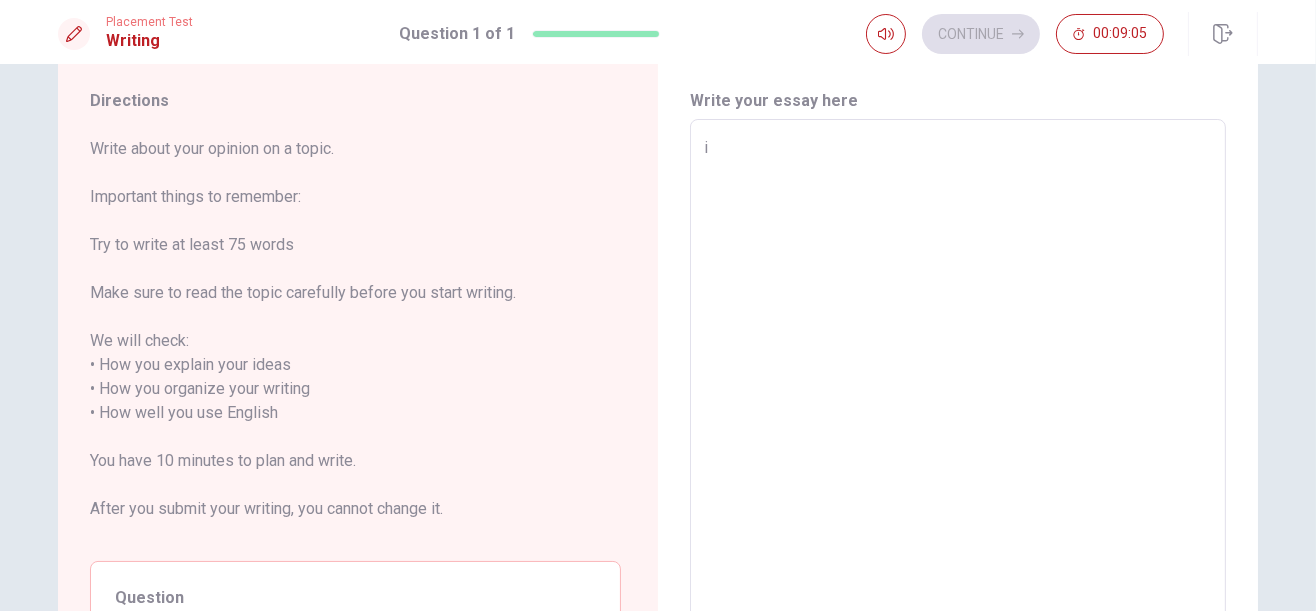 type on "x" 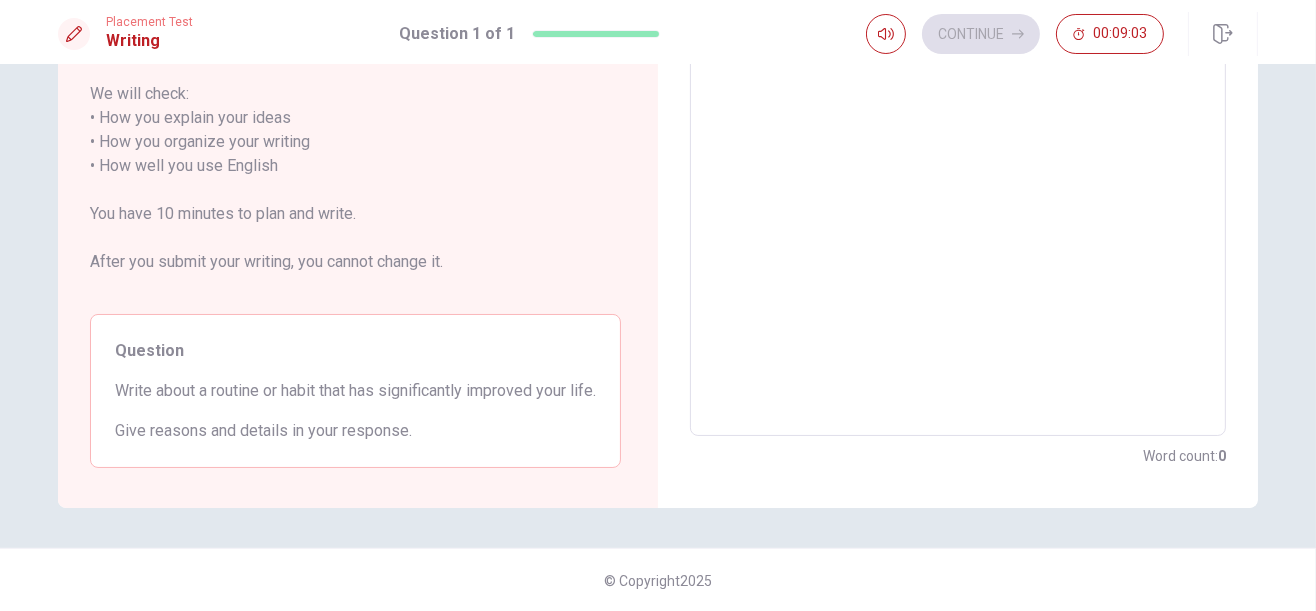 scroll, scrollTop: 297, scrollLeft: 0, axis: vertical 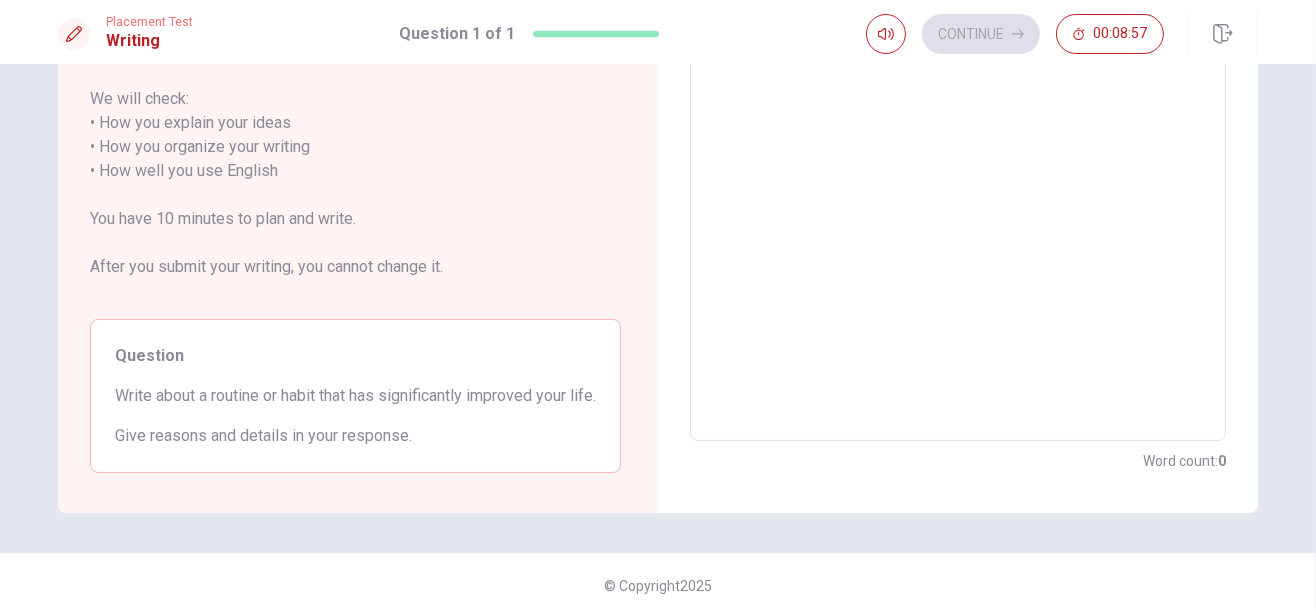 type 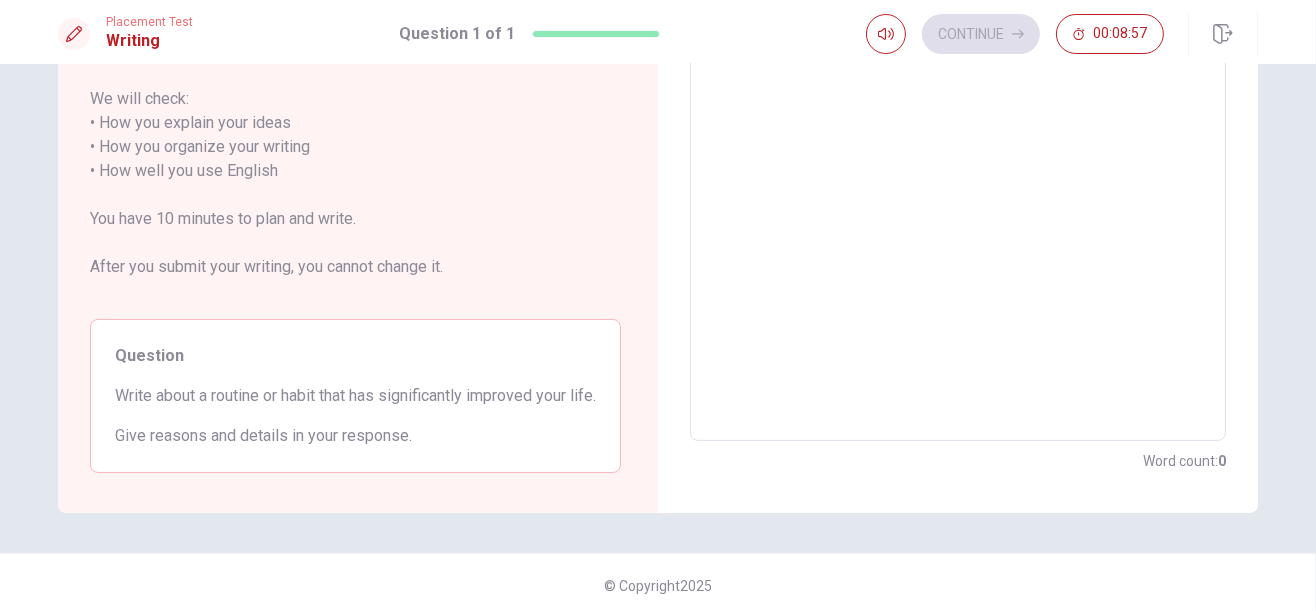 type on "x" 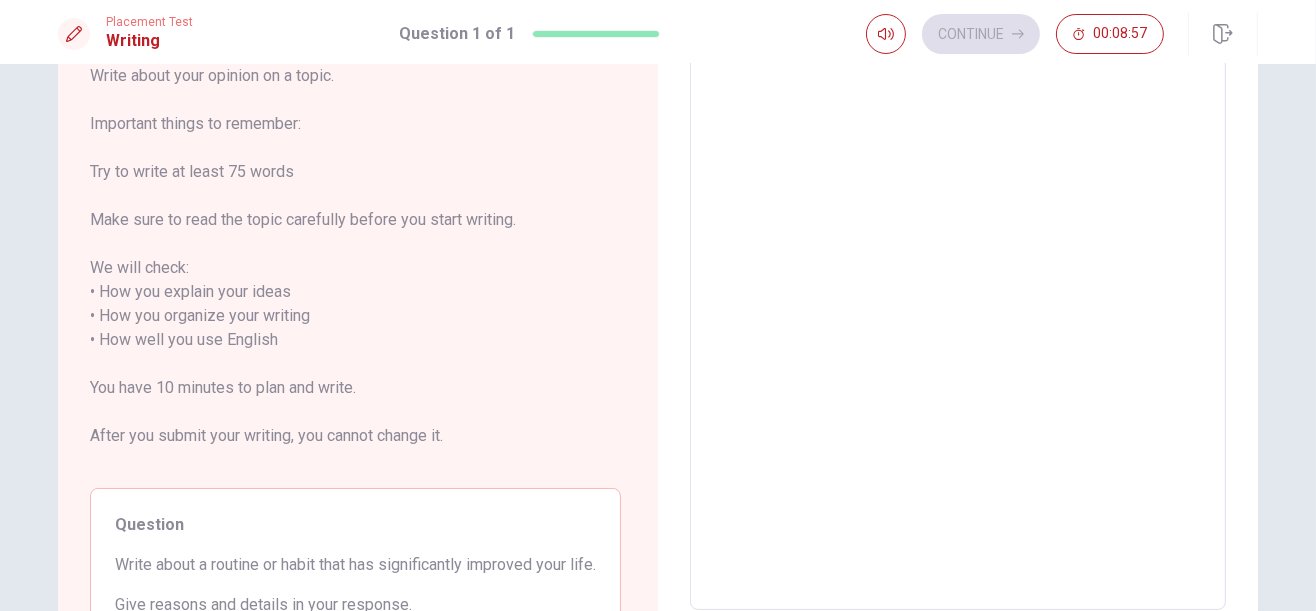 type 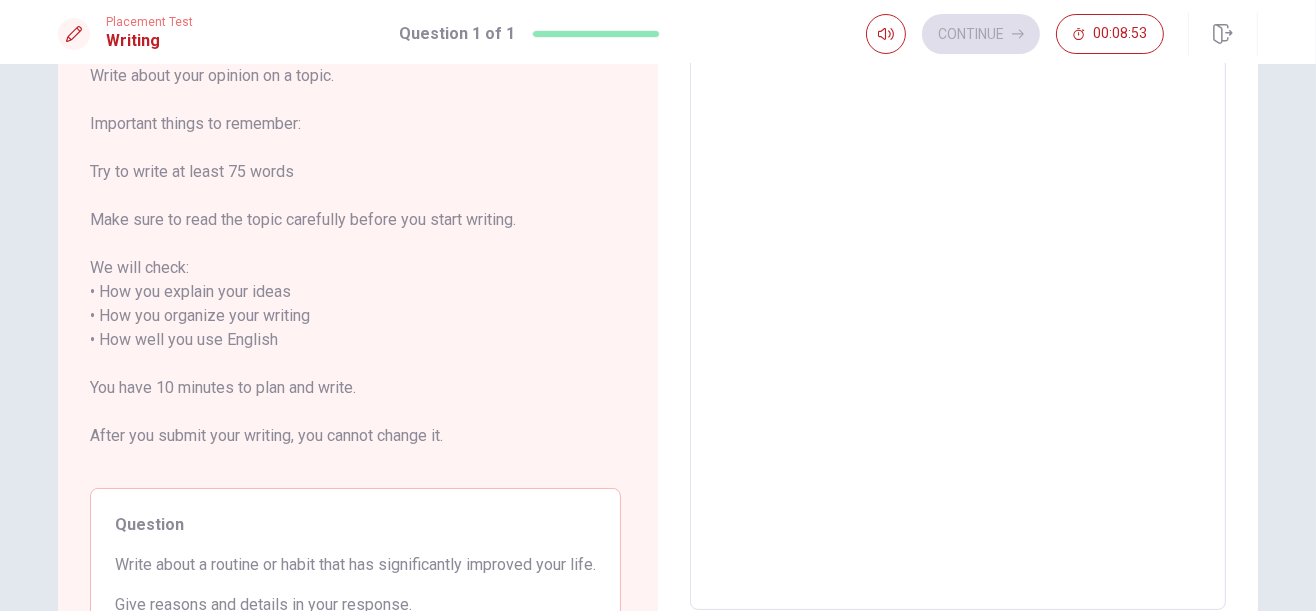 type on "x" 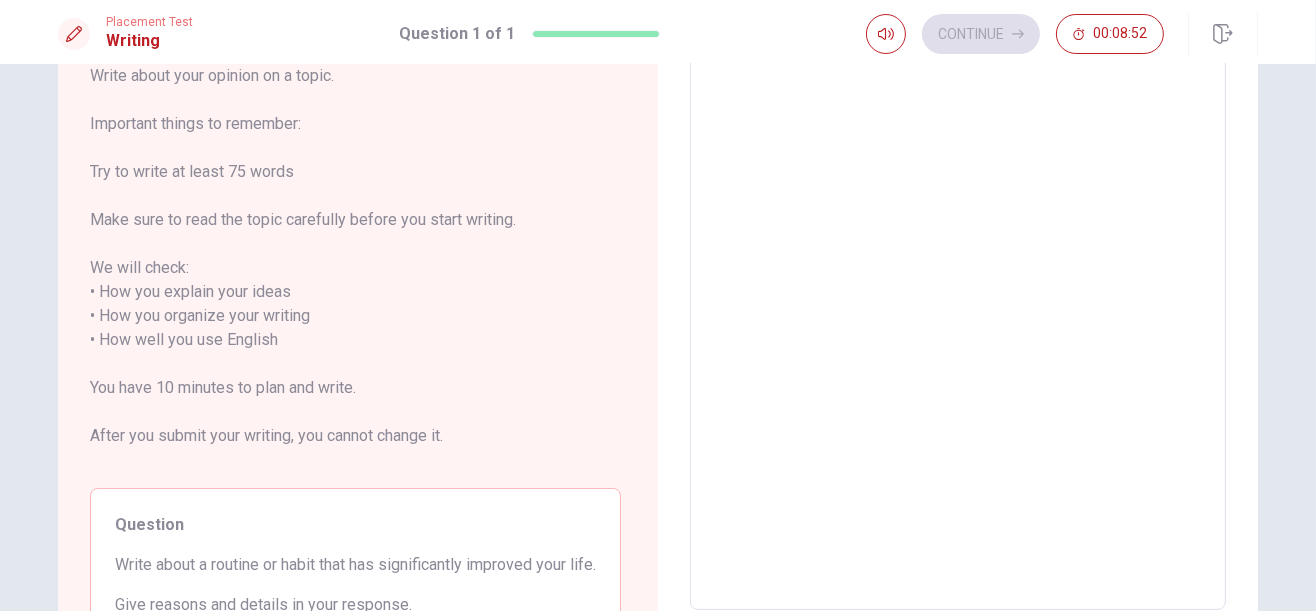 type on "C" 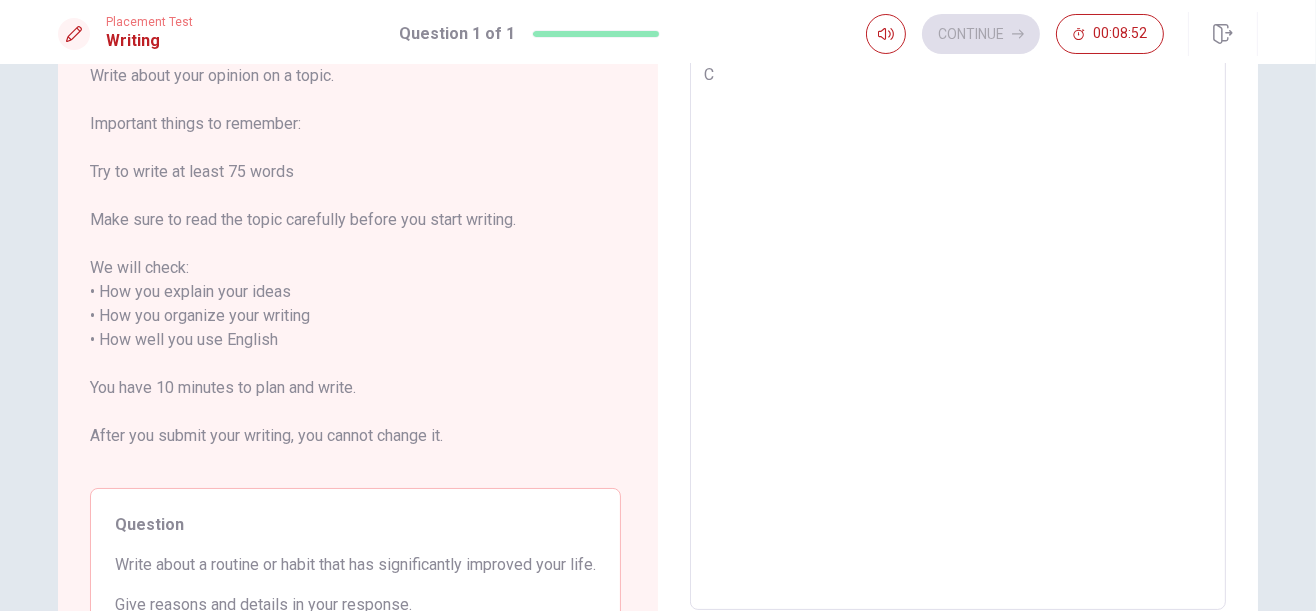 type on "x" 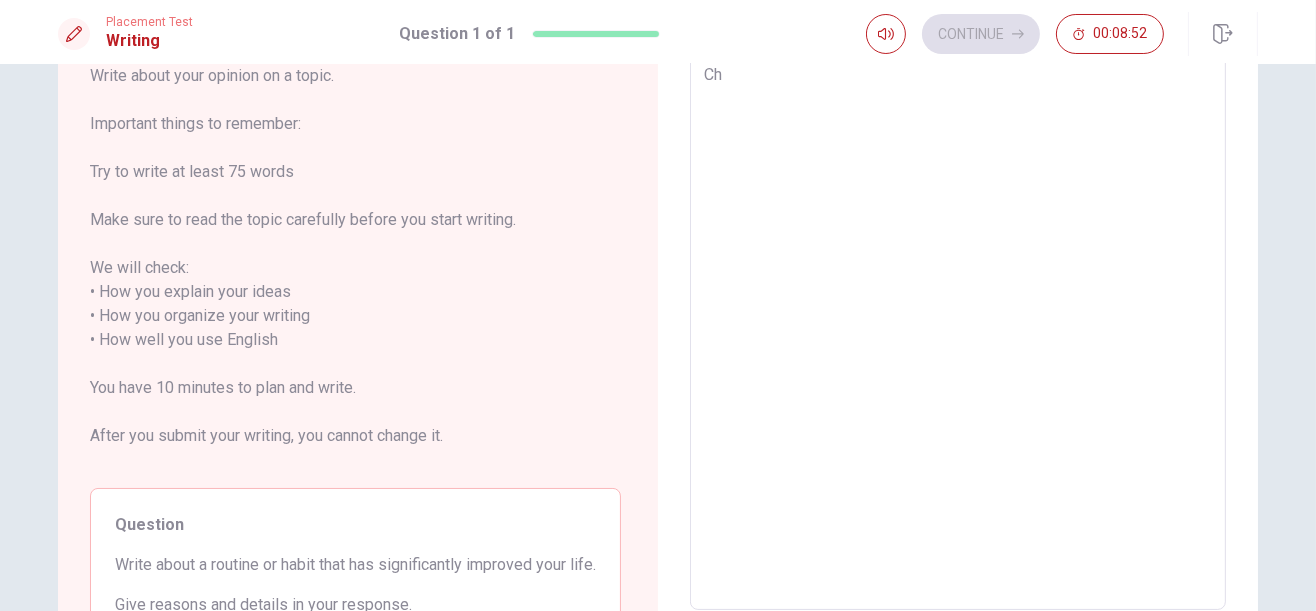 type on "x" 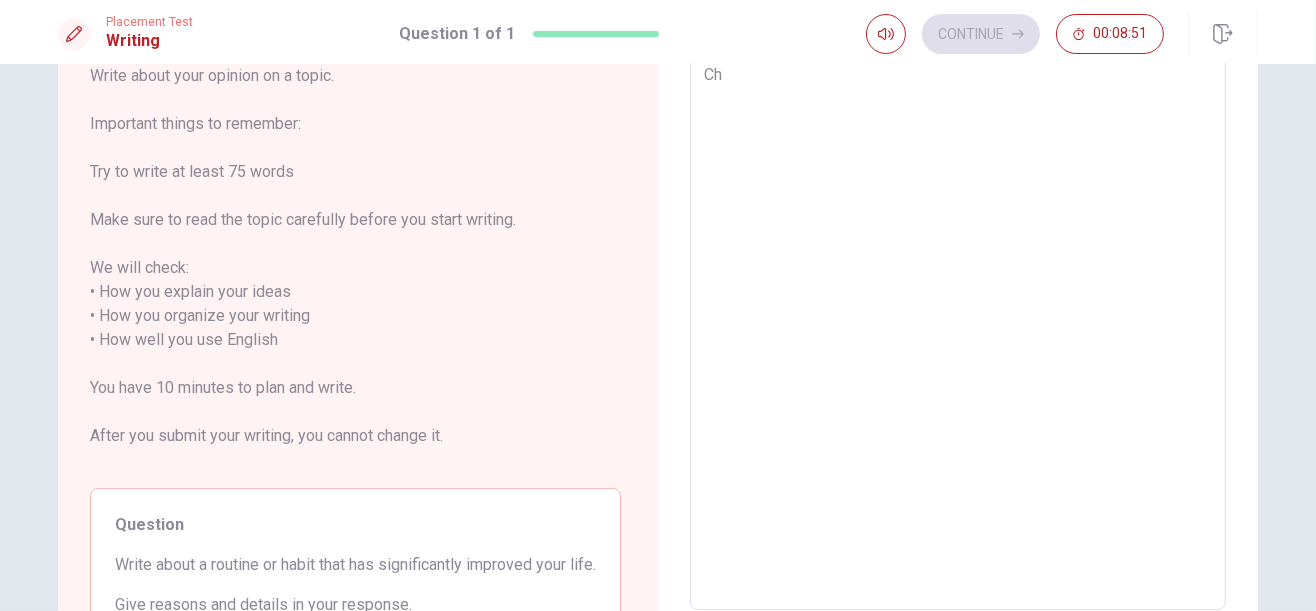 type on "Cha" 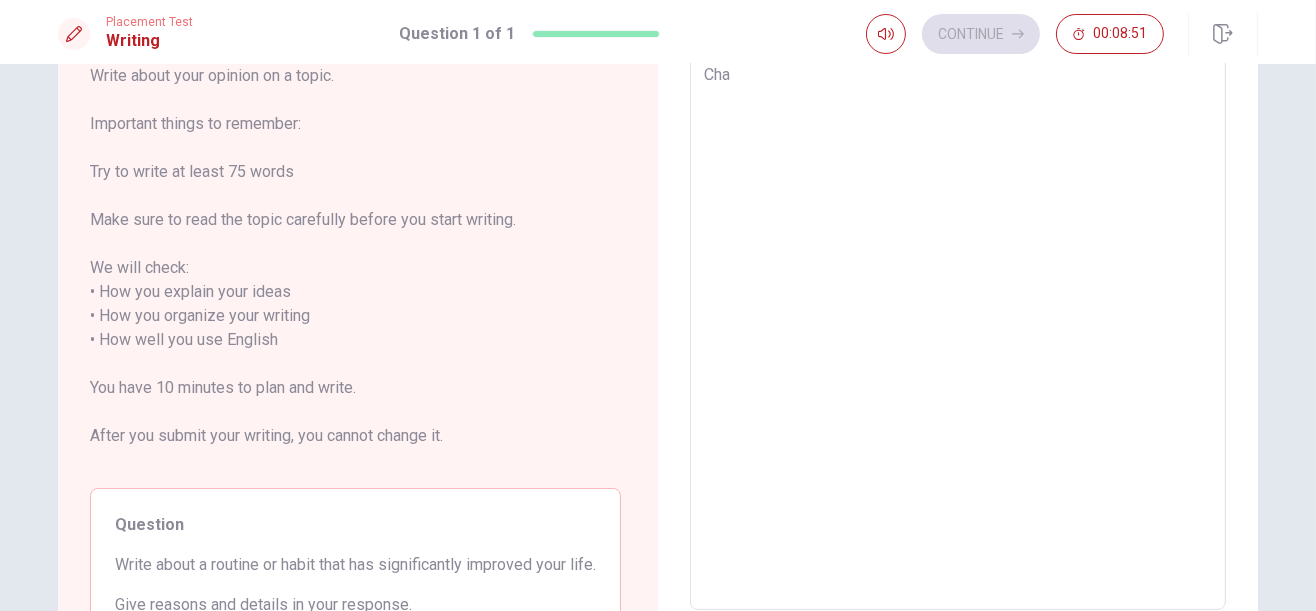 type on "x" 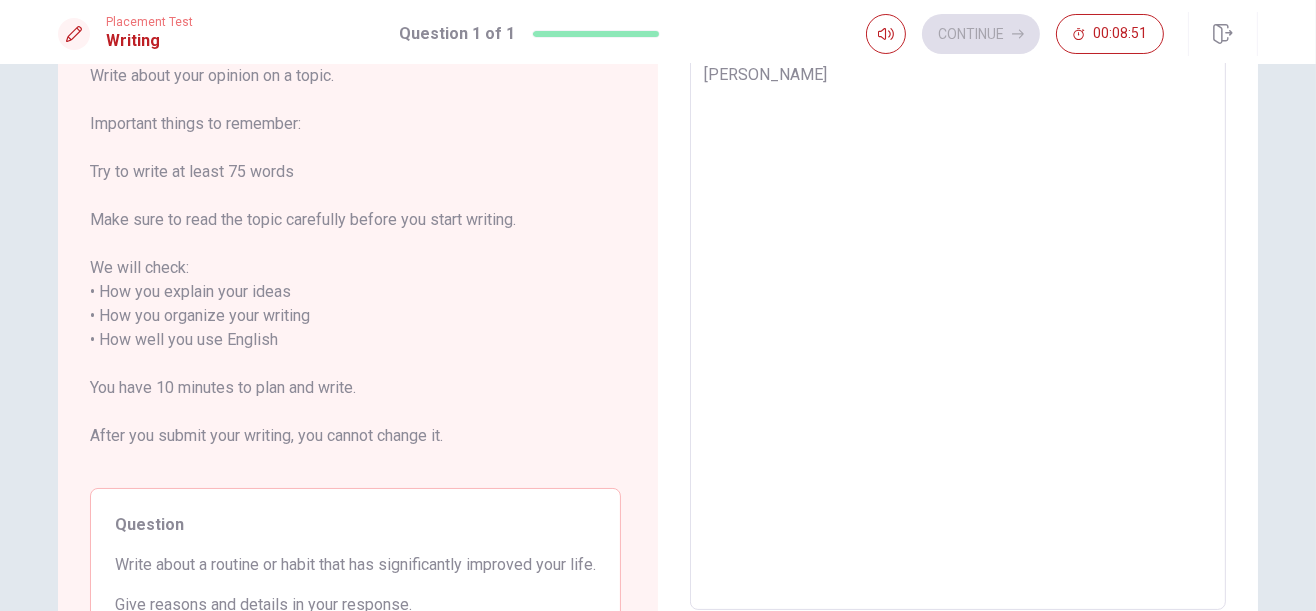 type on "x" 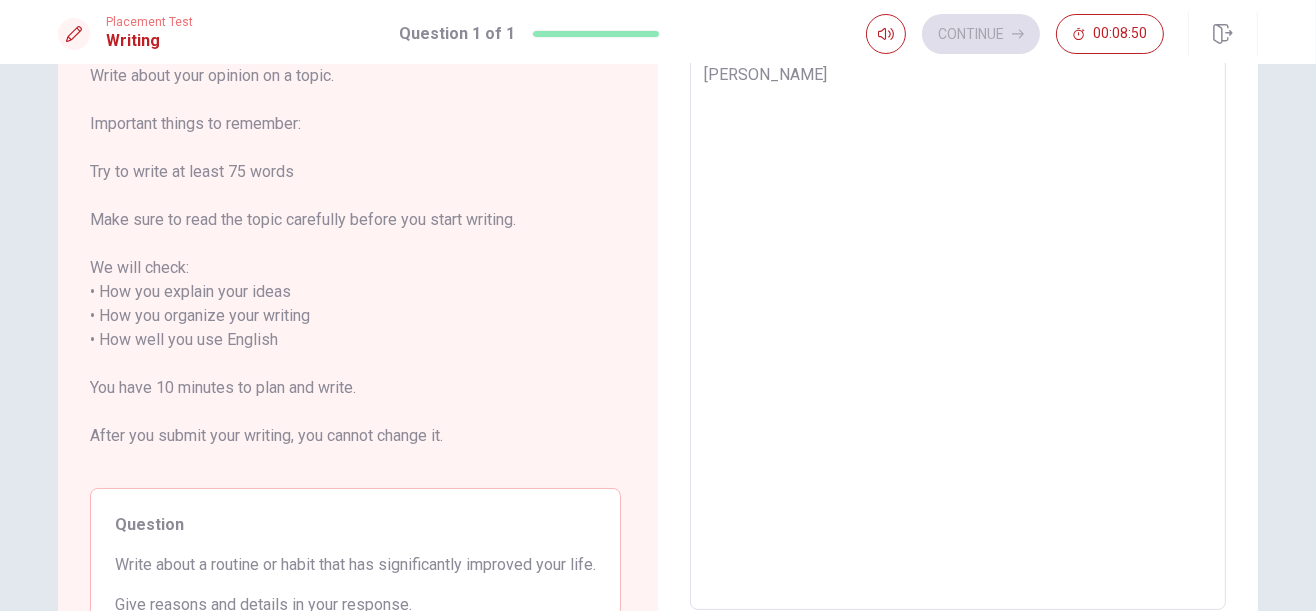 type on "Changi" 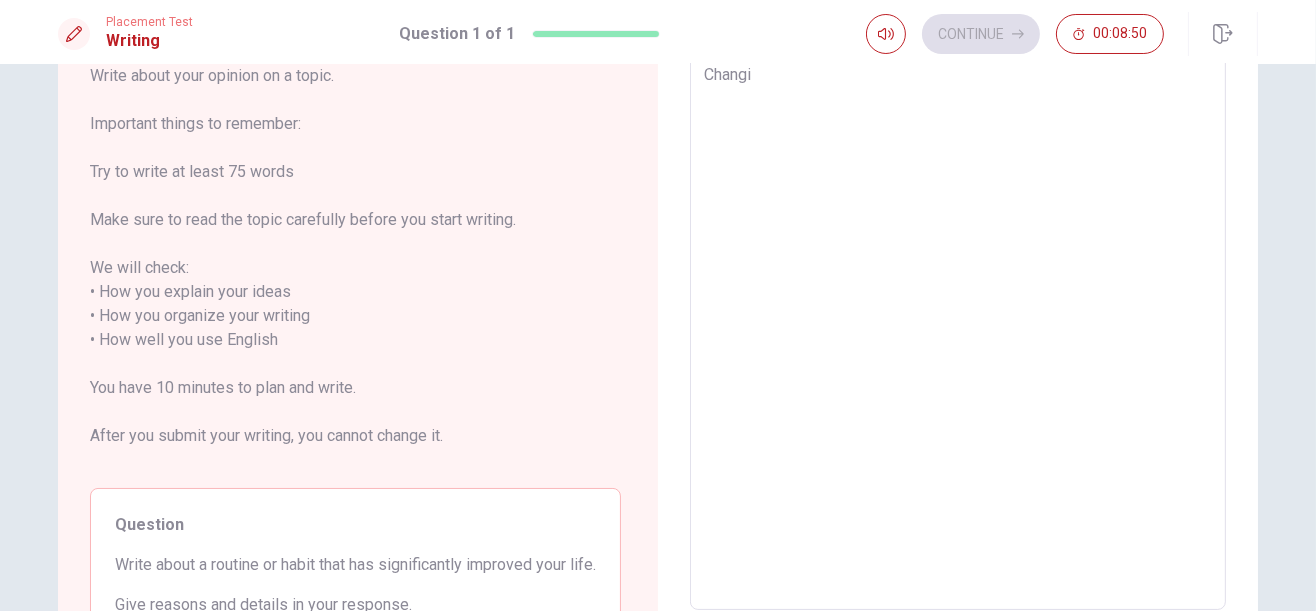 type on "x" 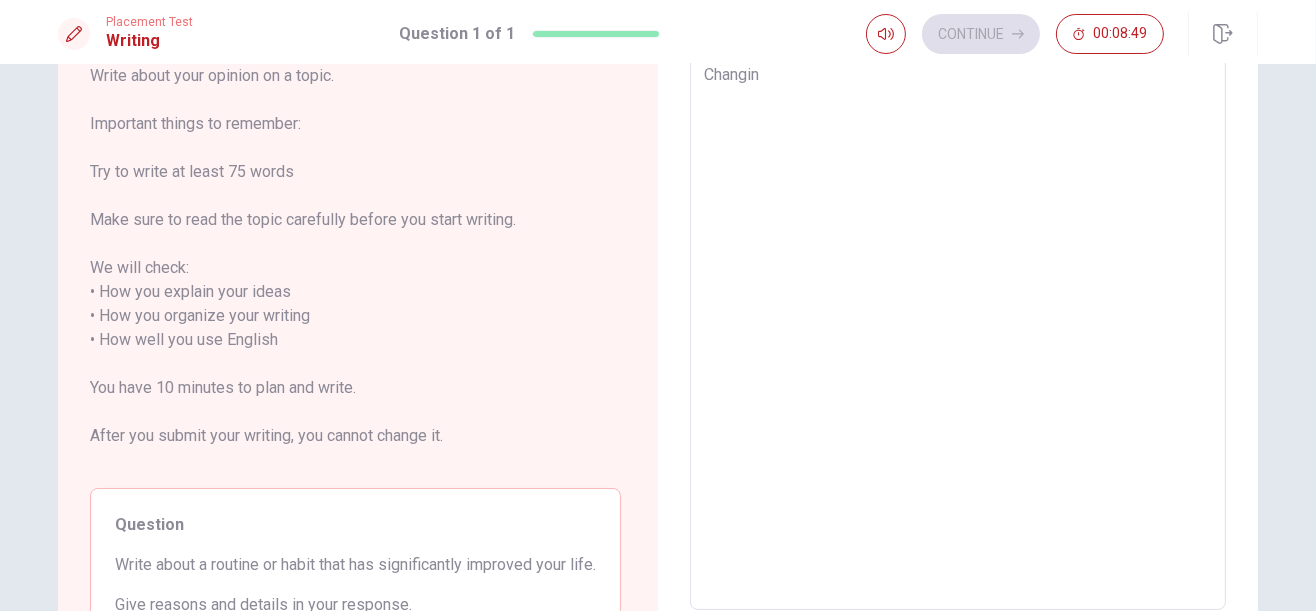 type on "x" 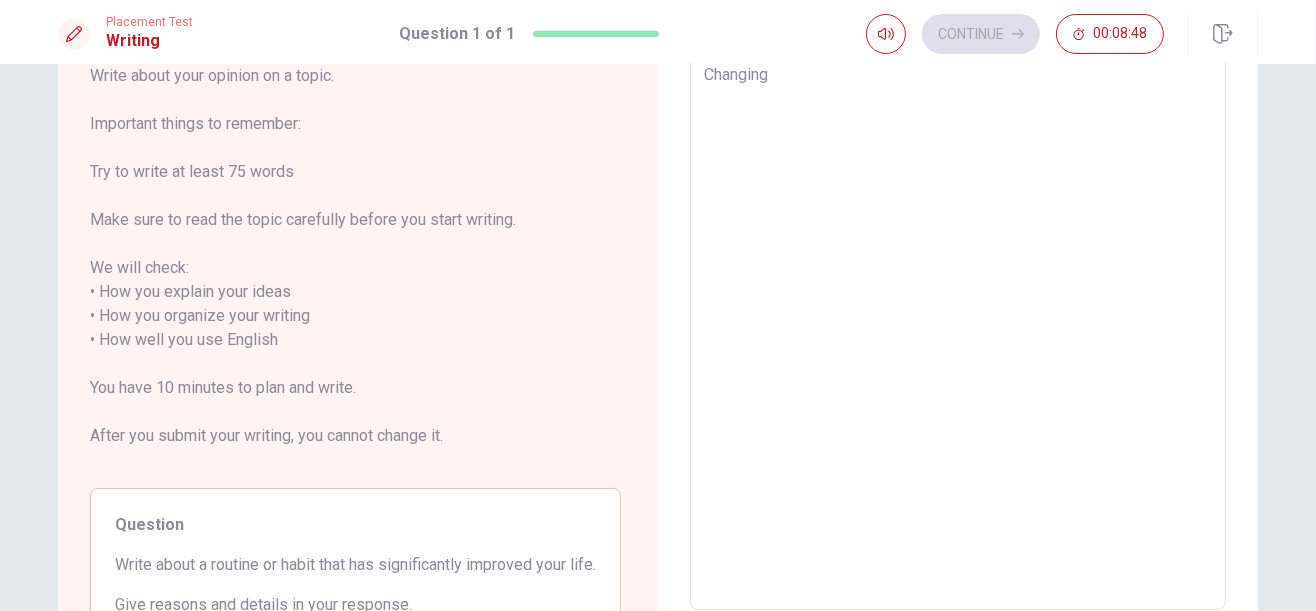 type on "Changing" 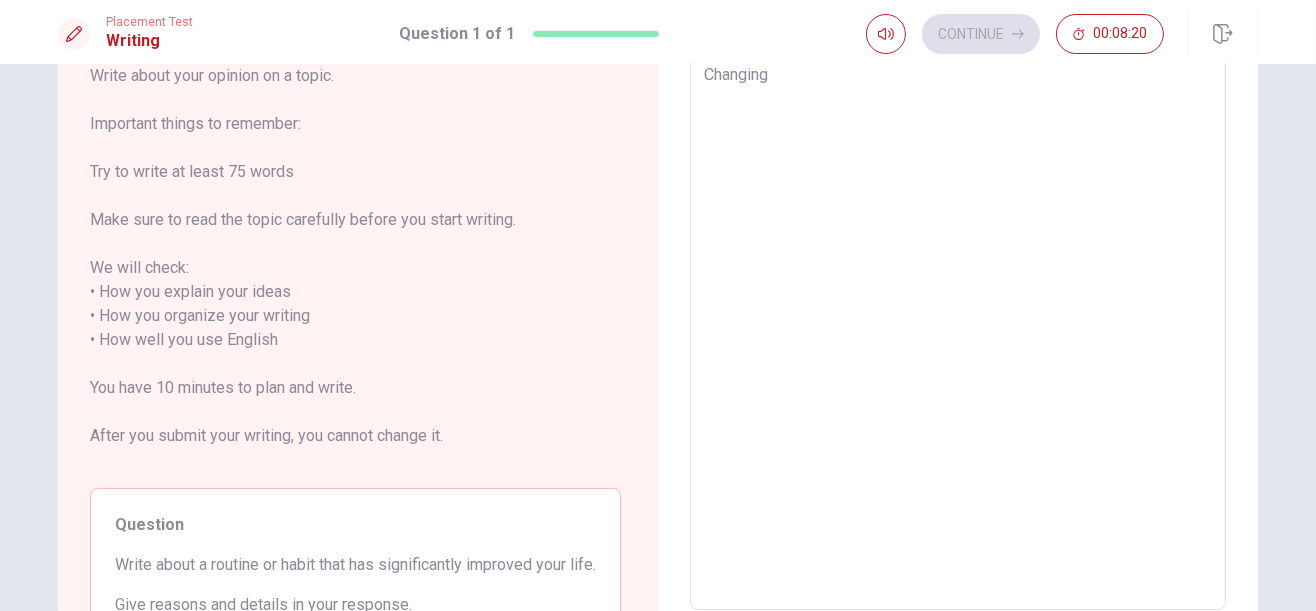 type on "x" 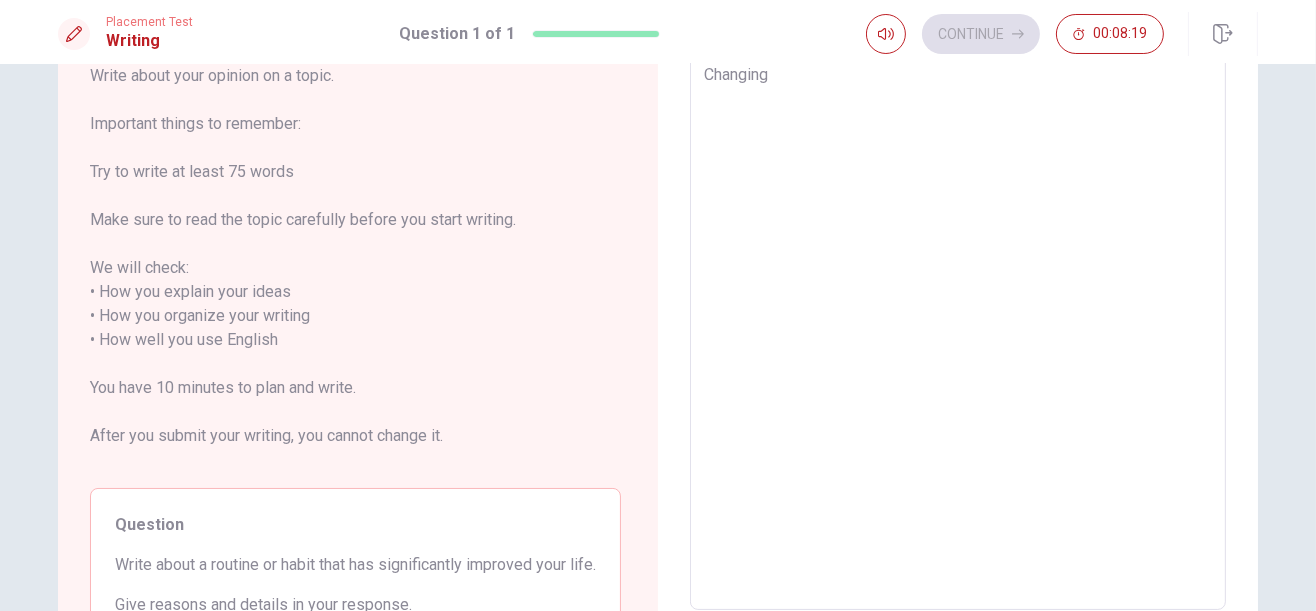 type on "Changing" 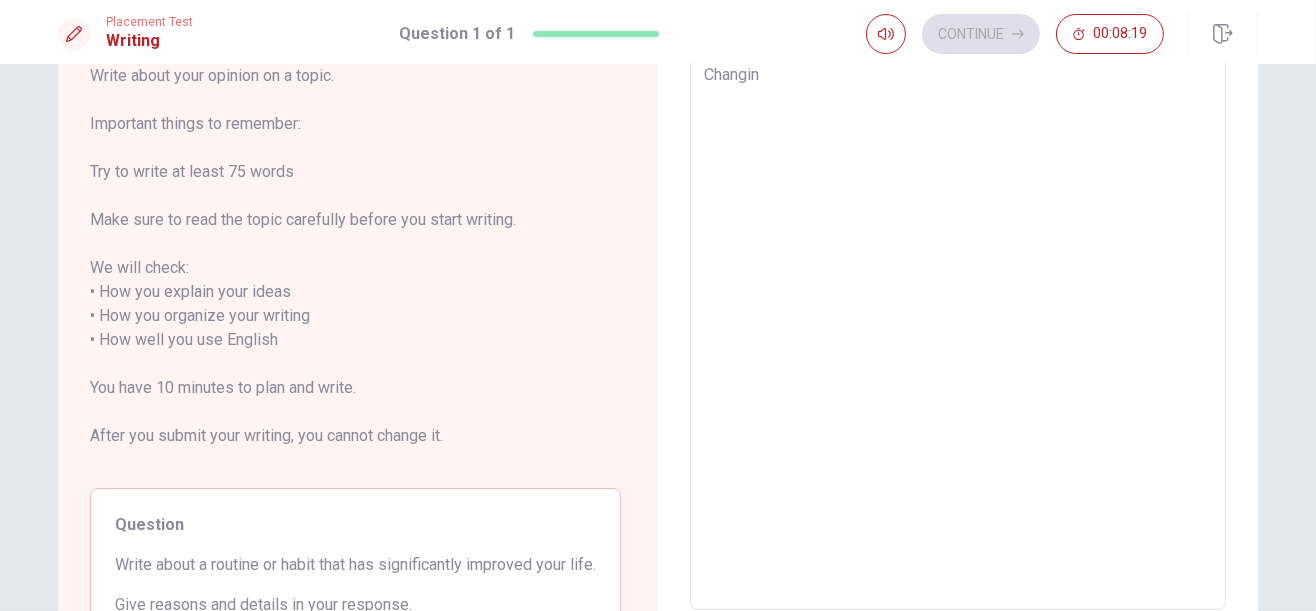type on "x" 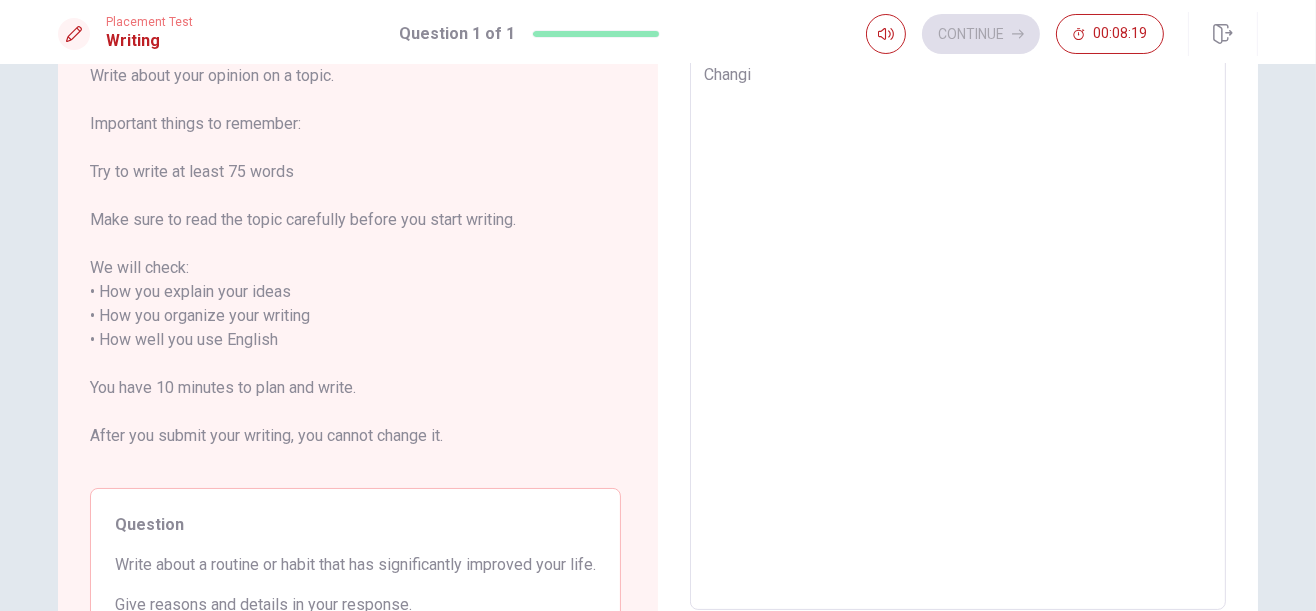 type on "x" 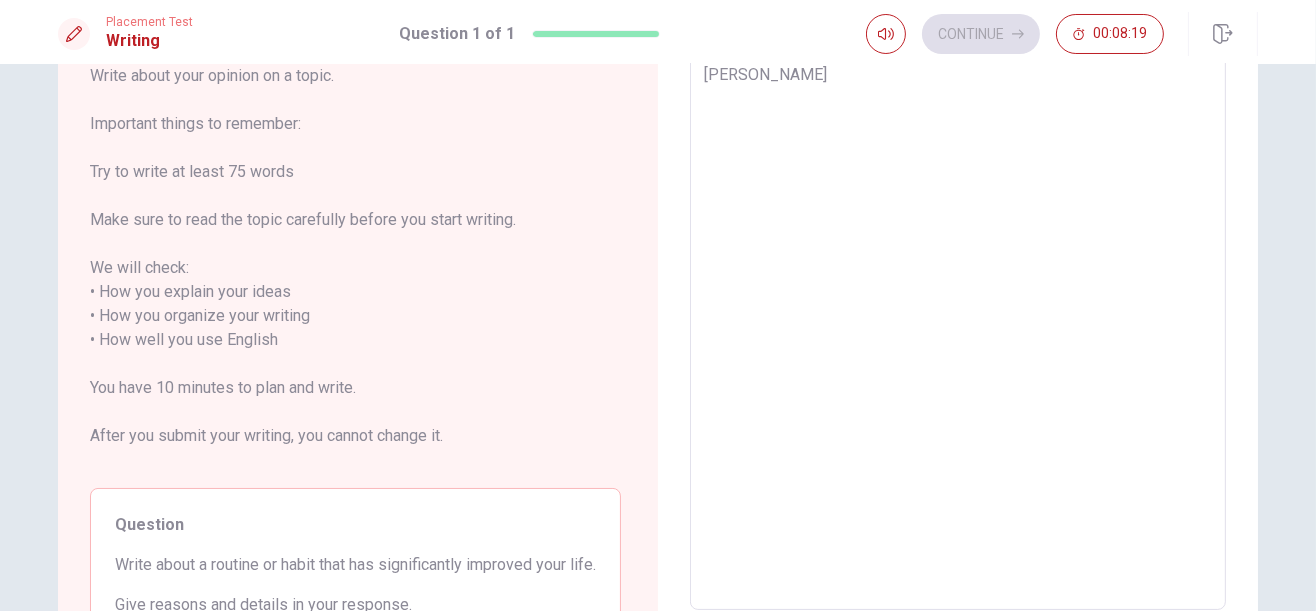type on "x" 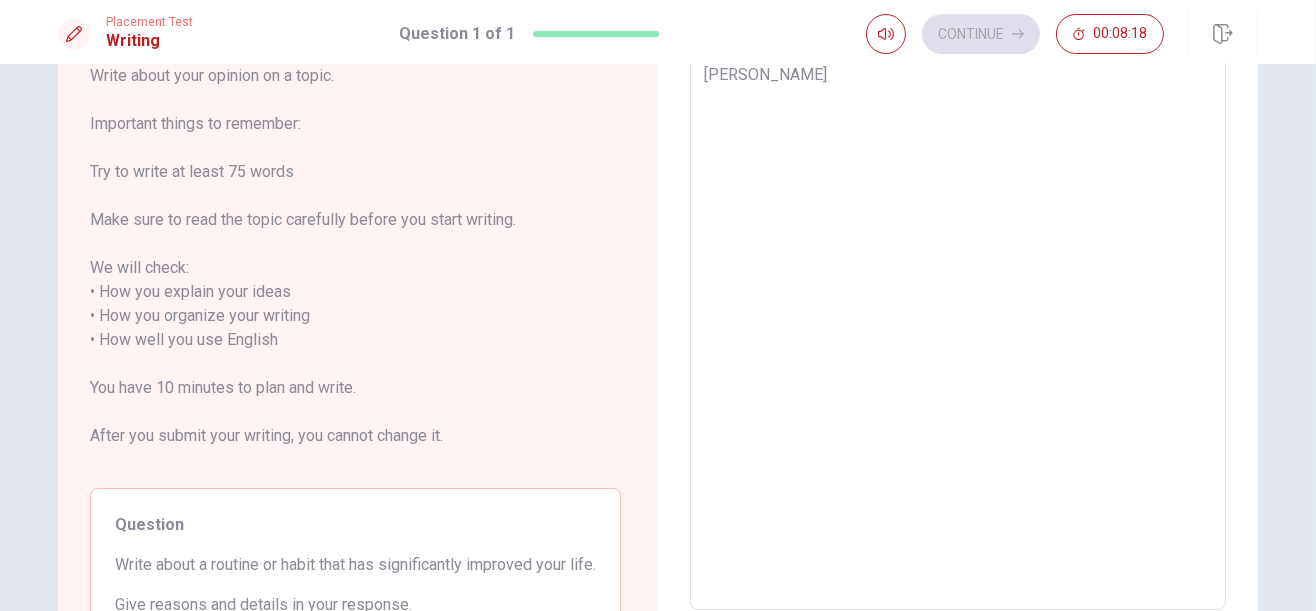 type on "Cha" 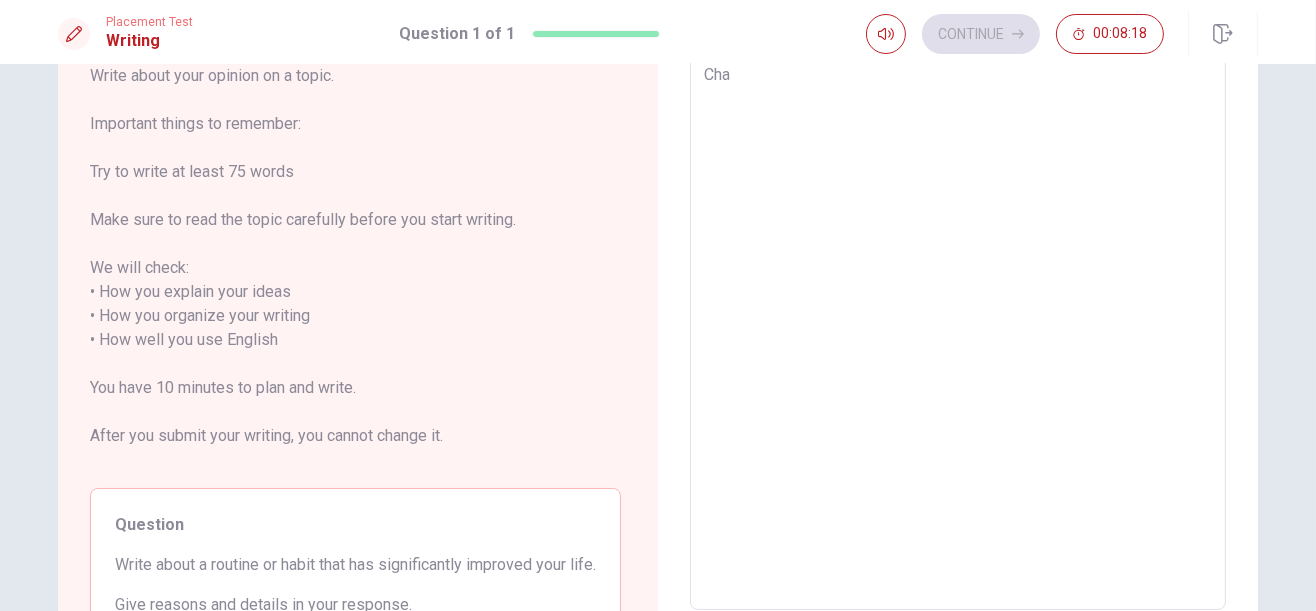 type on "x" 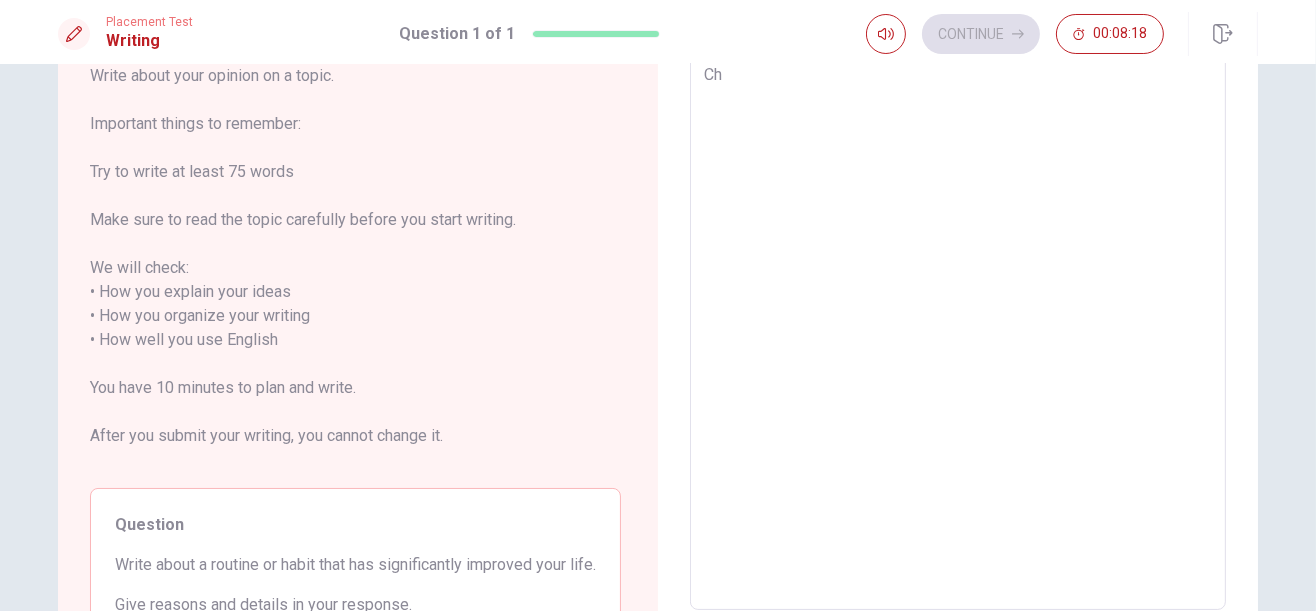 type on "x" 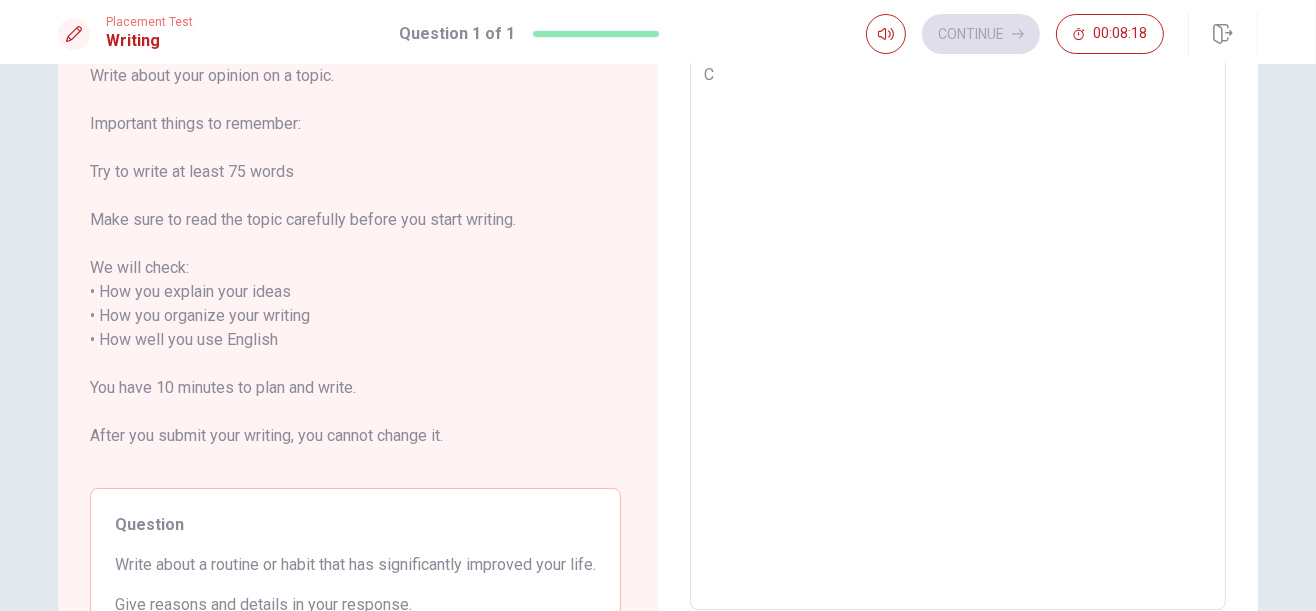 type on "x" 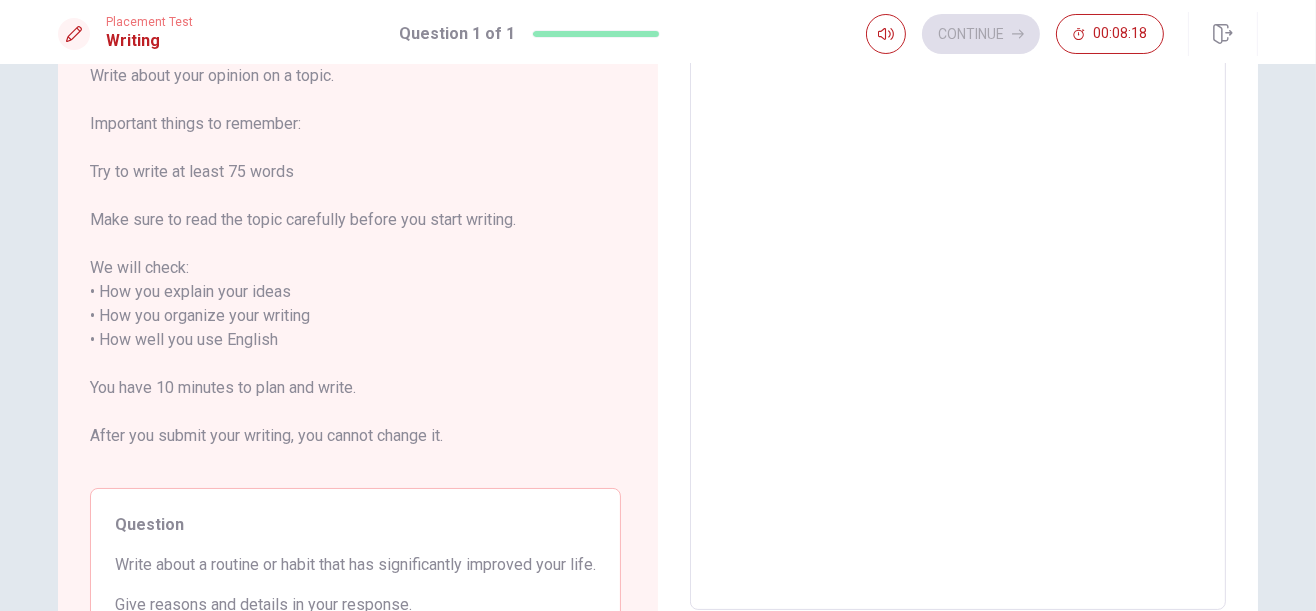 type on "x" 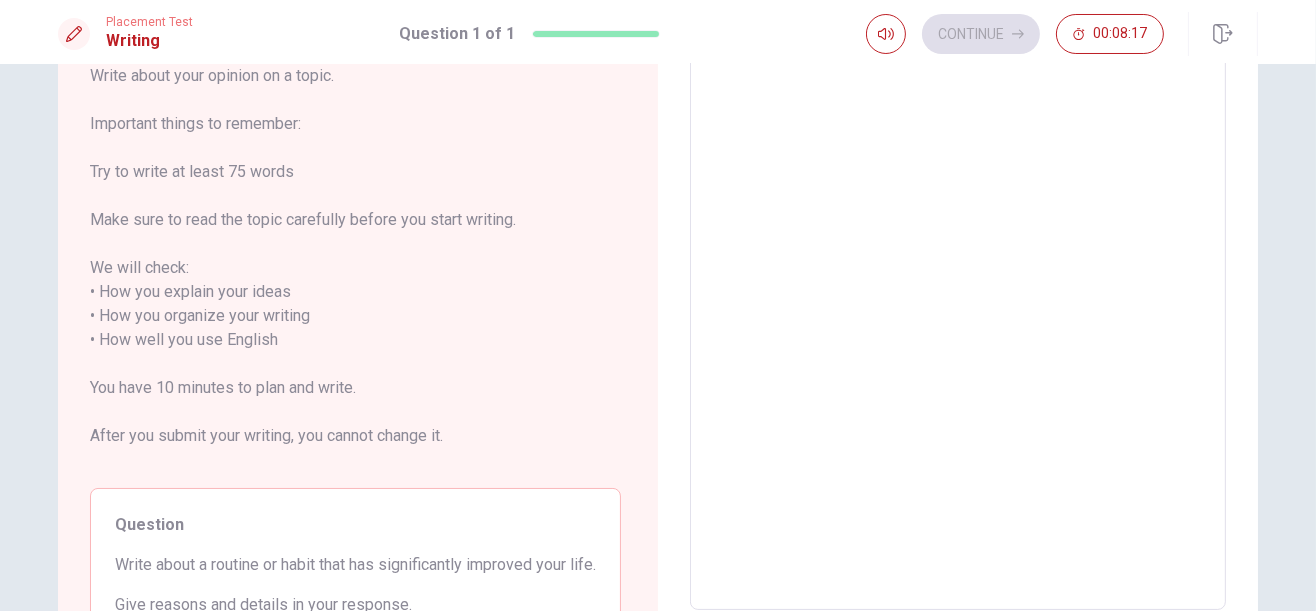 type on "R" 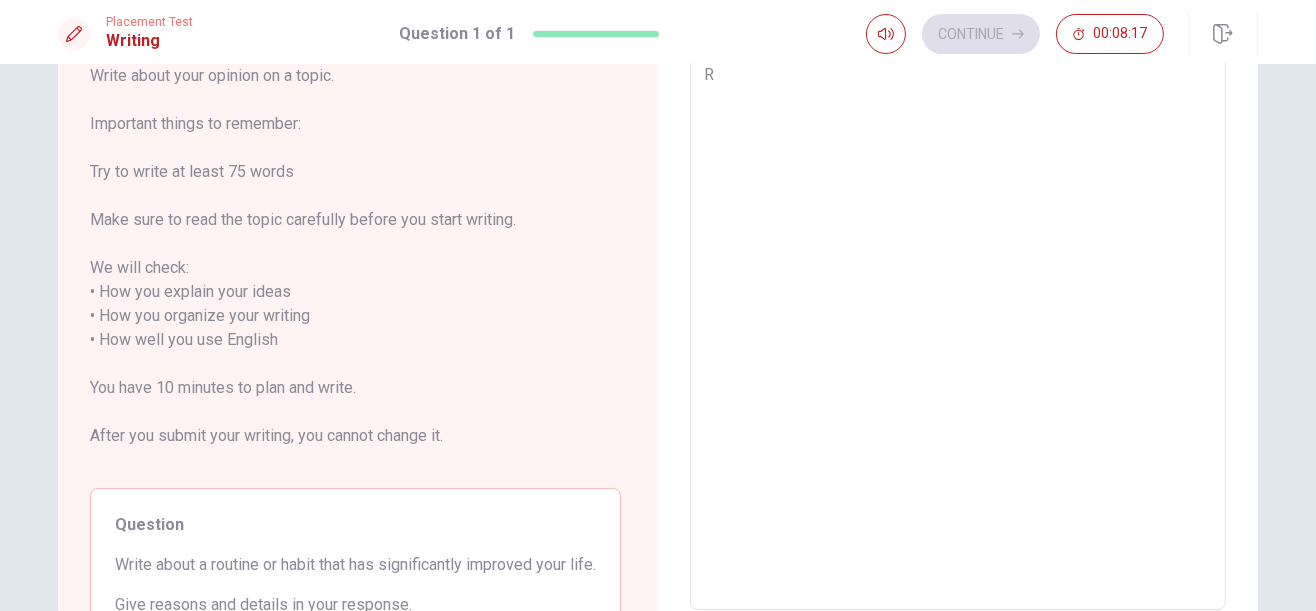 type on "x" 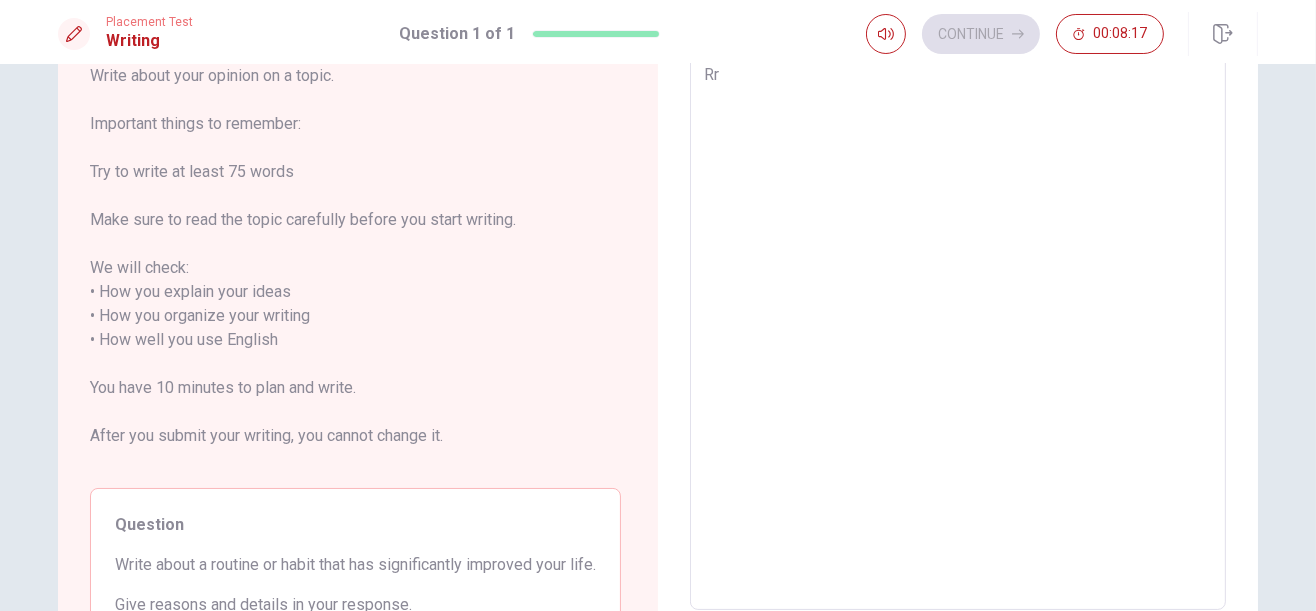 type on "x" 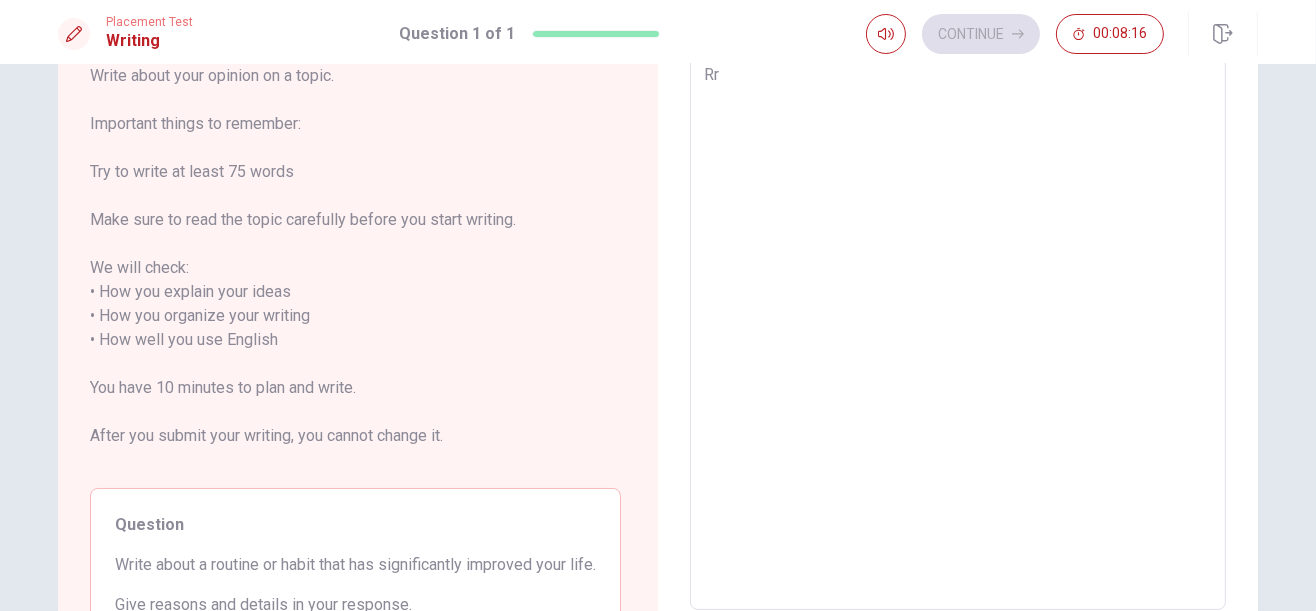 type on "Rro" 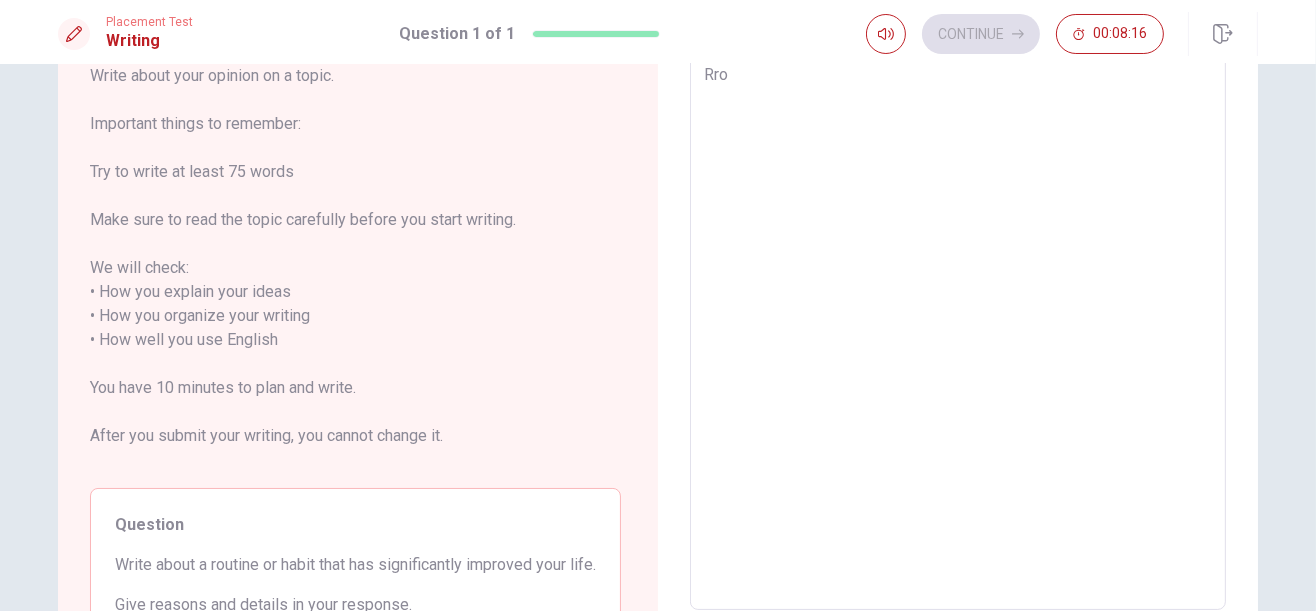 type on "x" 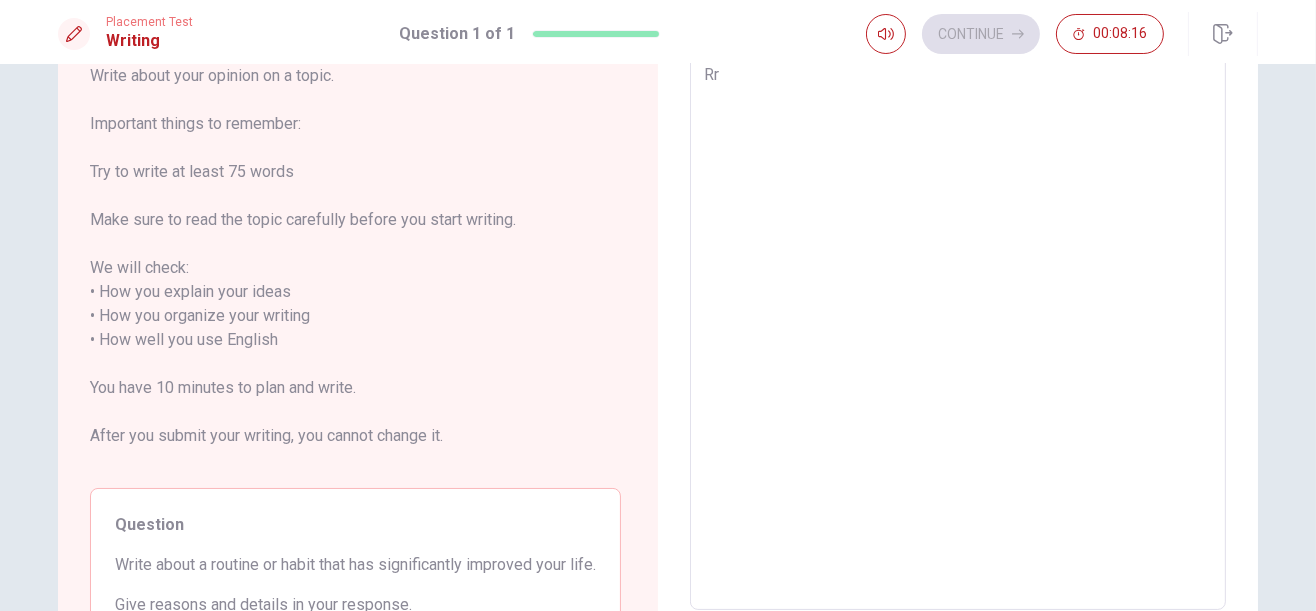 type on "x" 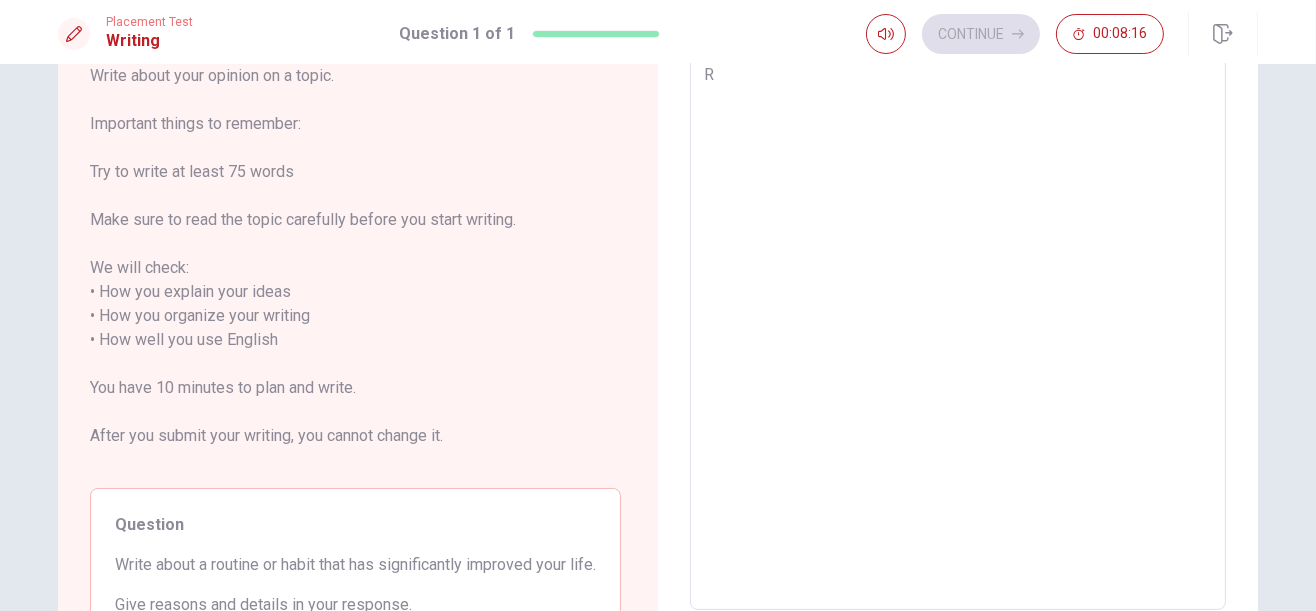 type on "x" 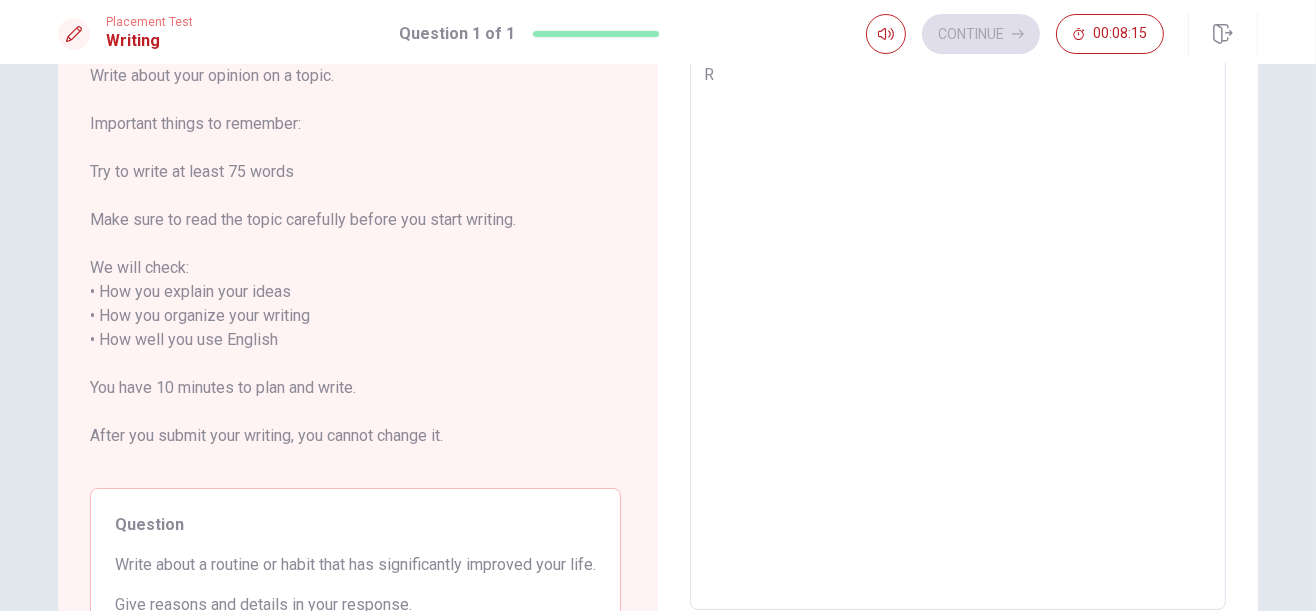 type on "Re" 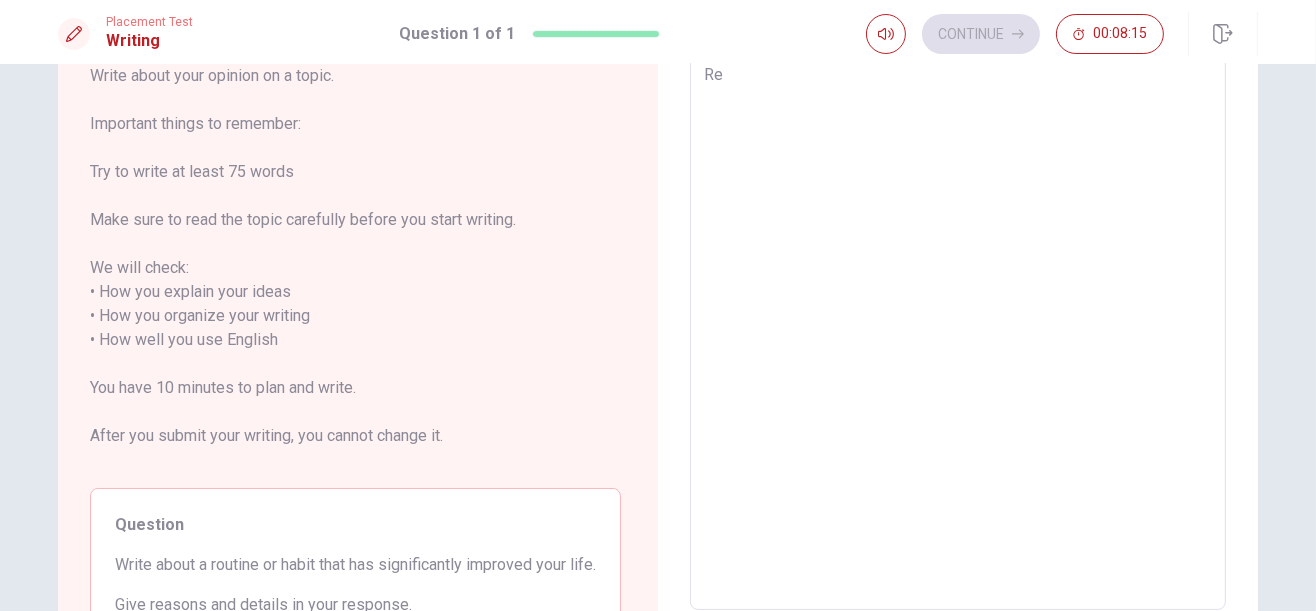 type on "x" 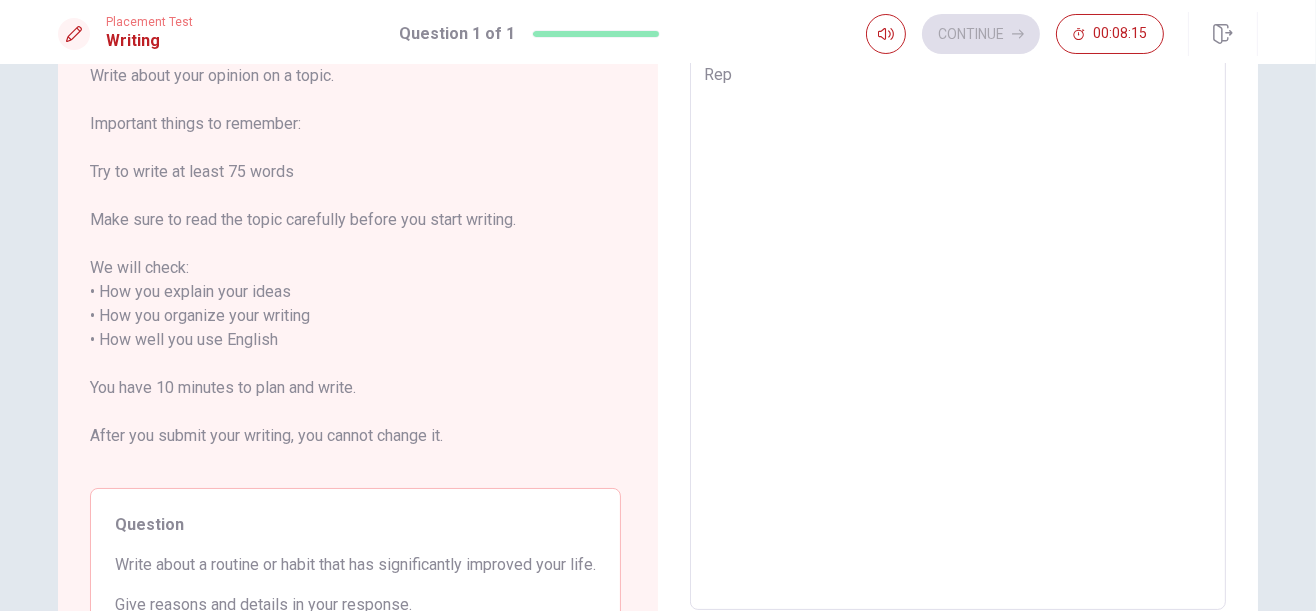 type on "x" 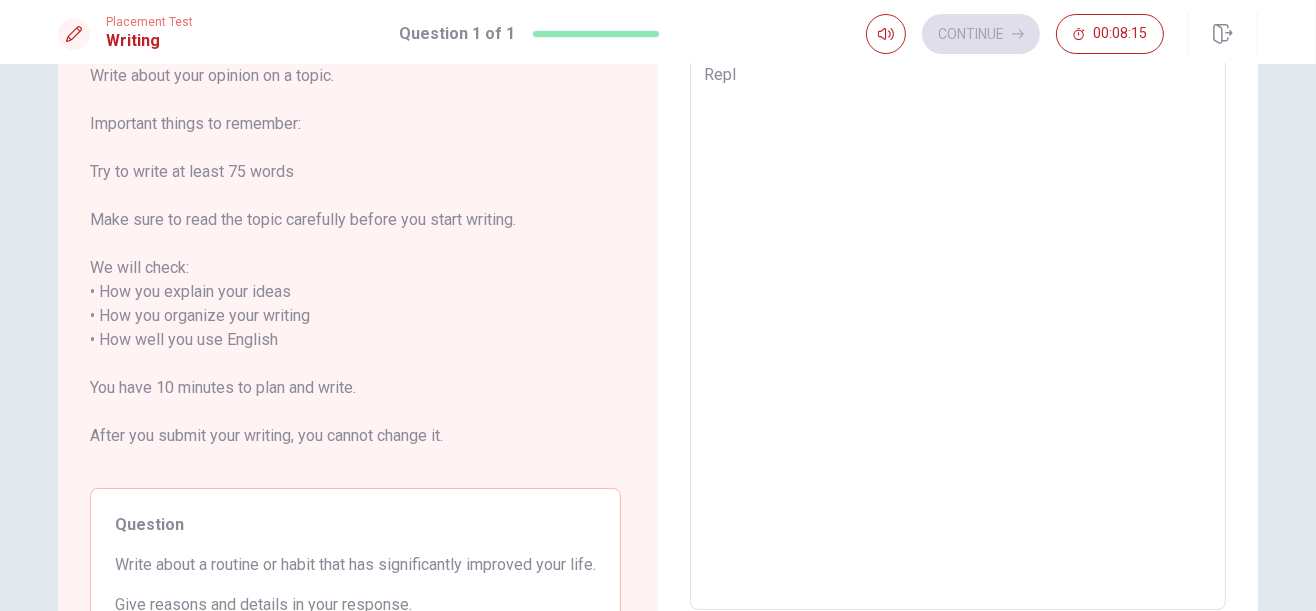 type on "Replj" 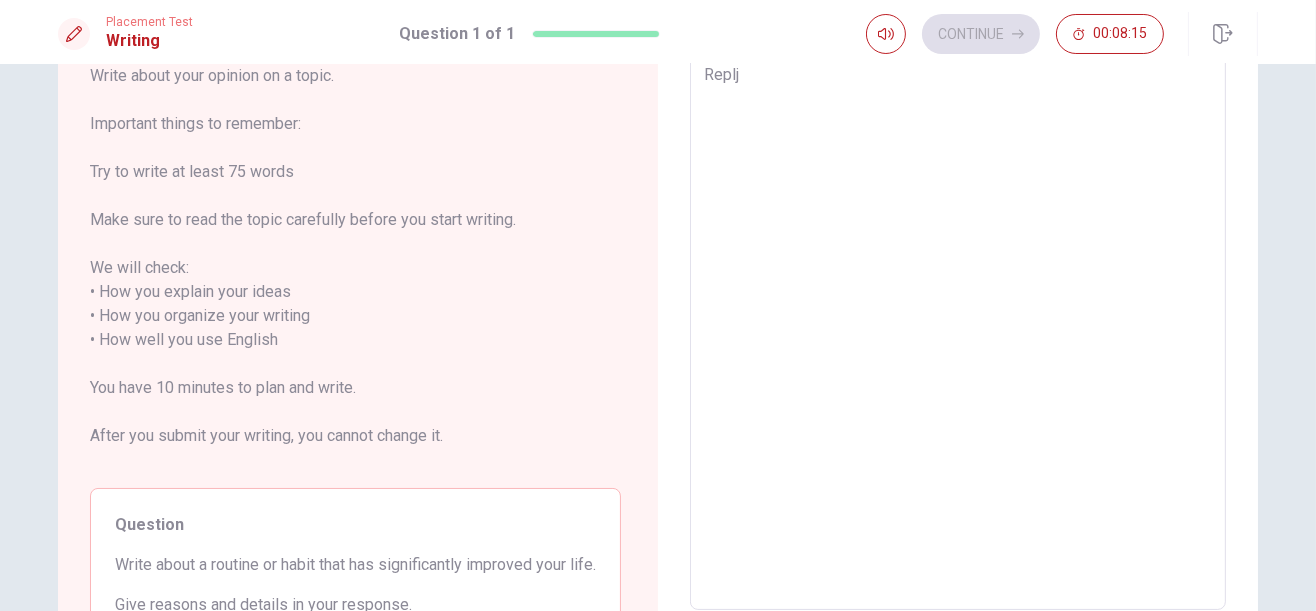 type on "x" 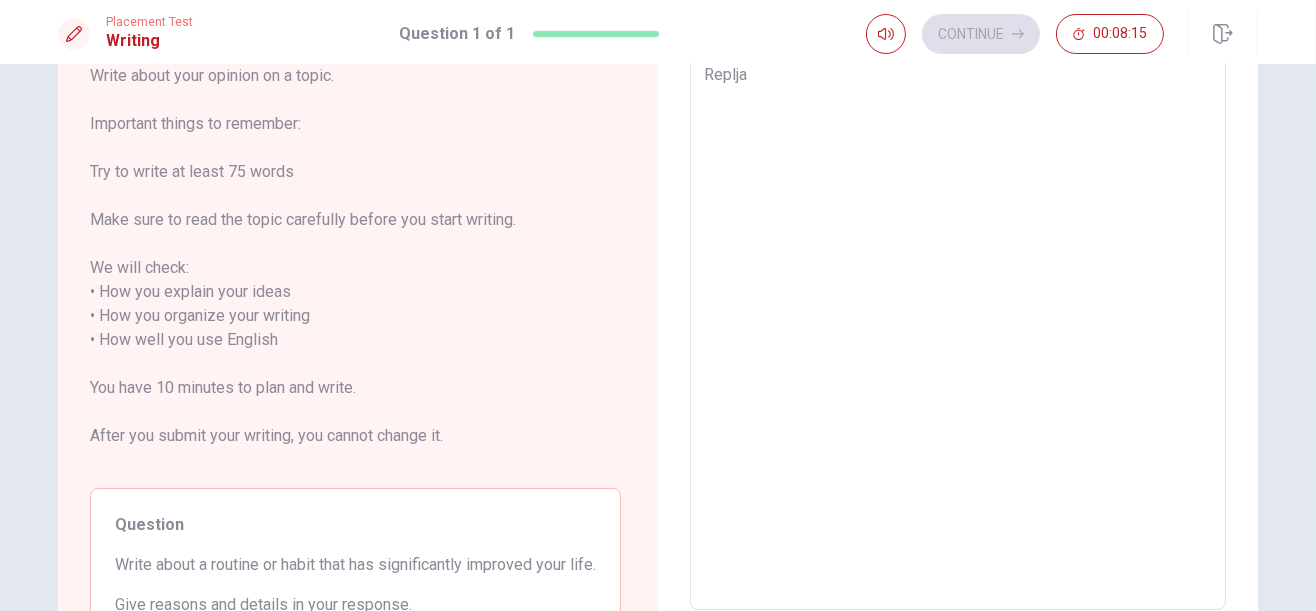type on "x" 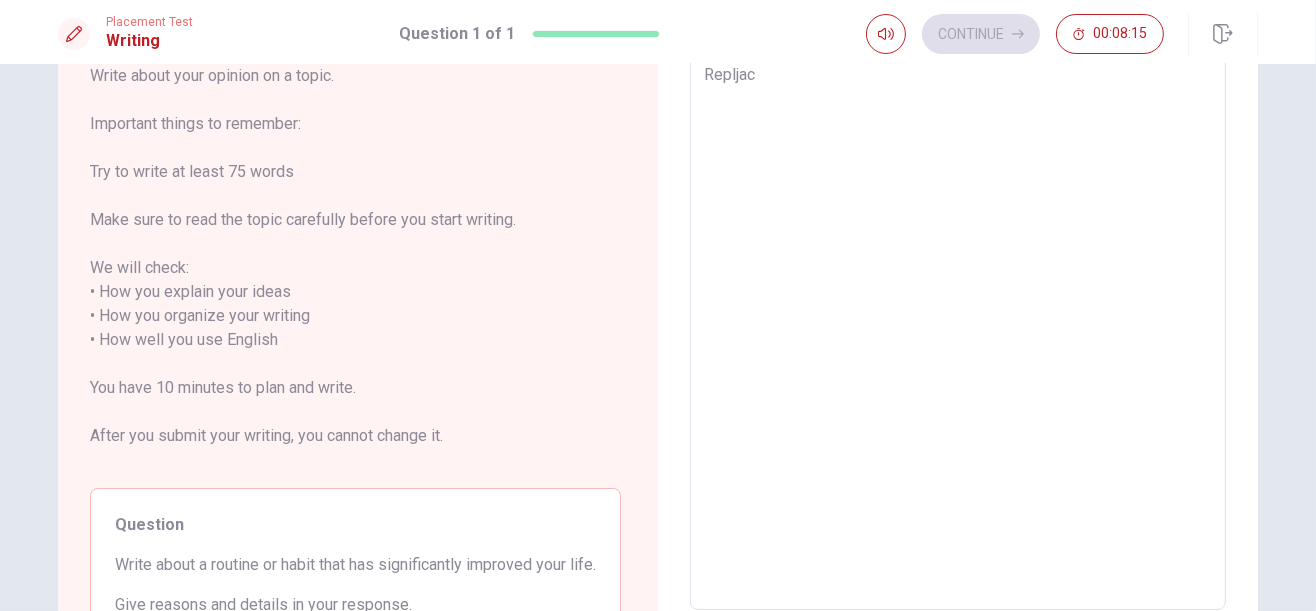 type on "x" 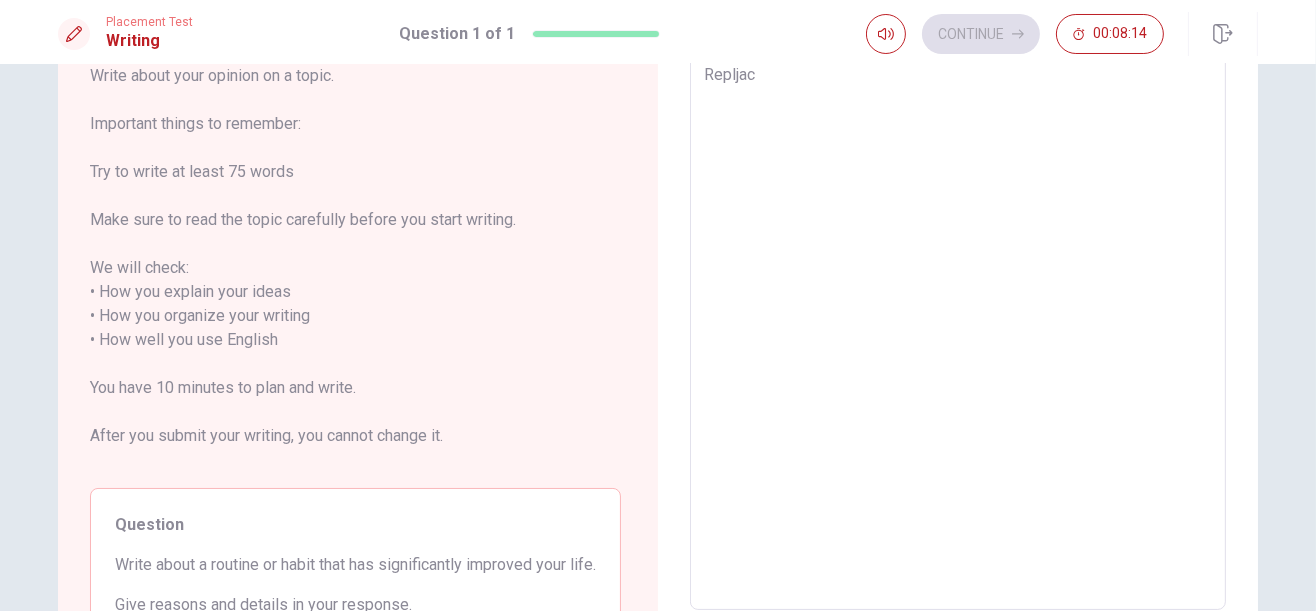 type on "Repljaci" 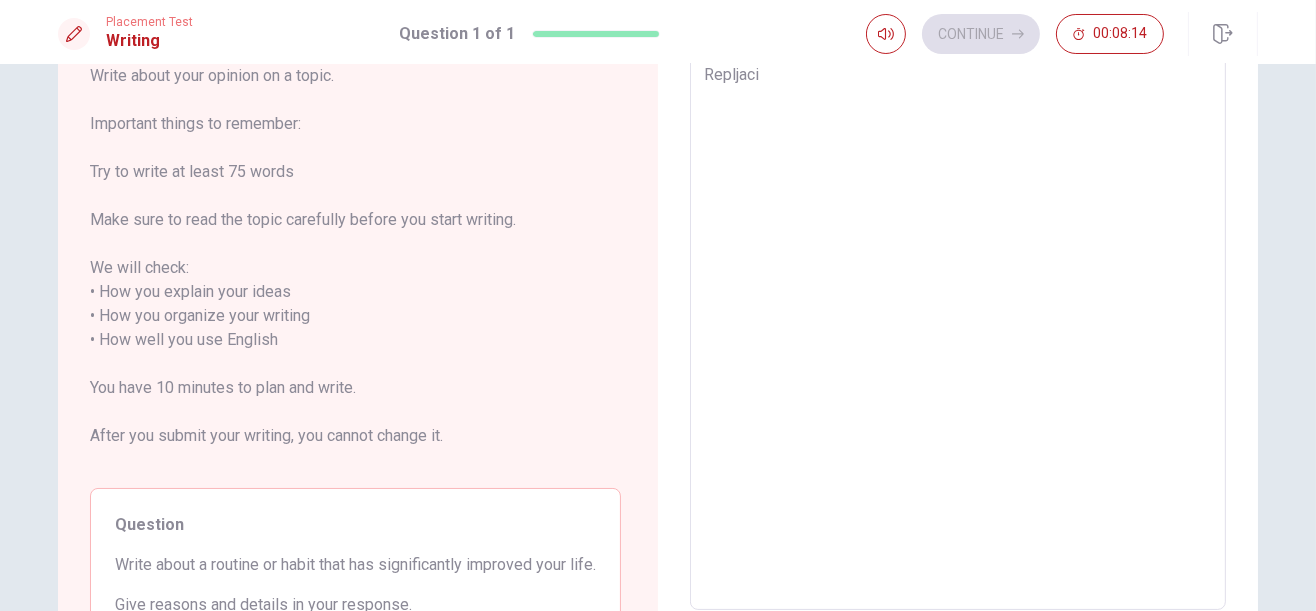 type on "x" 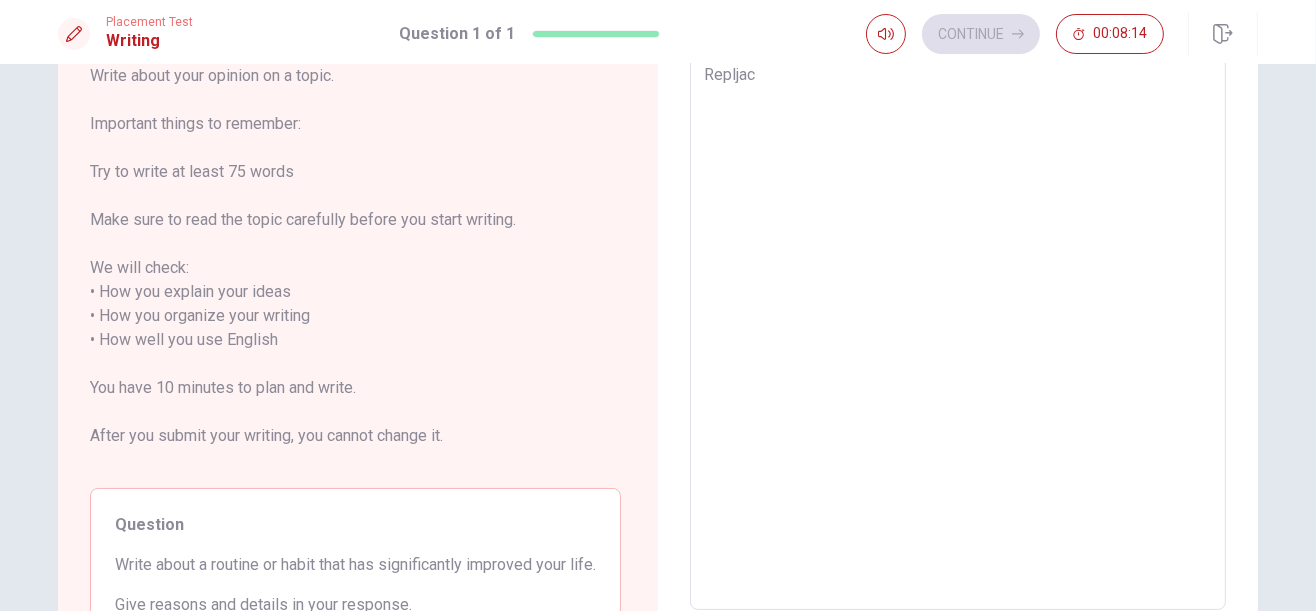 type on "x" 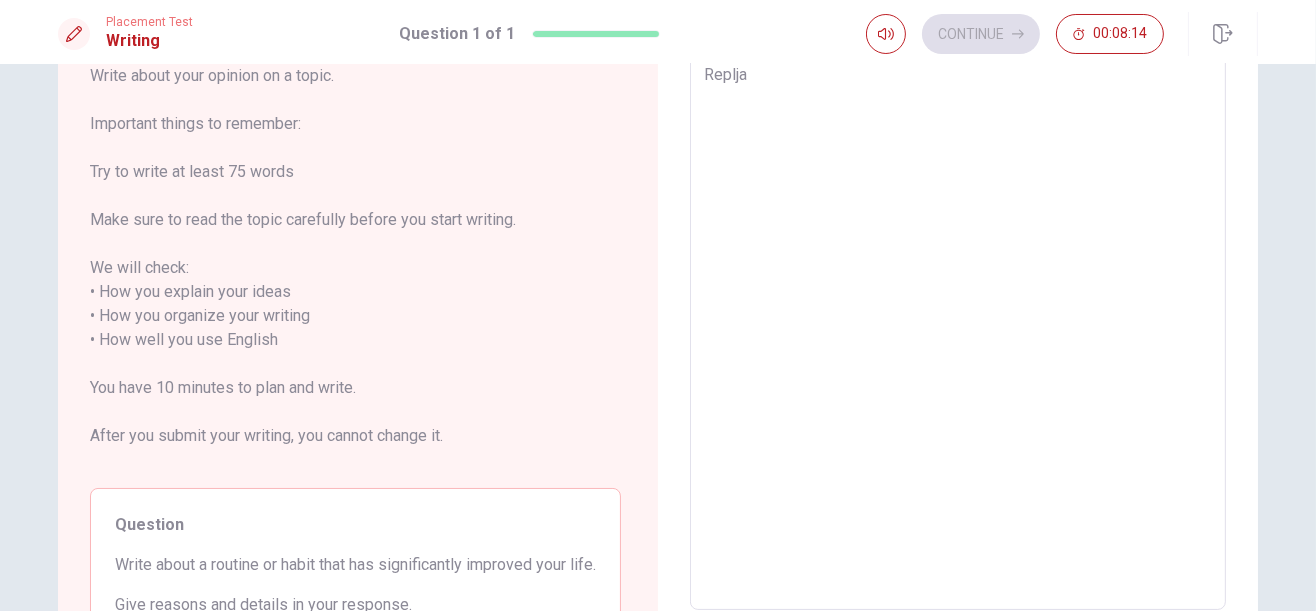 type on "x" 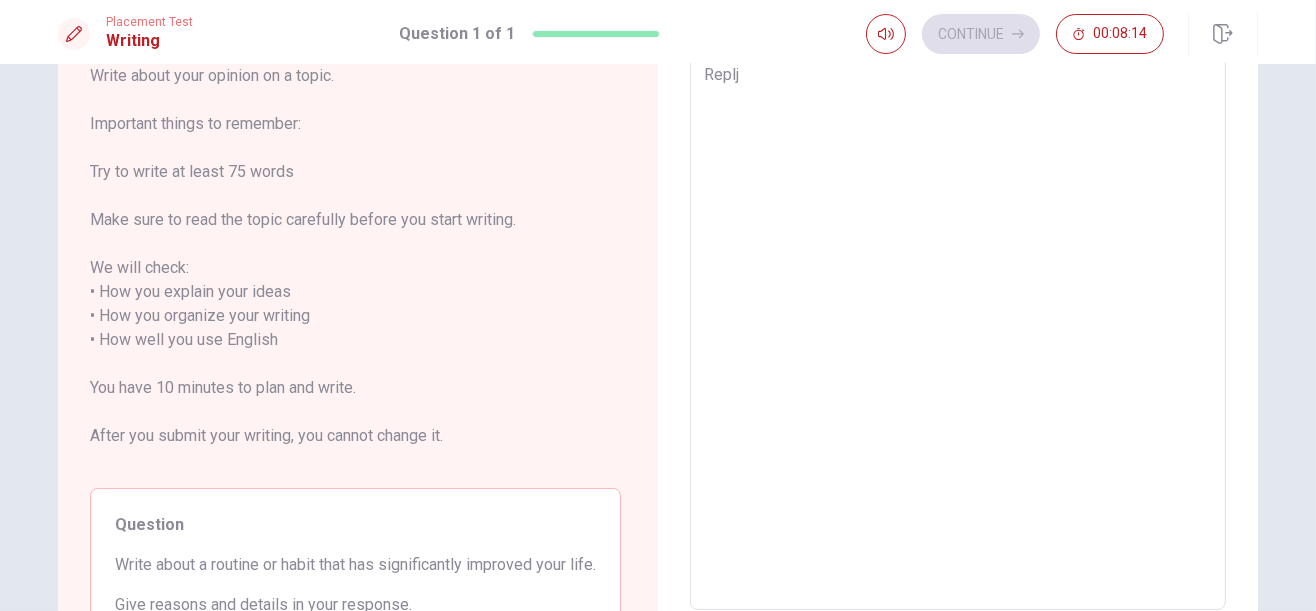 type on "x" 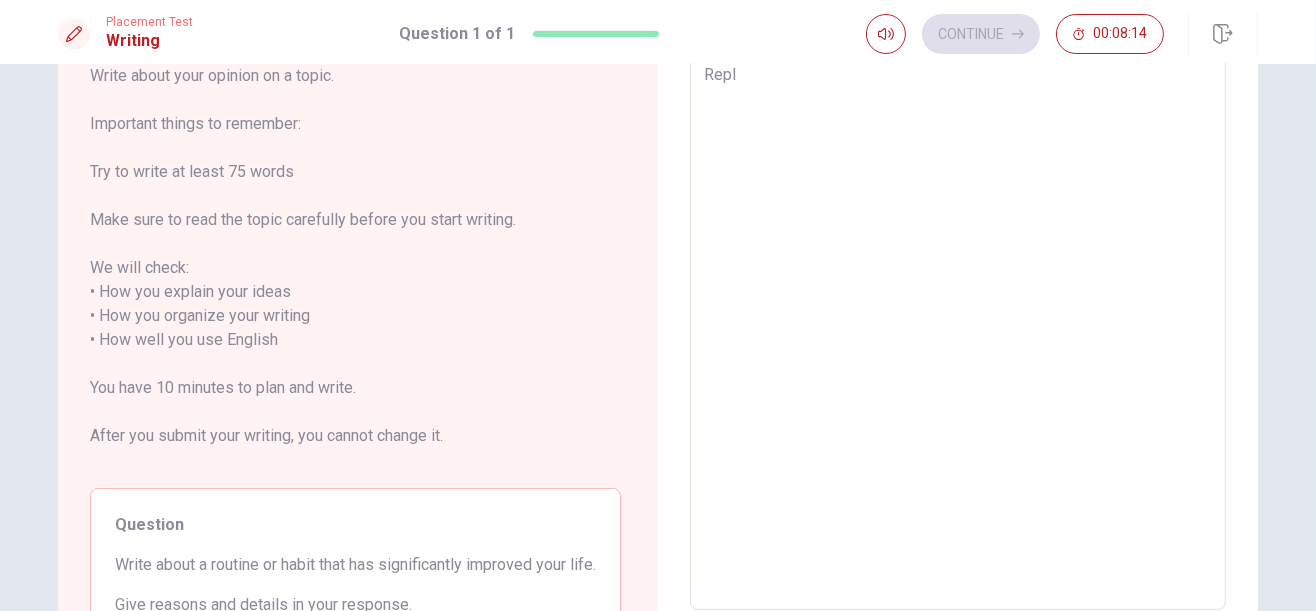 type on "x" 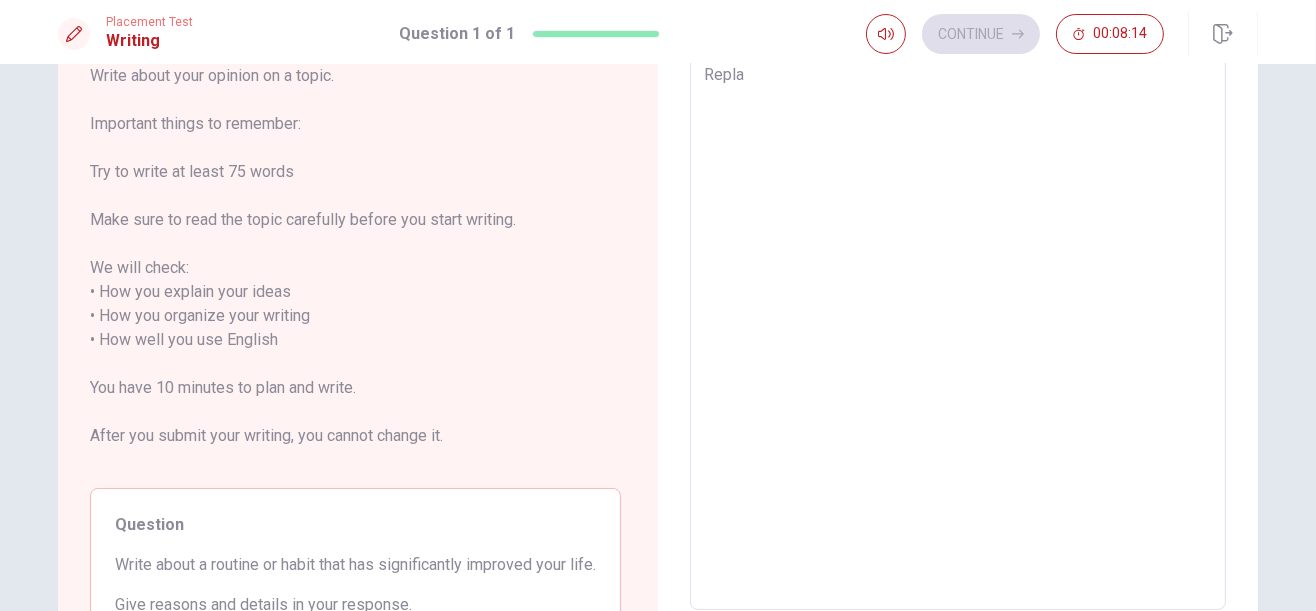 type on "x" 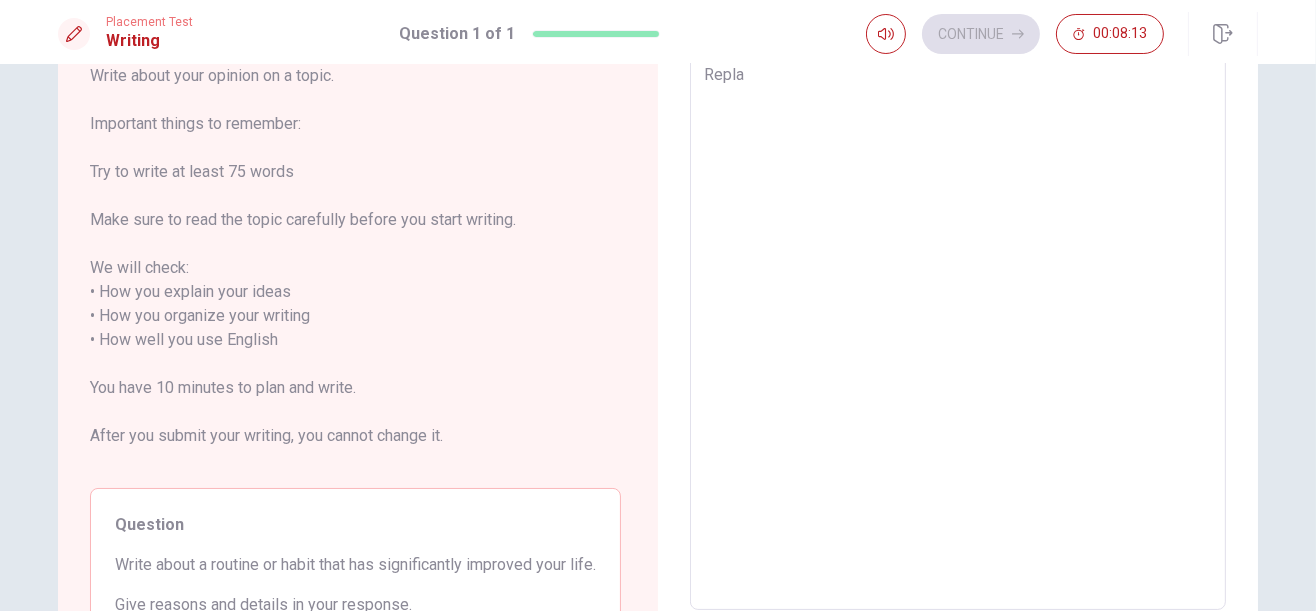 type on "Replac" 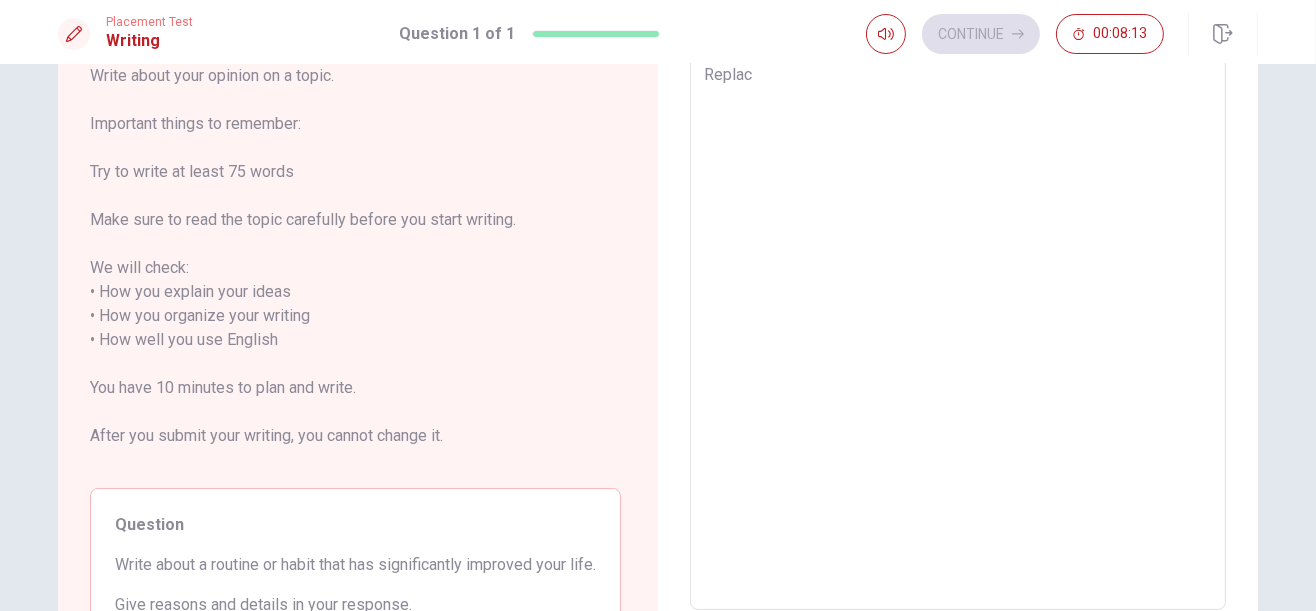 type on "x" 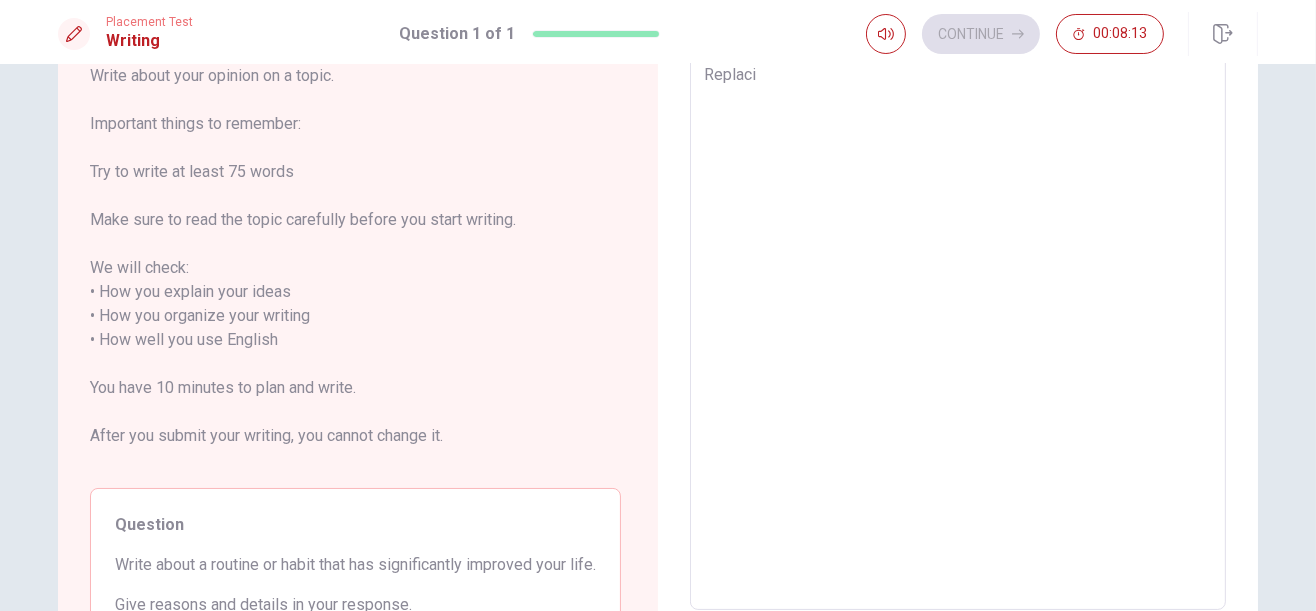 type on "x" 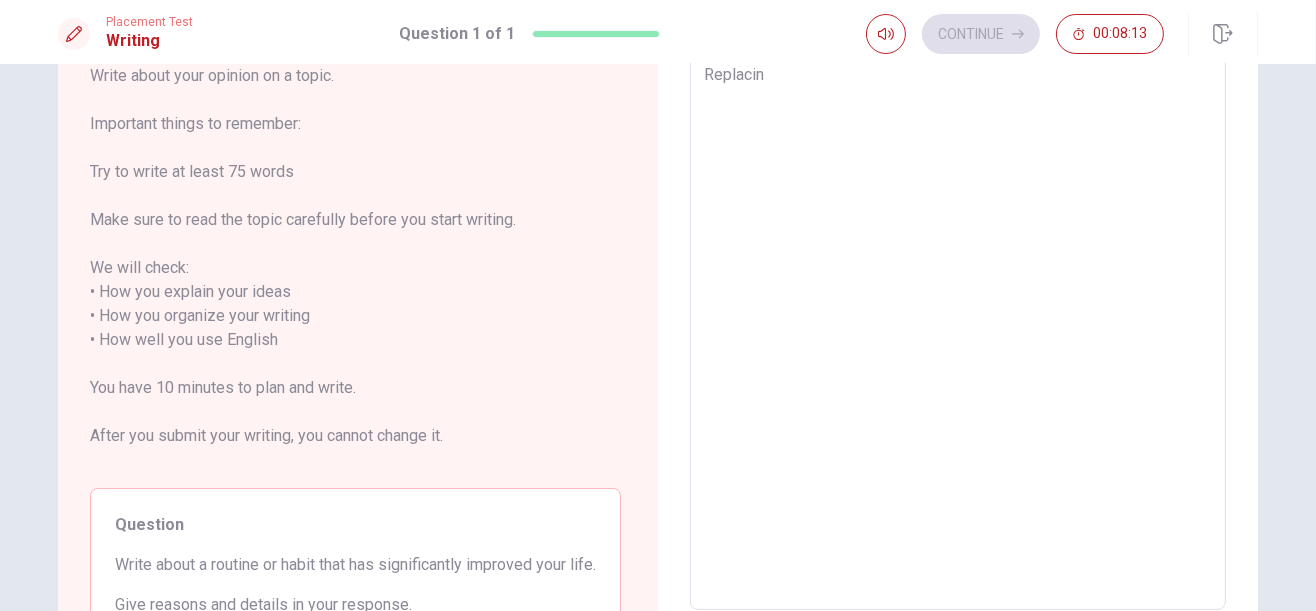 type on "x" 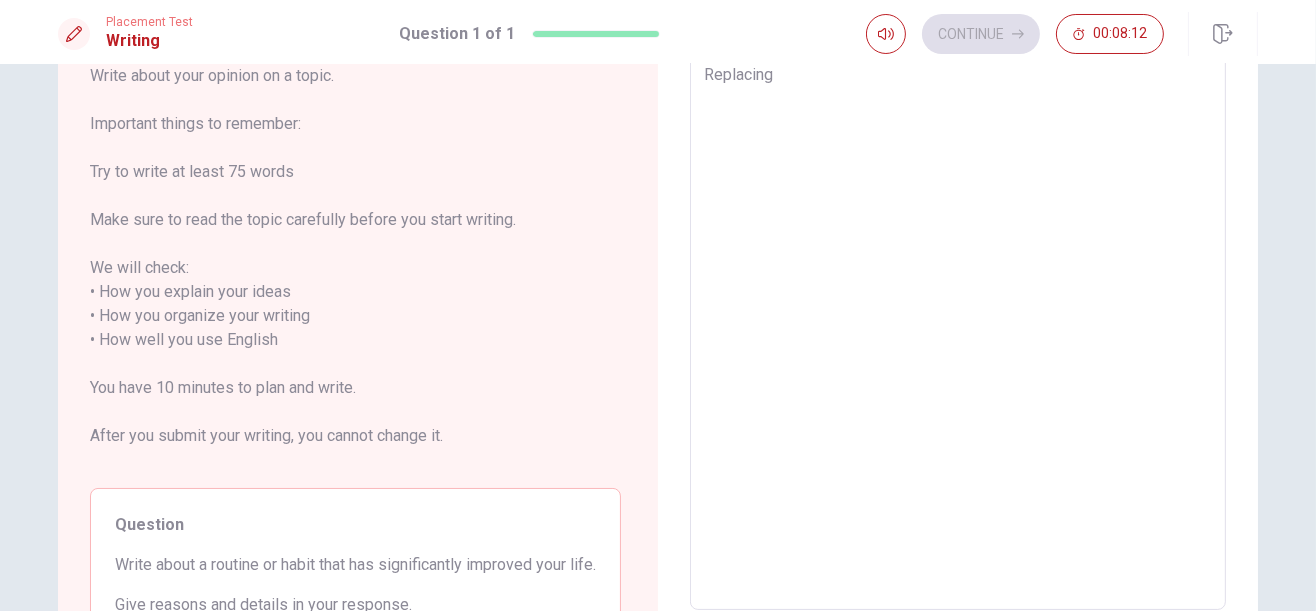 type on "x" 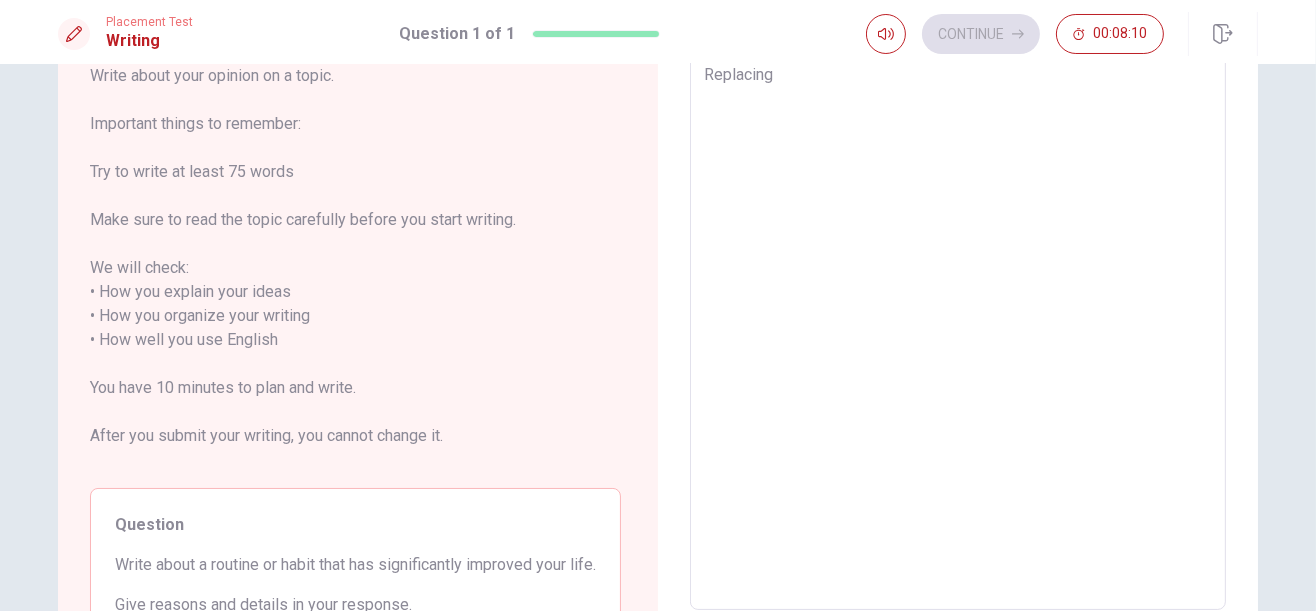 type on "x" 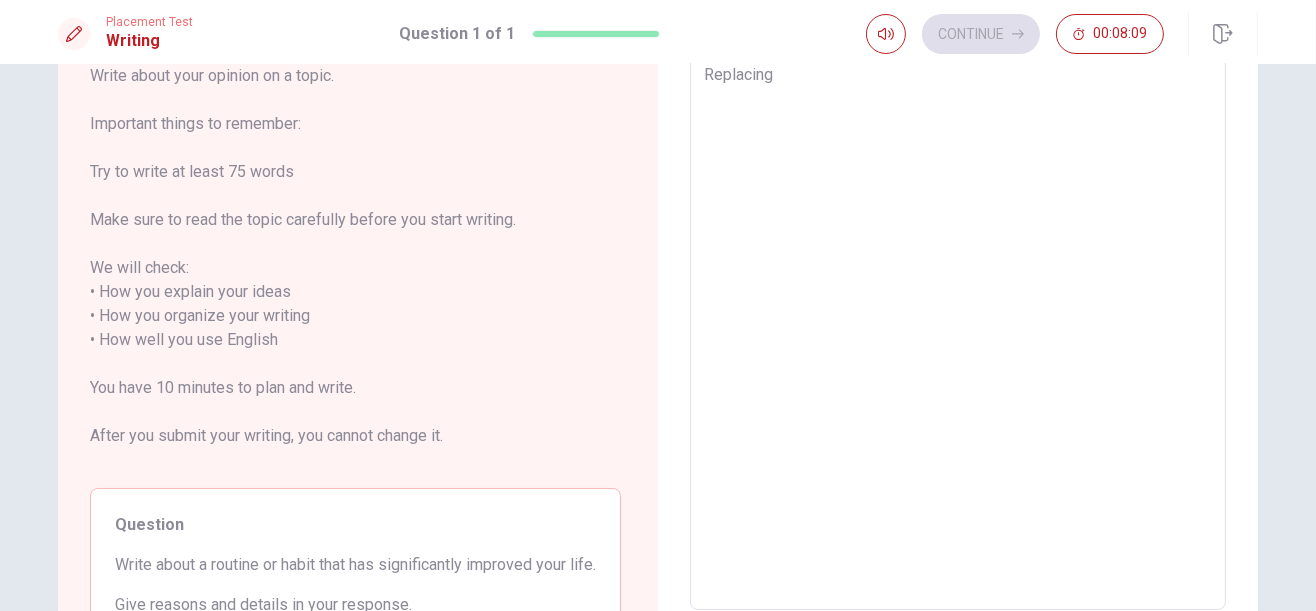 type on "Replacing t" 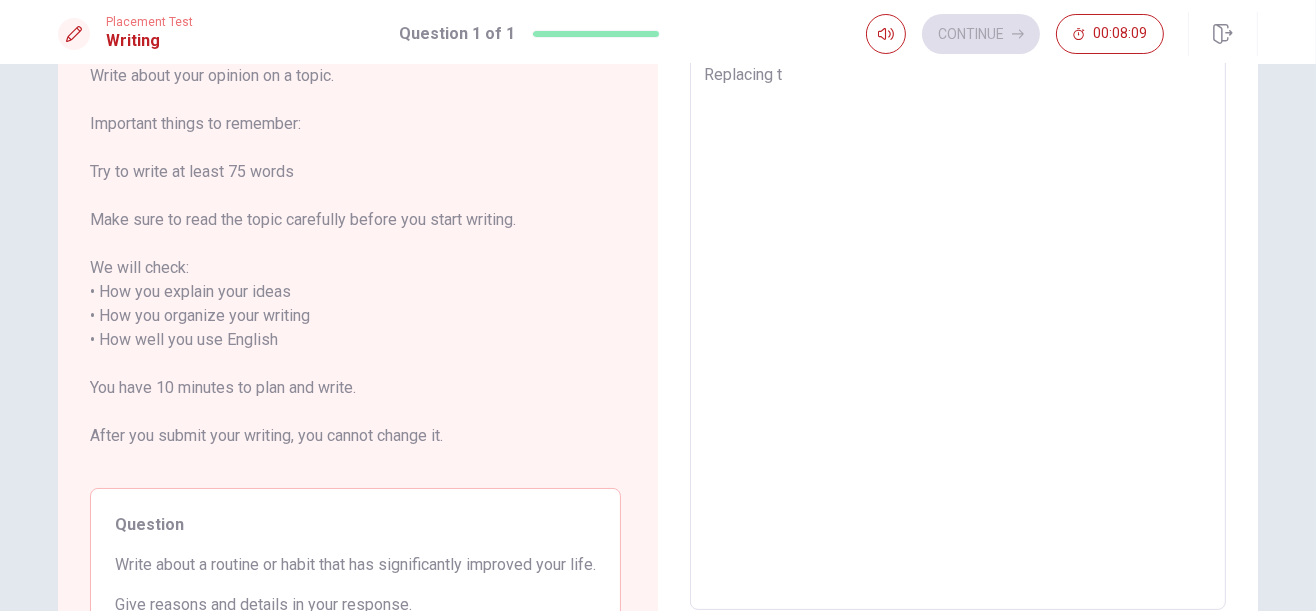type on "x" 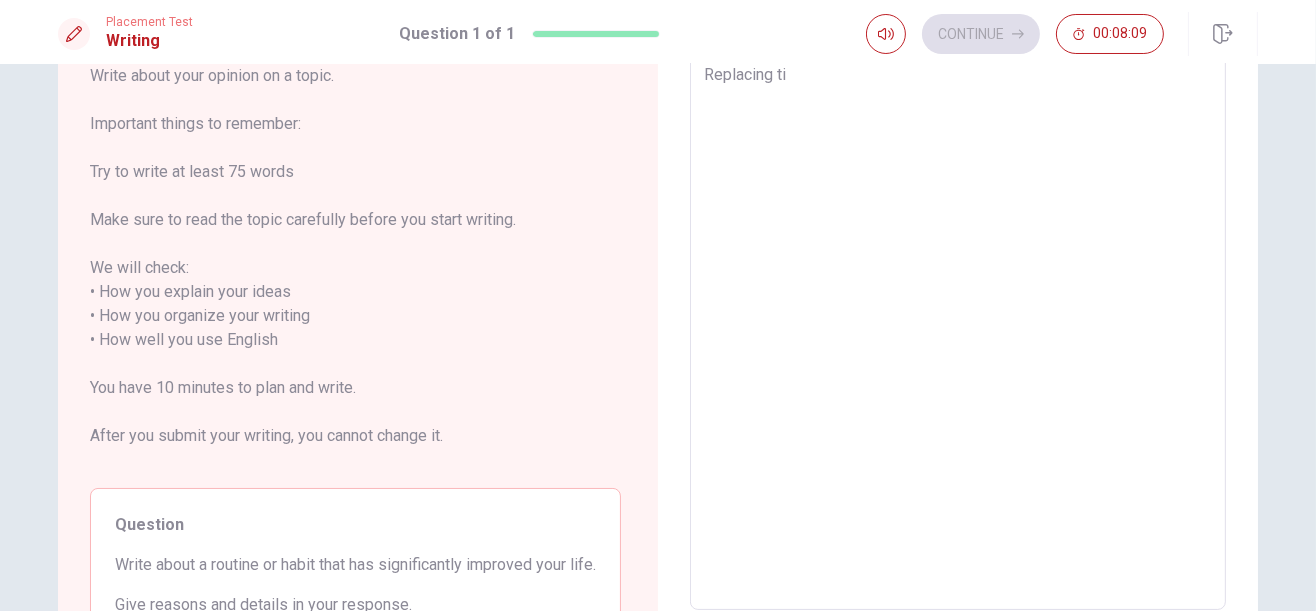 type on "x" 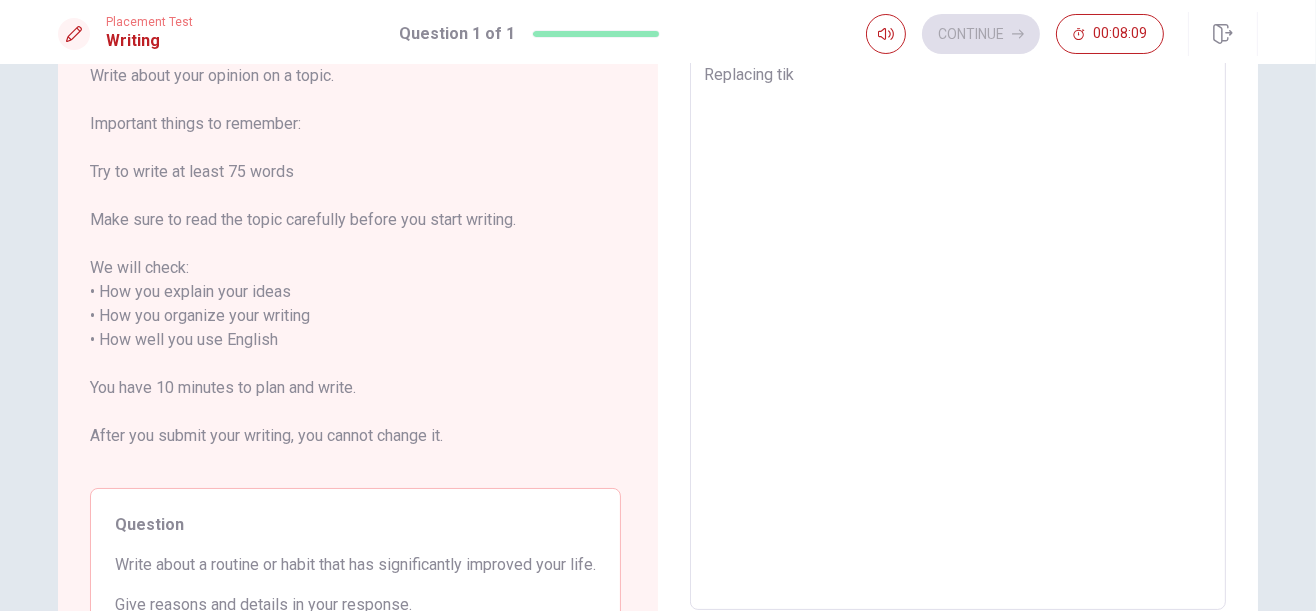 type on "x" 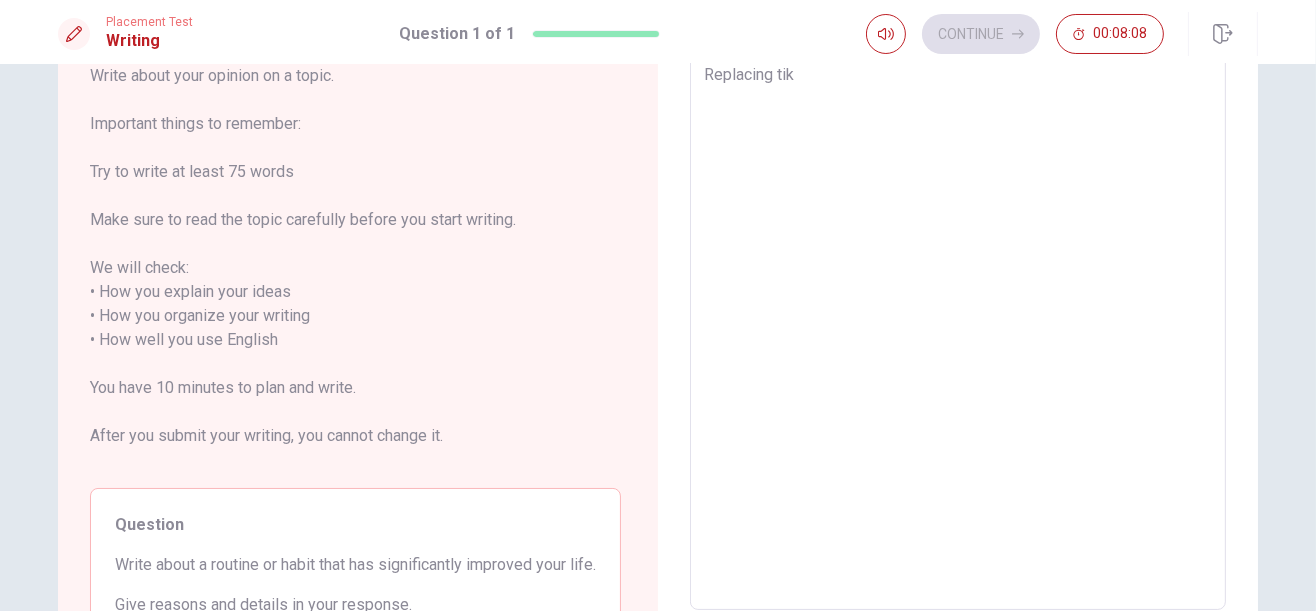 type on "Replacing tikt" 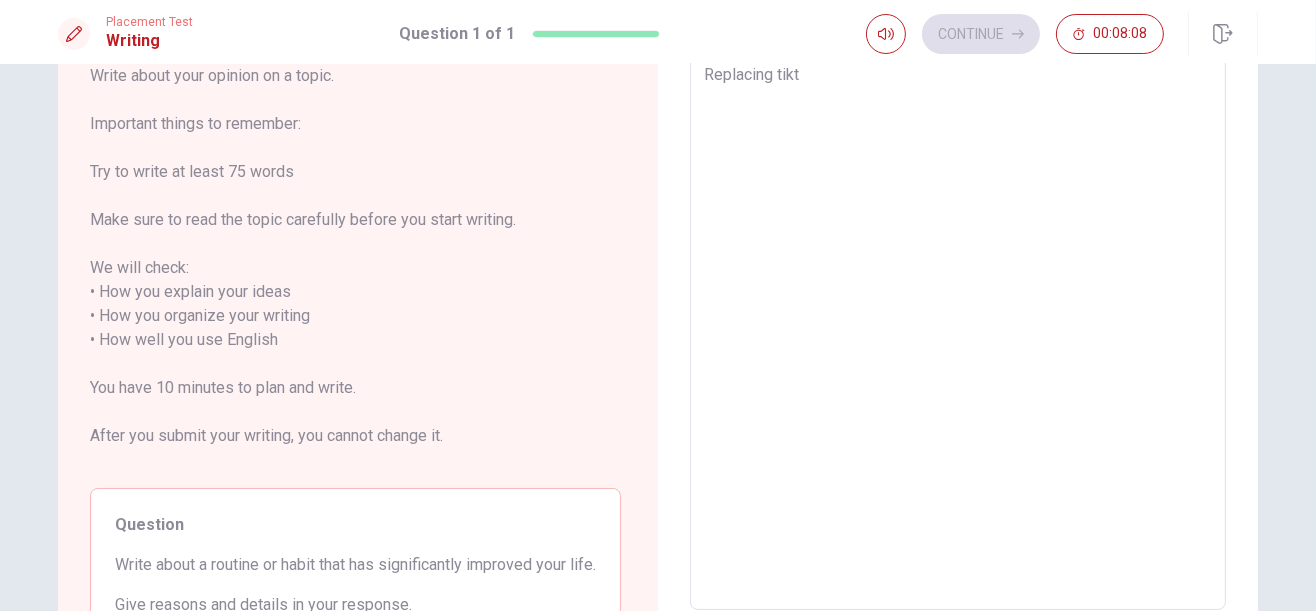 type on "x" 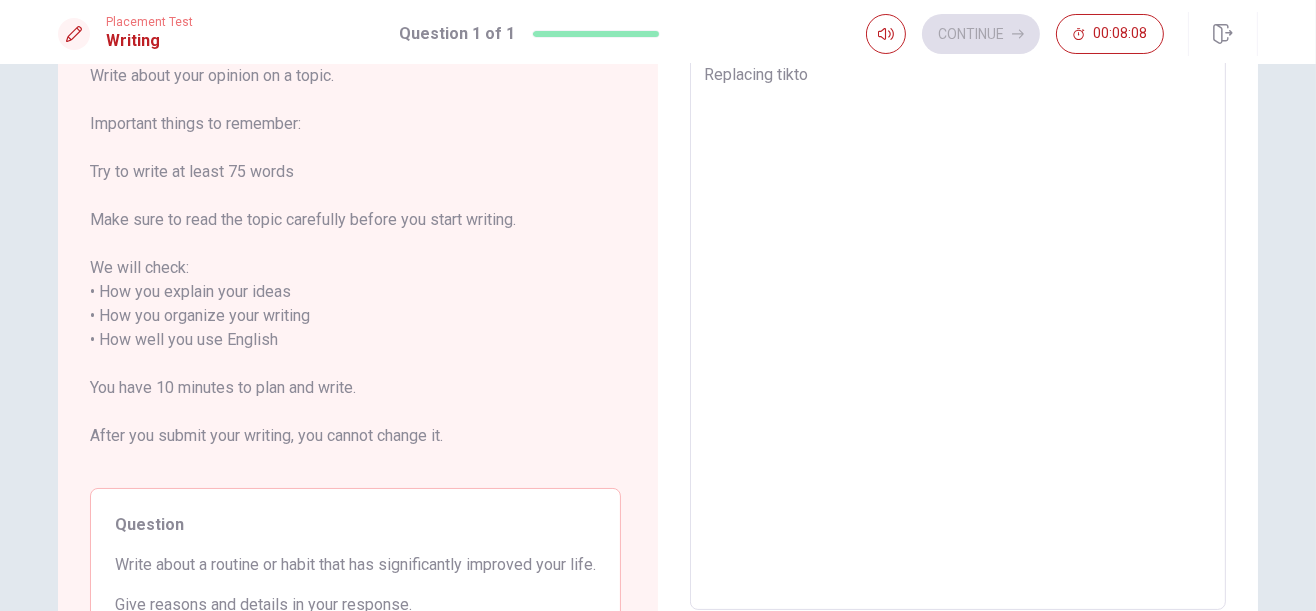 type on "x" 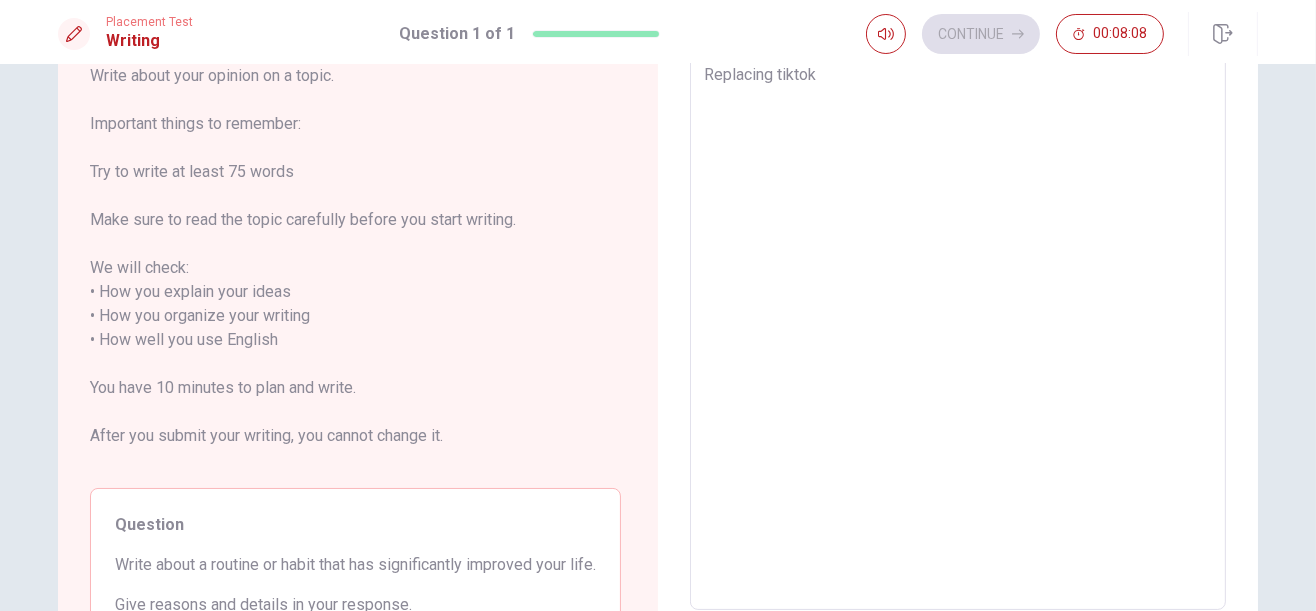 type on "x" 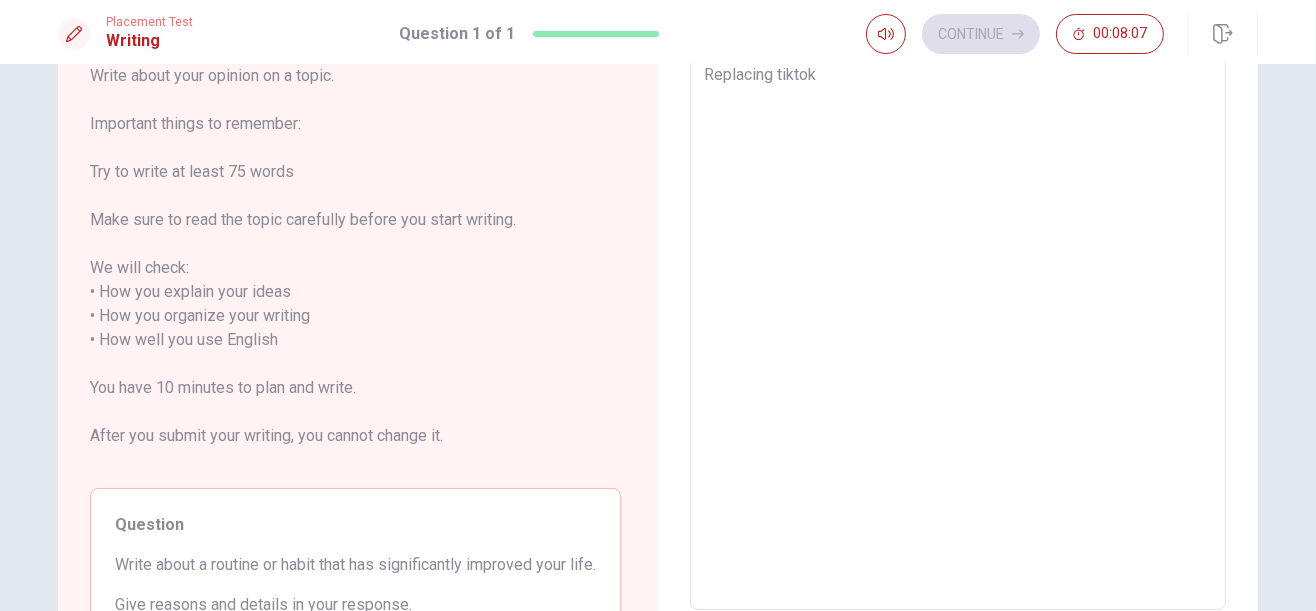 type on "Replacing tiktok" 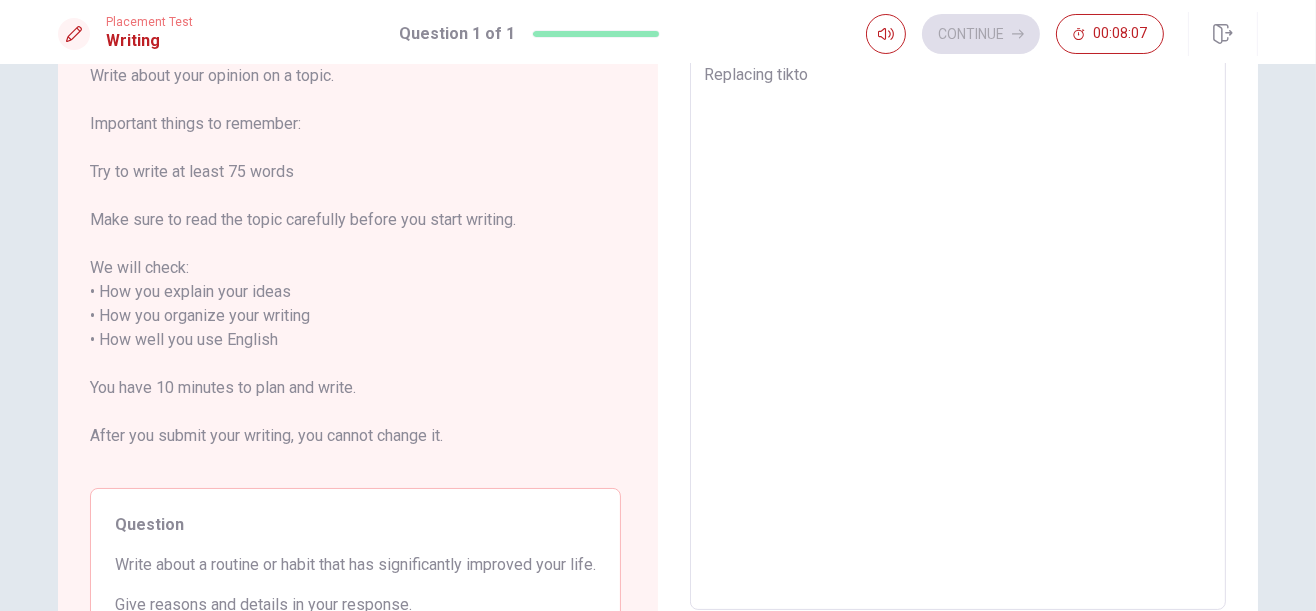 type on "x" 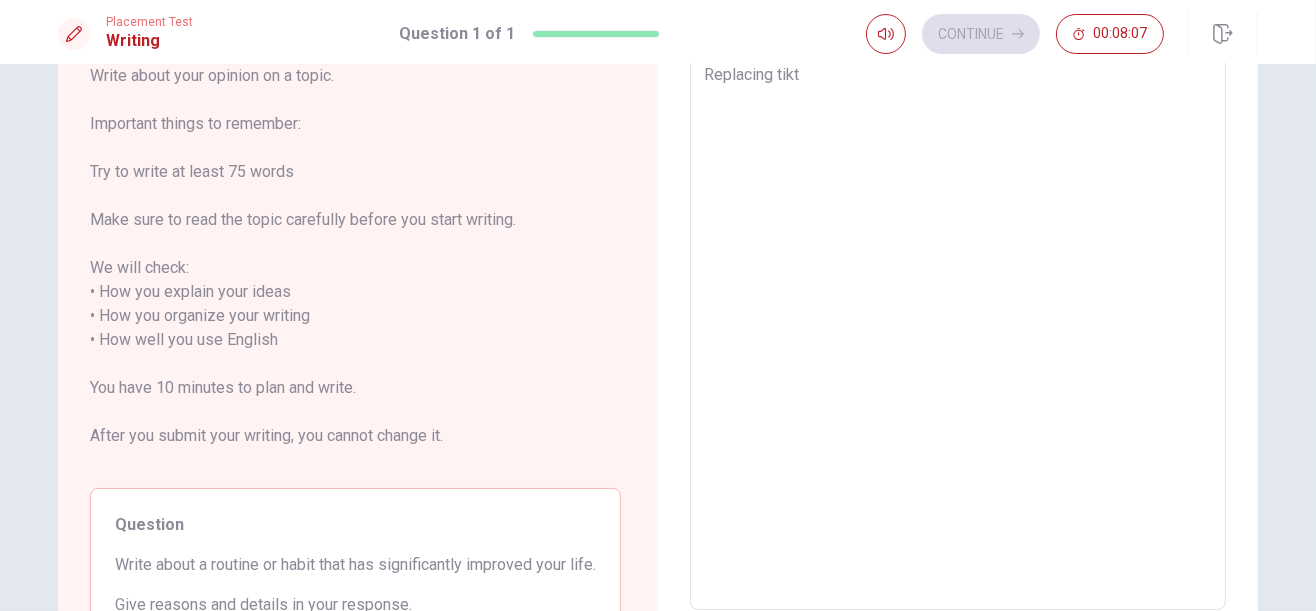 type on "x" 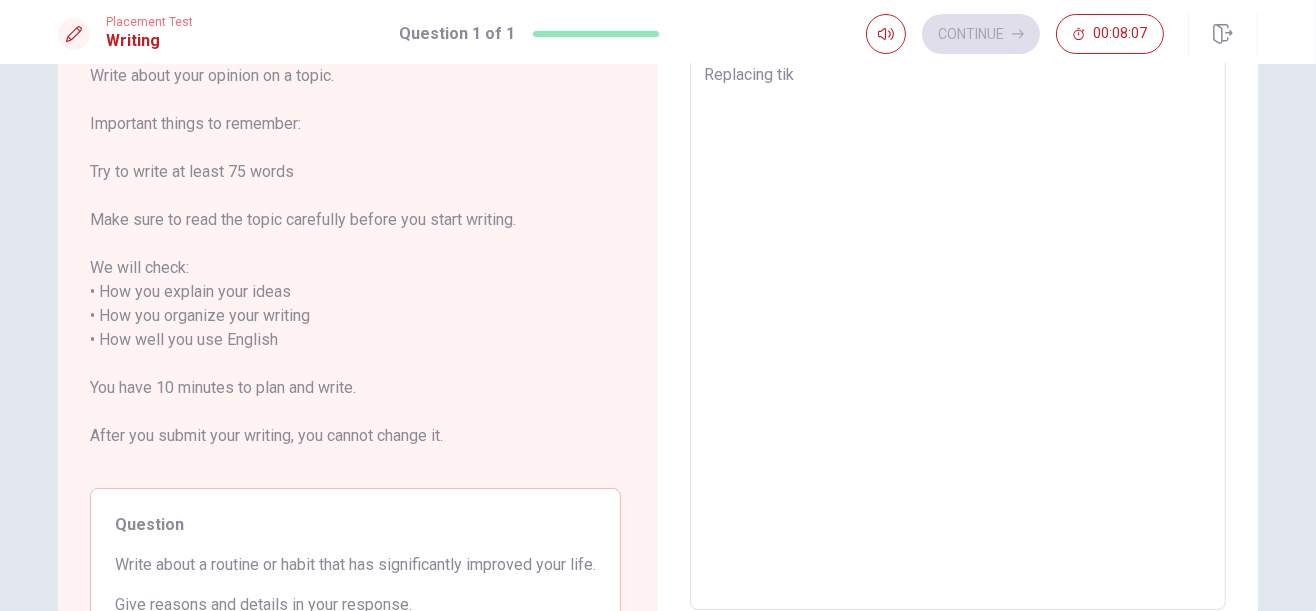 type on "x" 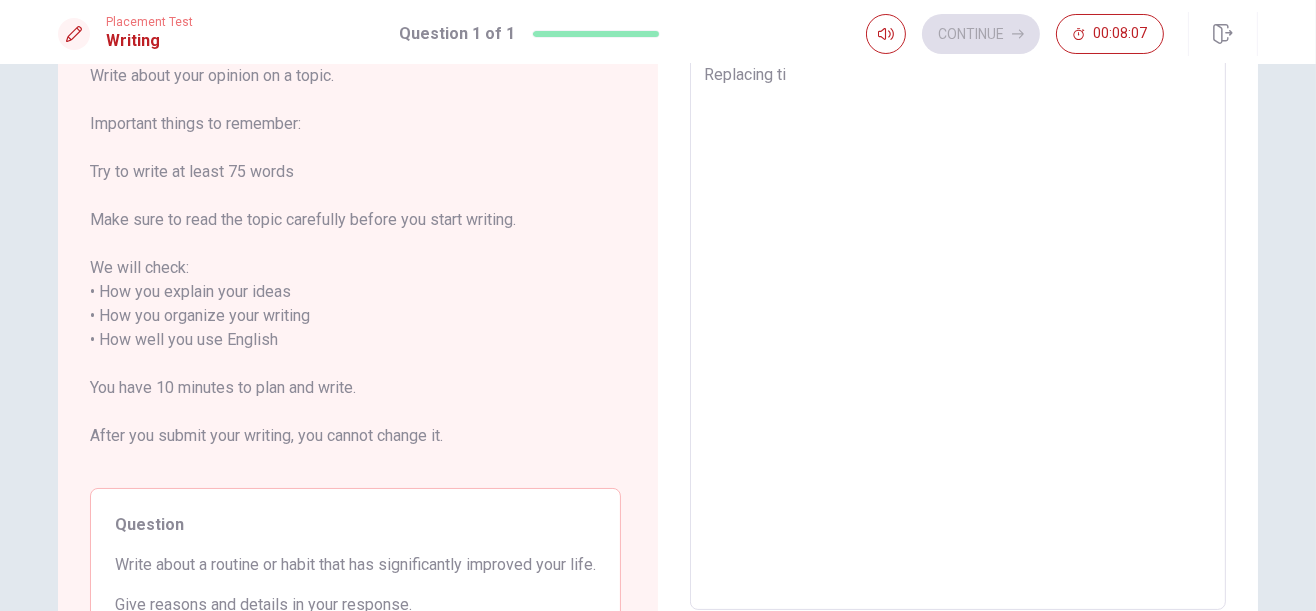 type on "x" 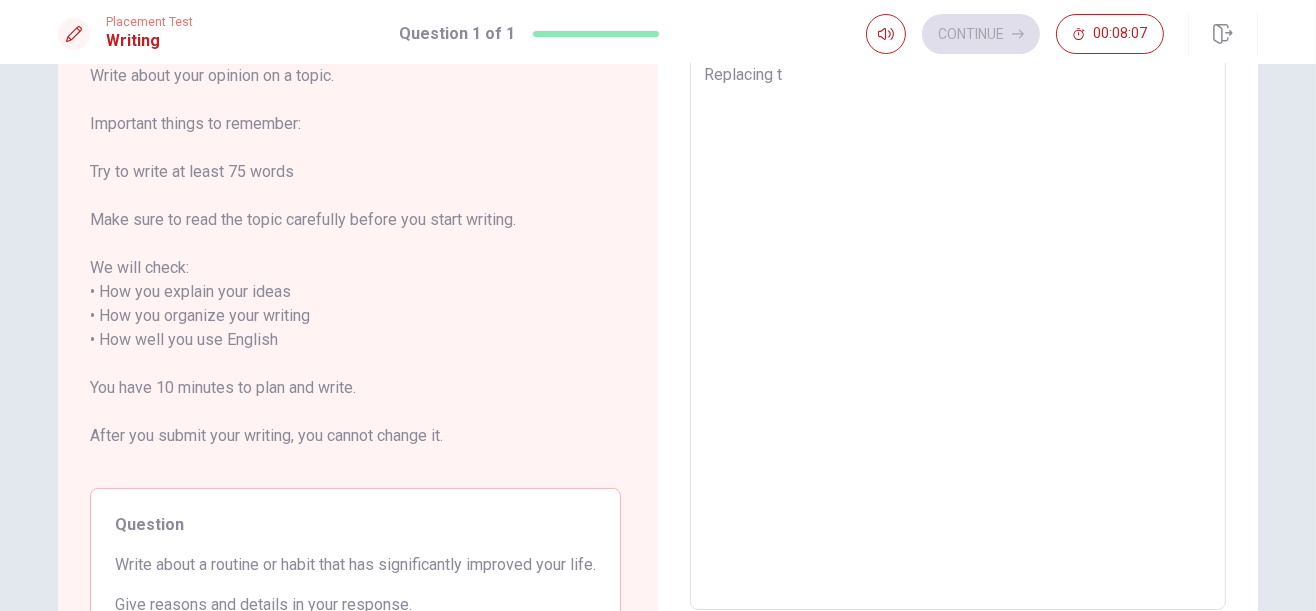 type on "x" 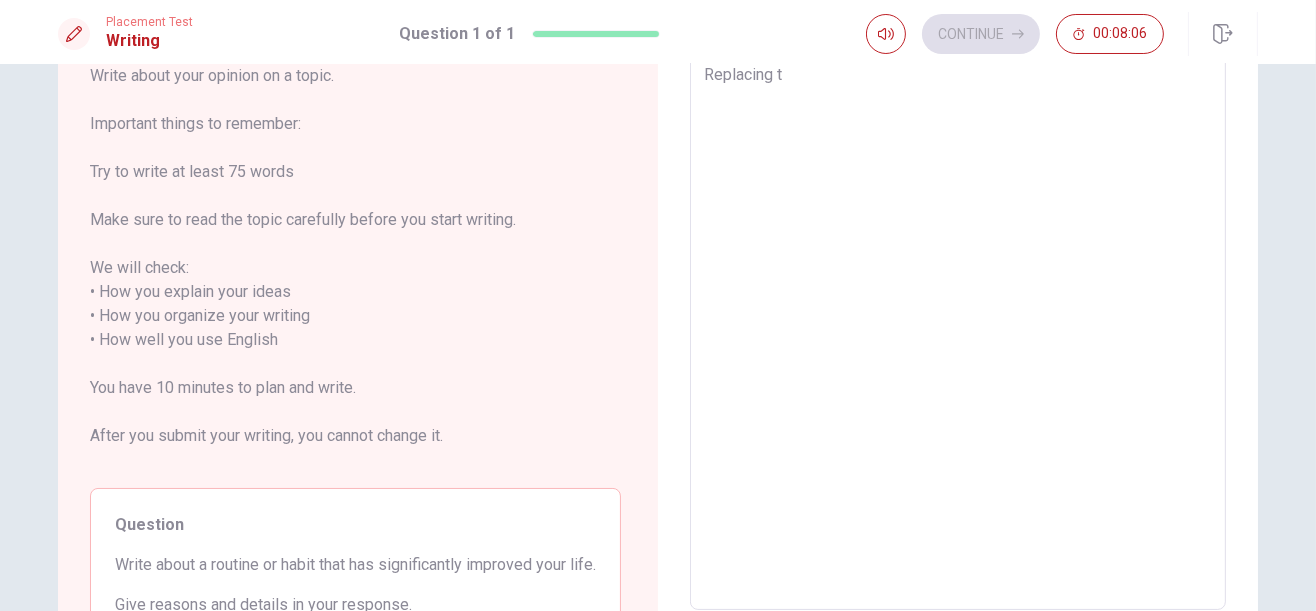 type on "Replacing" 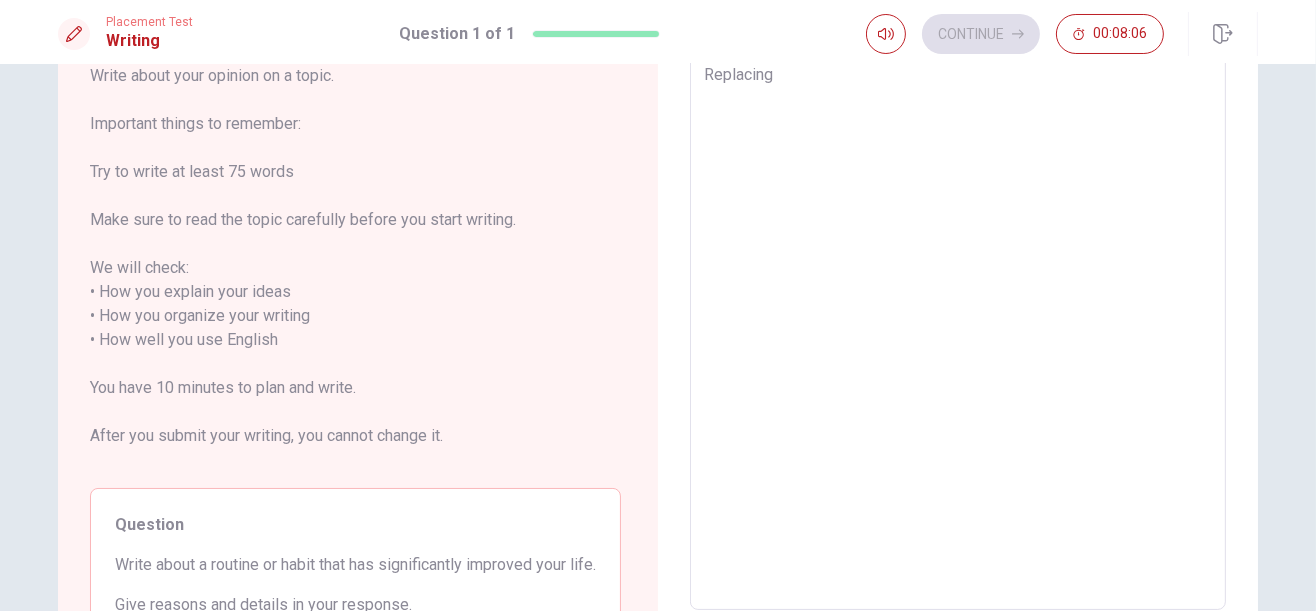 type on "x" 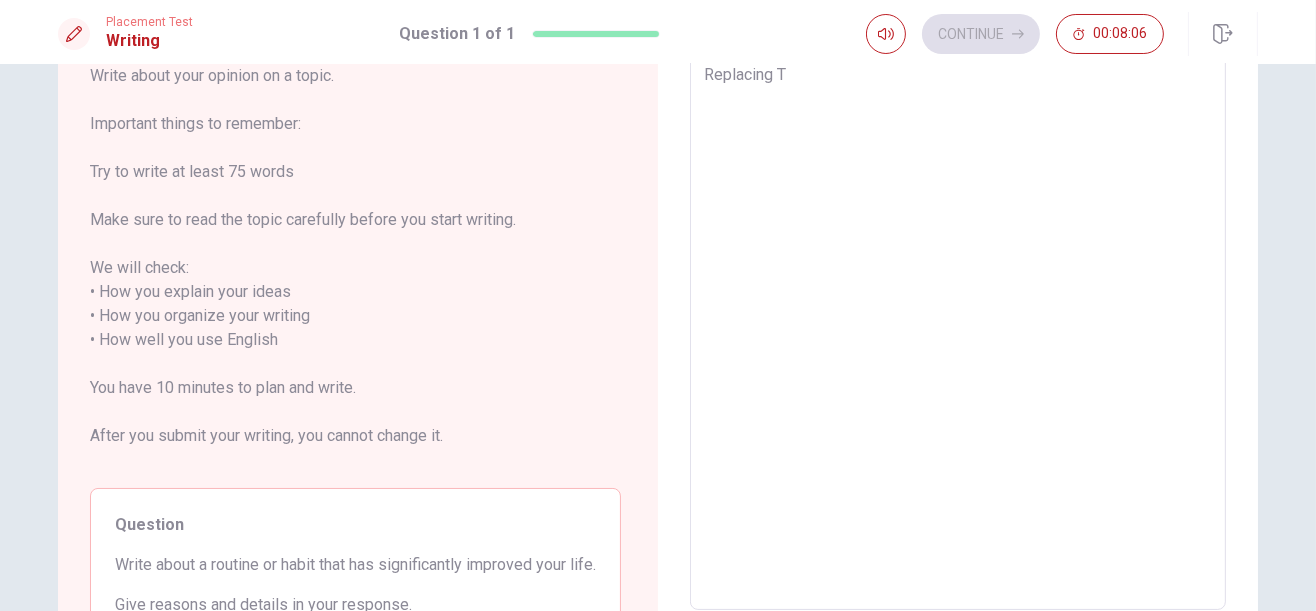 type on "x" 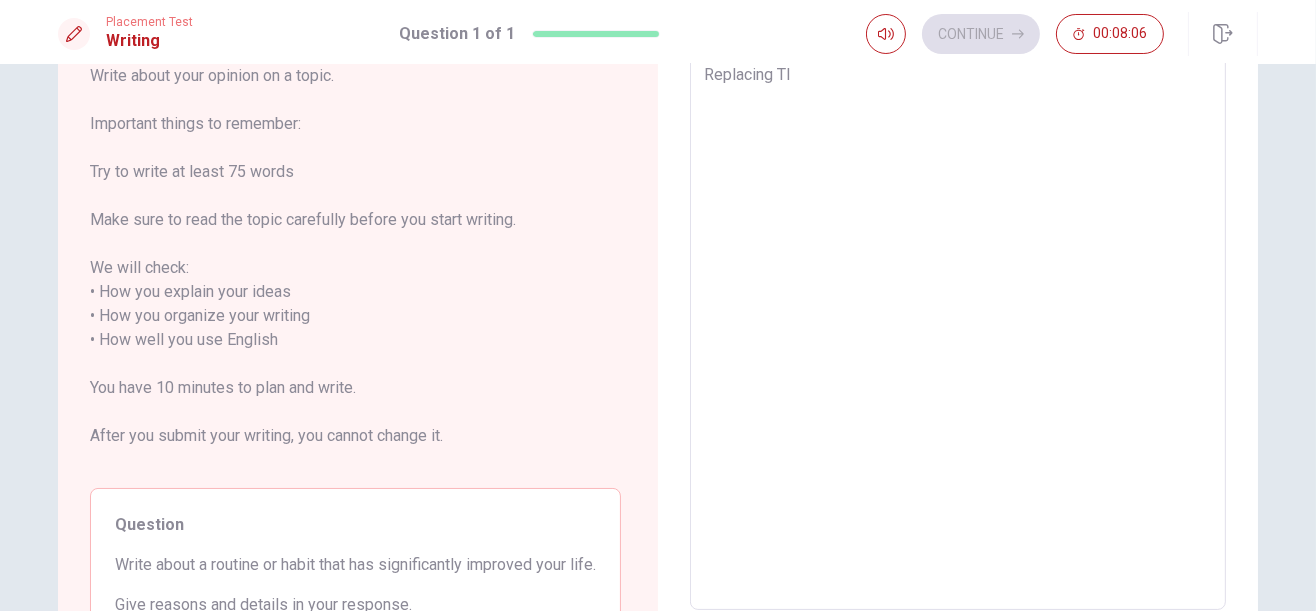 type on "x" 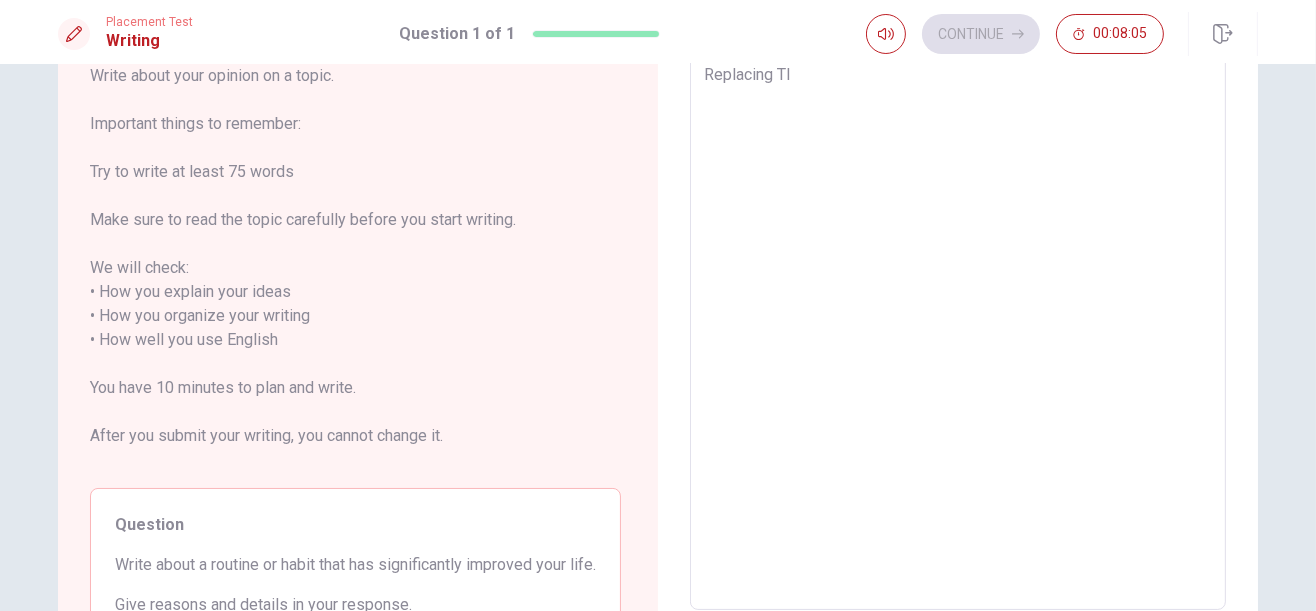 type on "Replacing T" 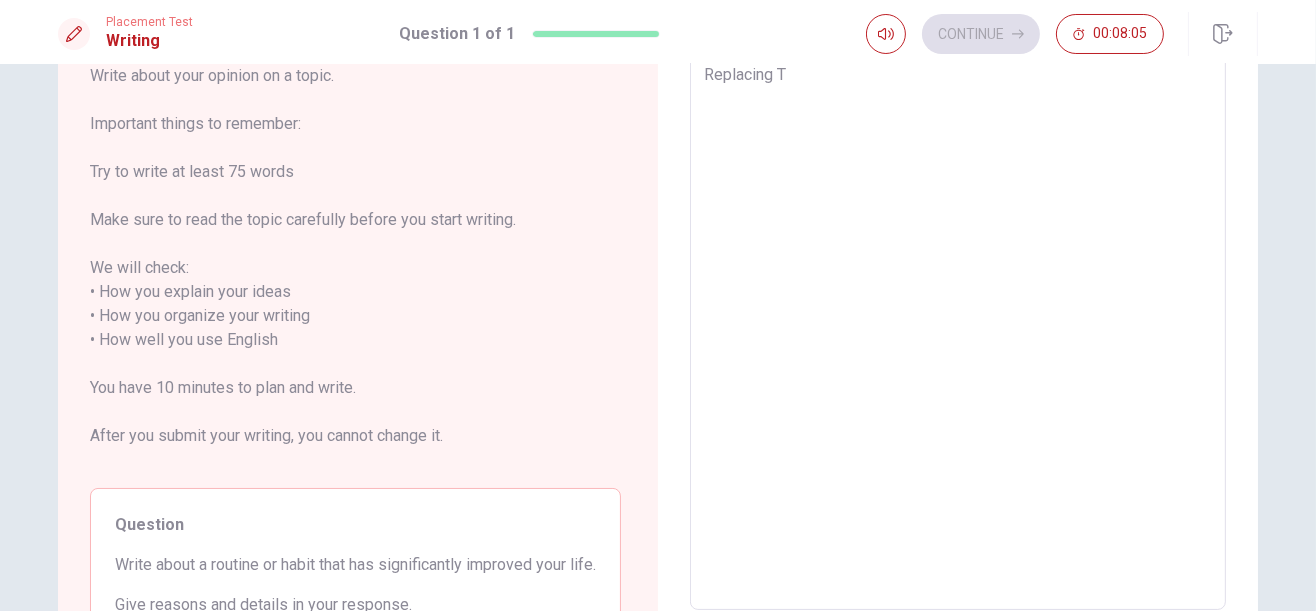 type on "x" 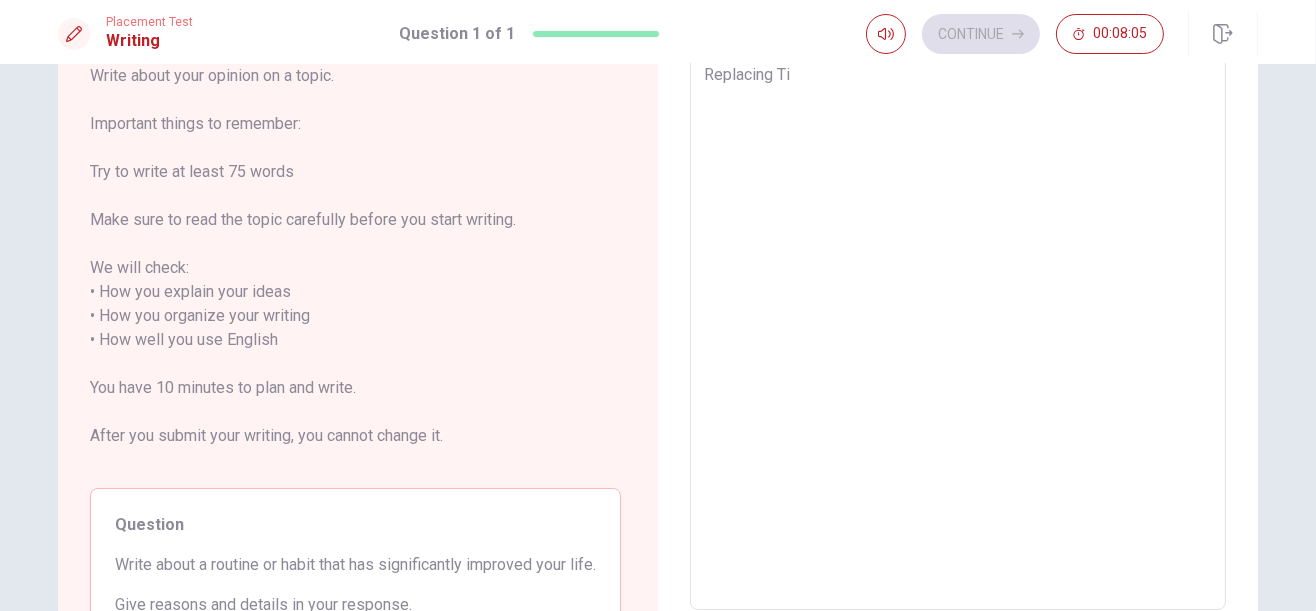type on "x" 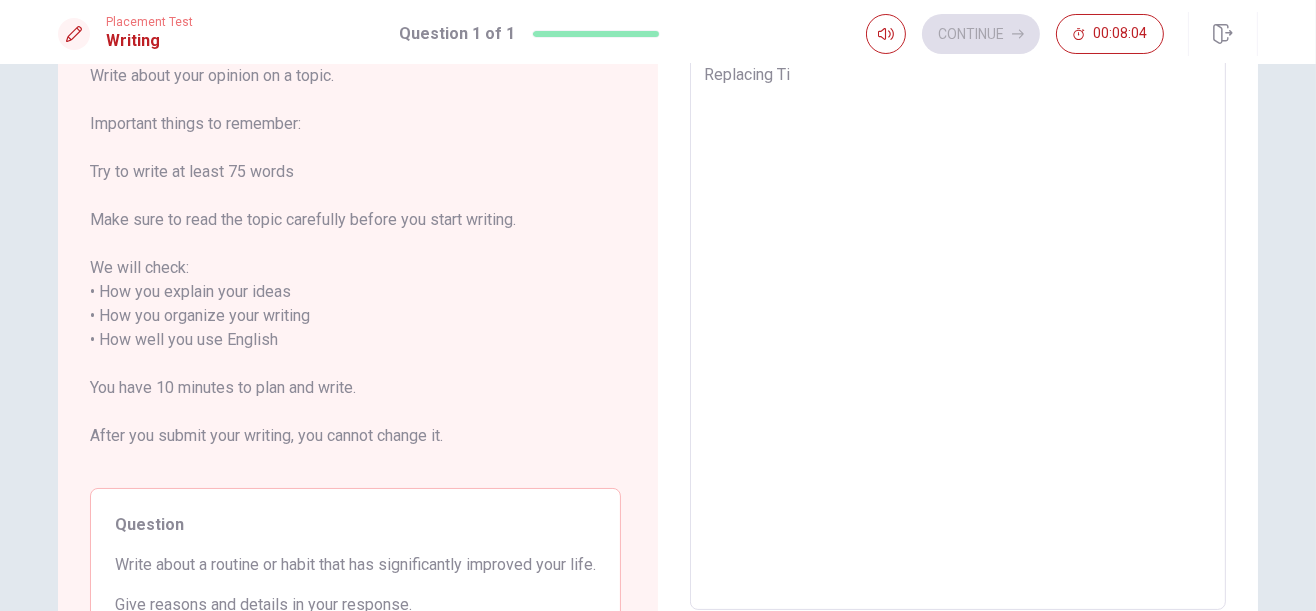 type on "Replacing Tik" 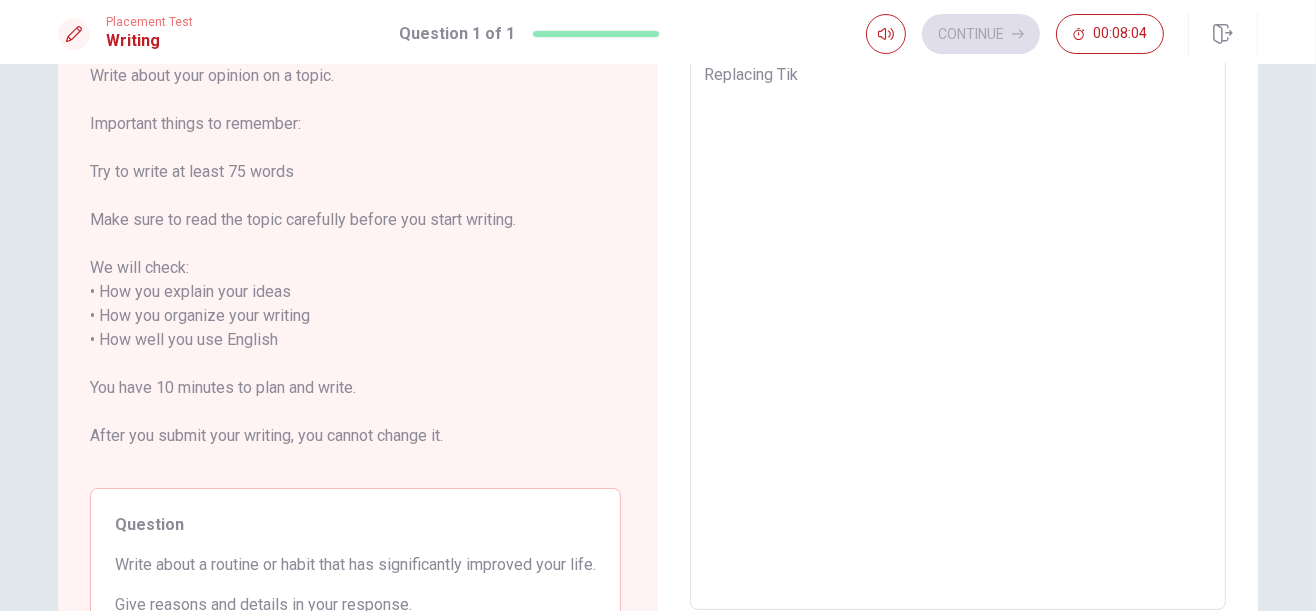 type on "x" 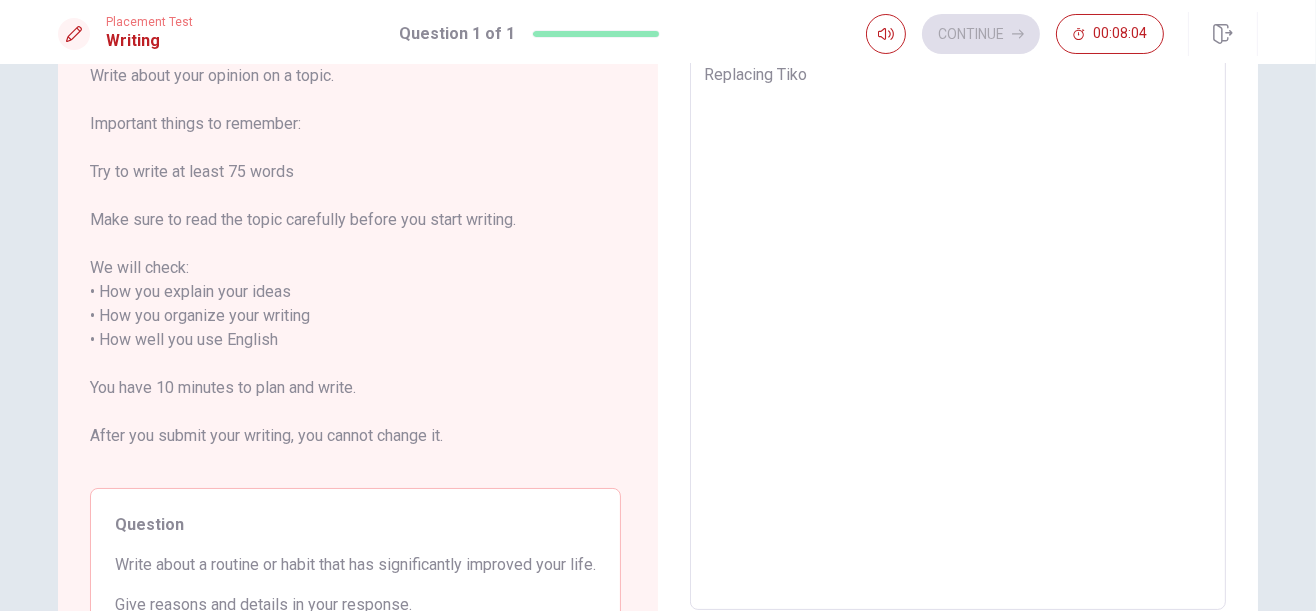 type on "x" 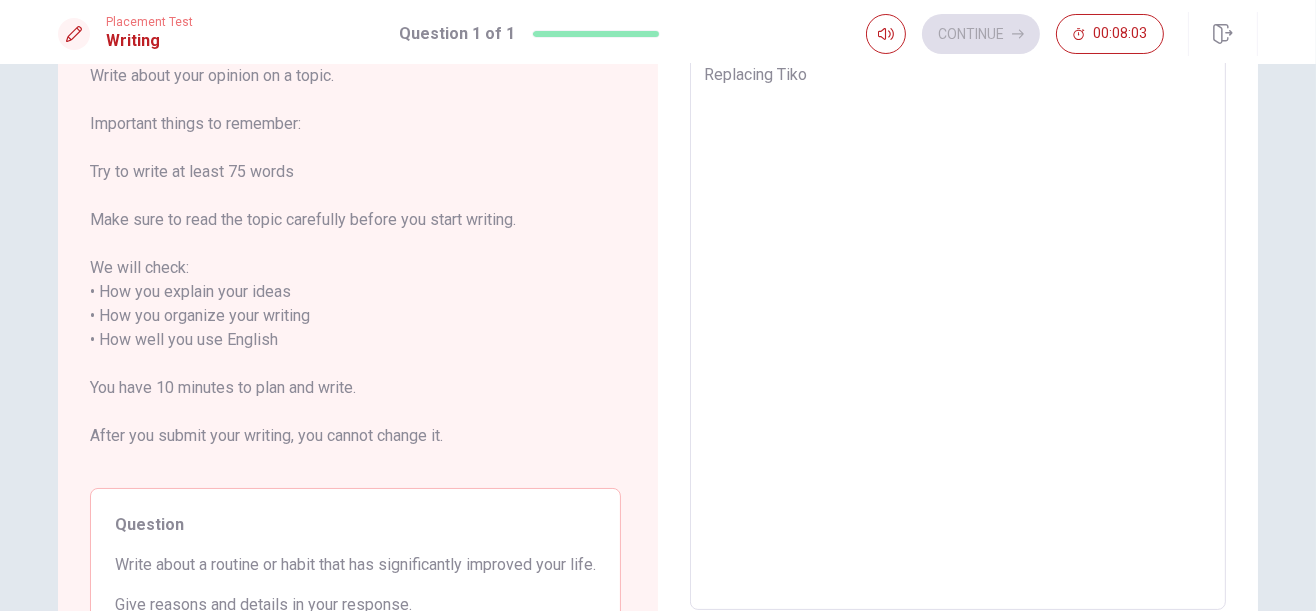 type on "Replacing TikoT" 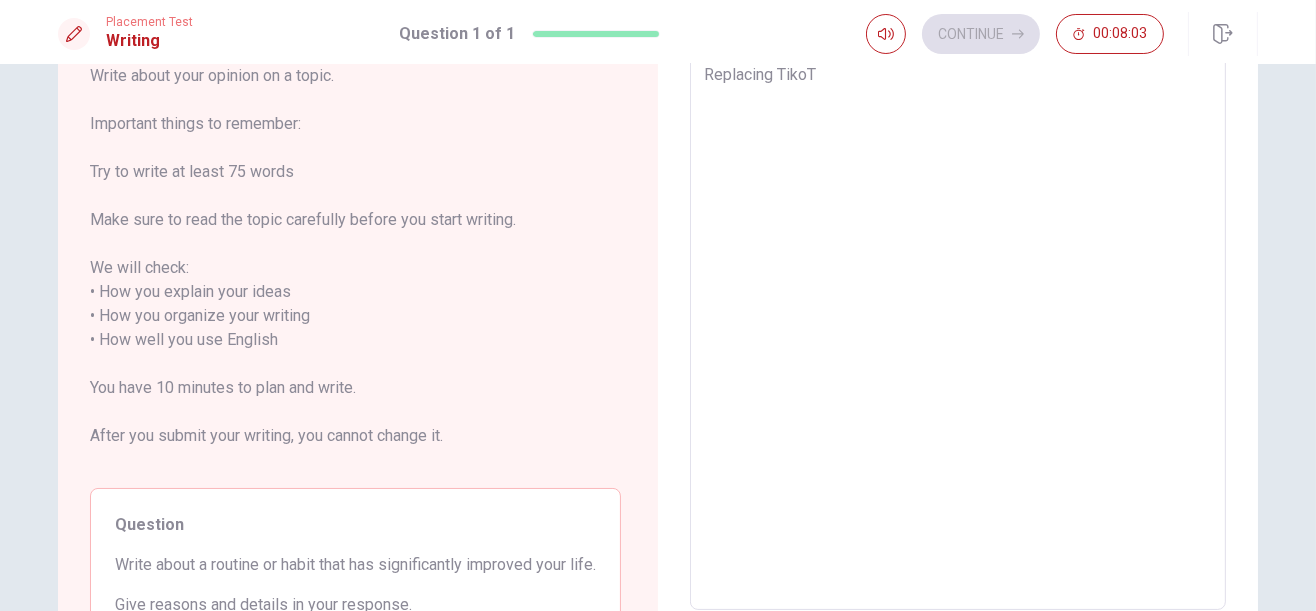 type on "x" 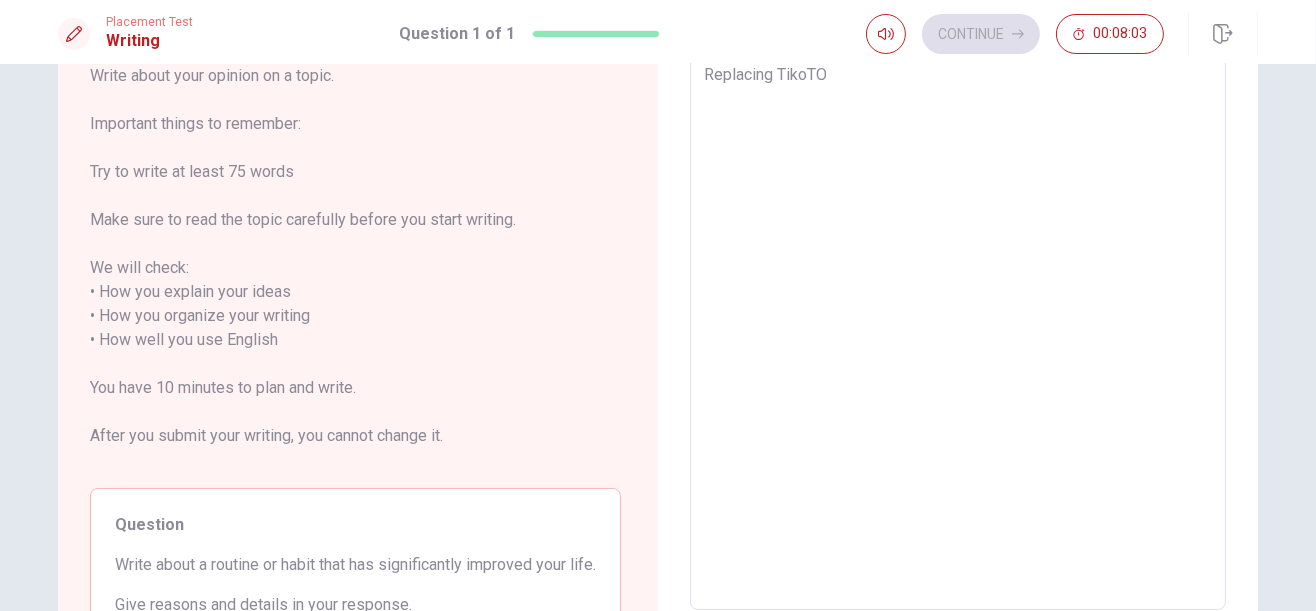type on "x" 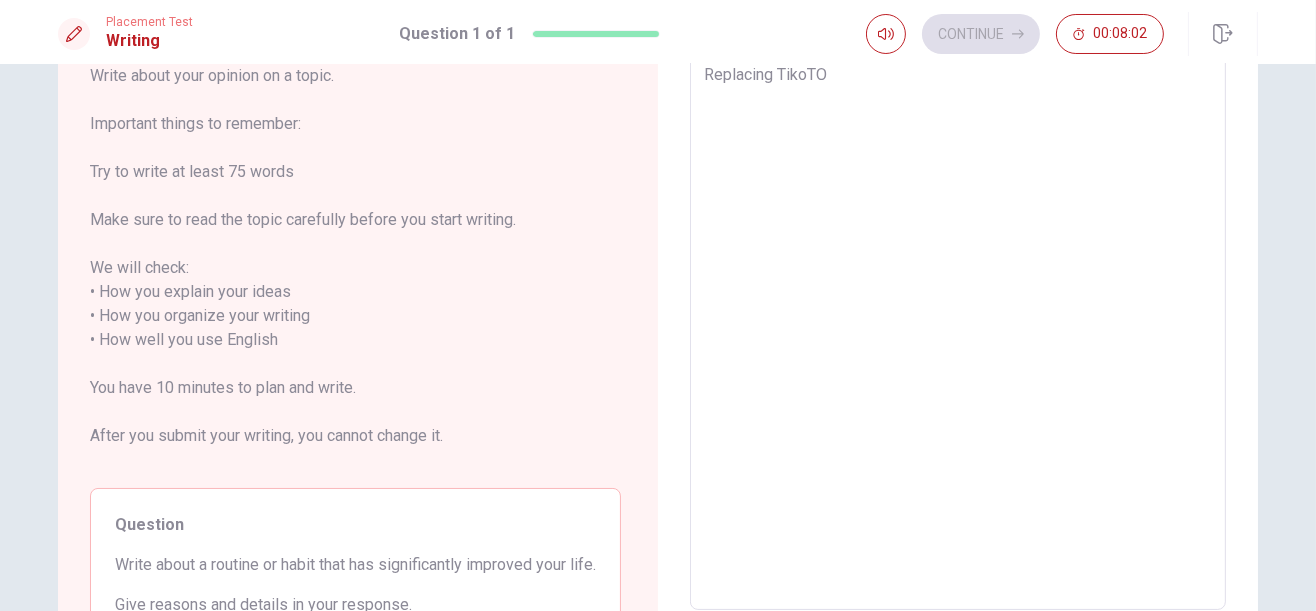 type on "Replacing TikoT" 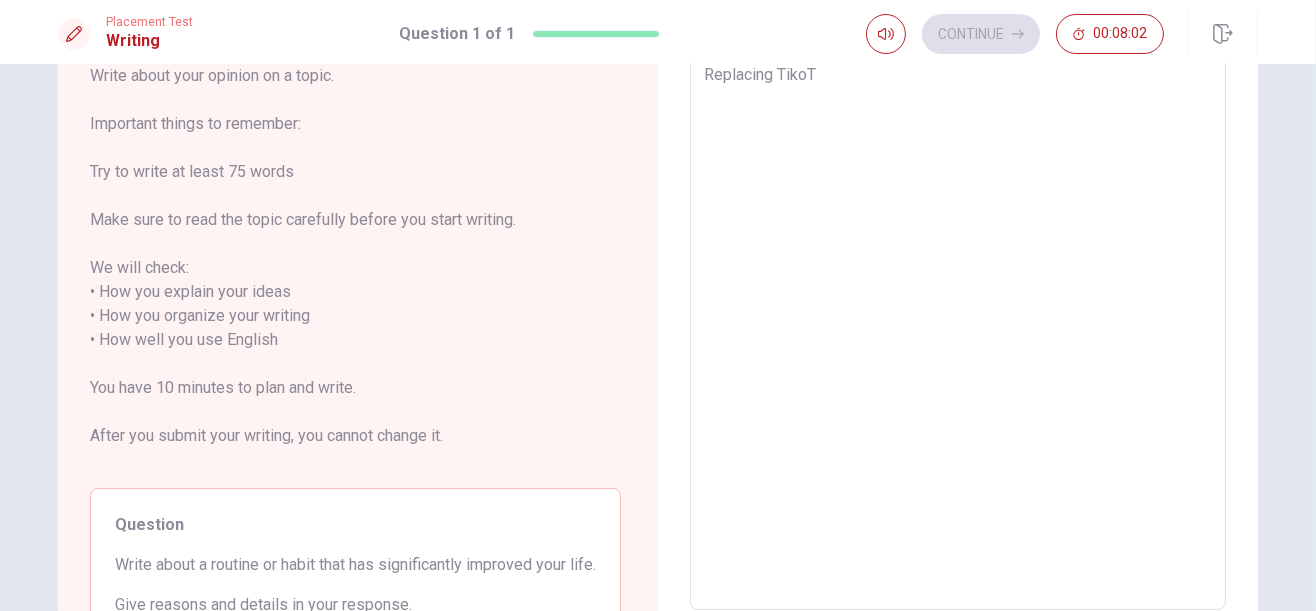 type on "x" 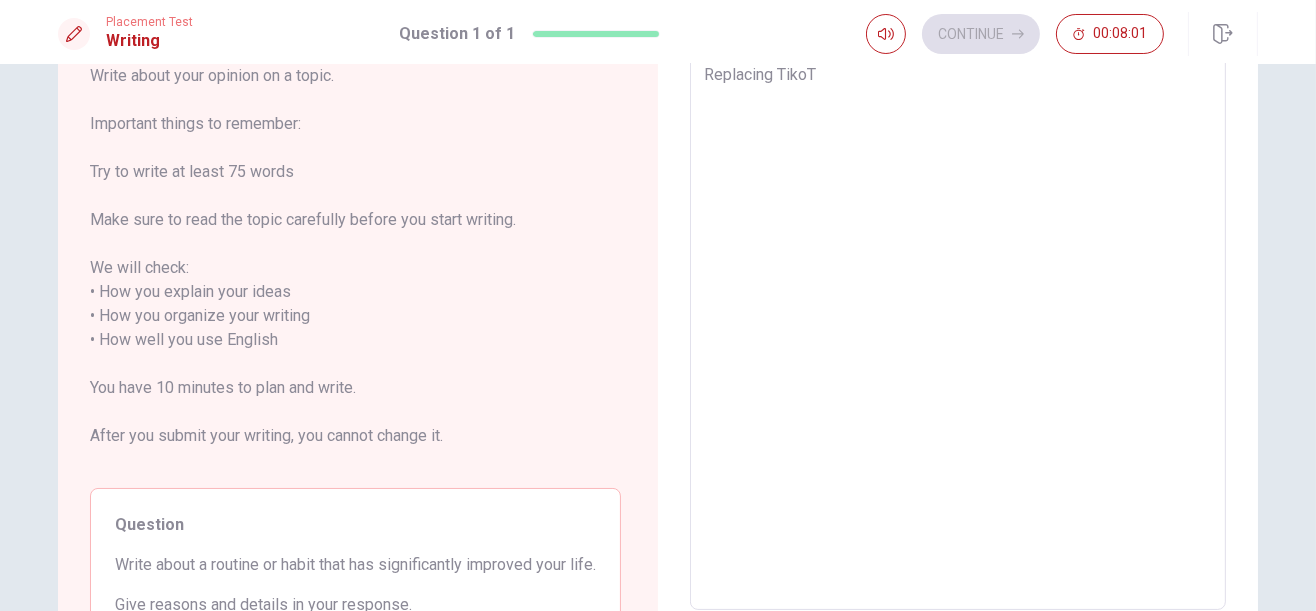 type on "Replacing Tiko" 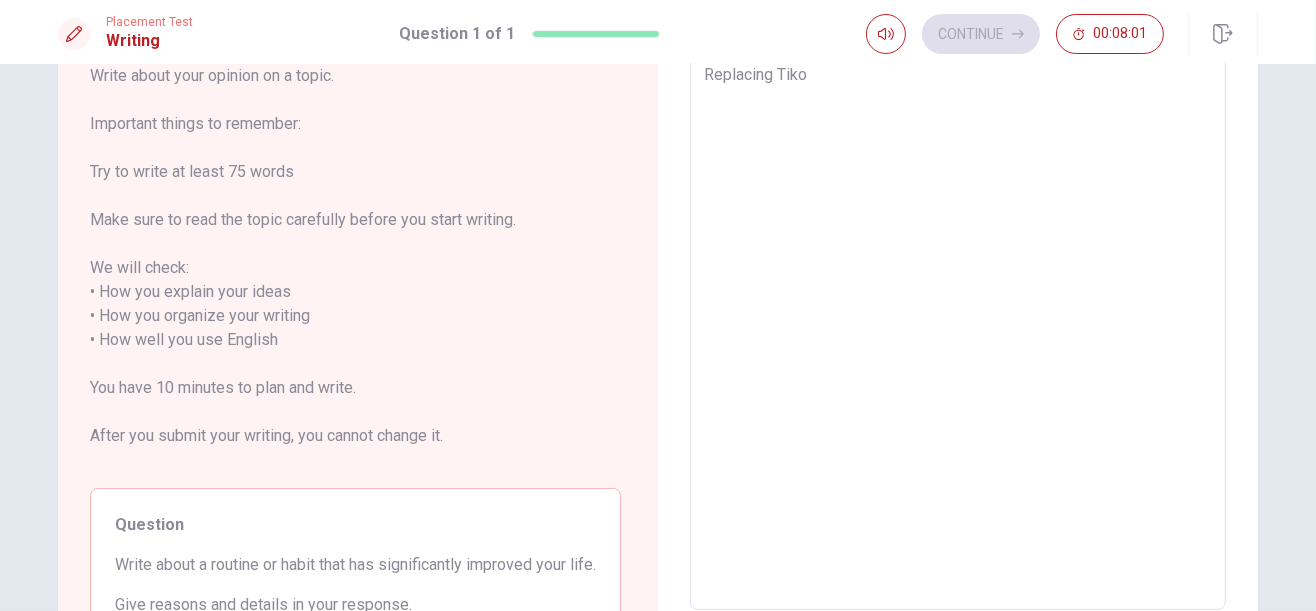 type on "x" 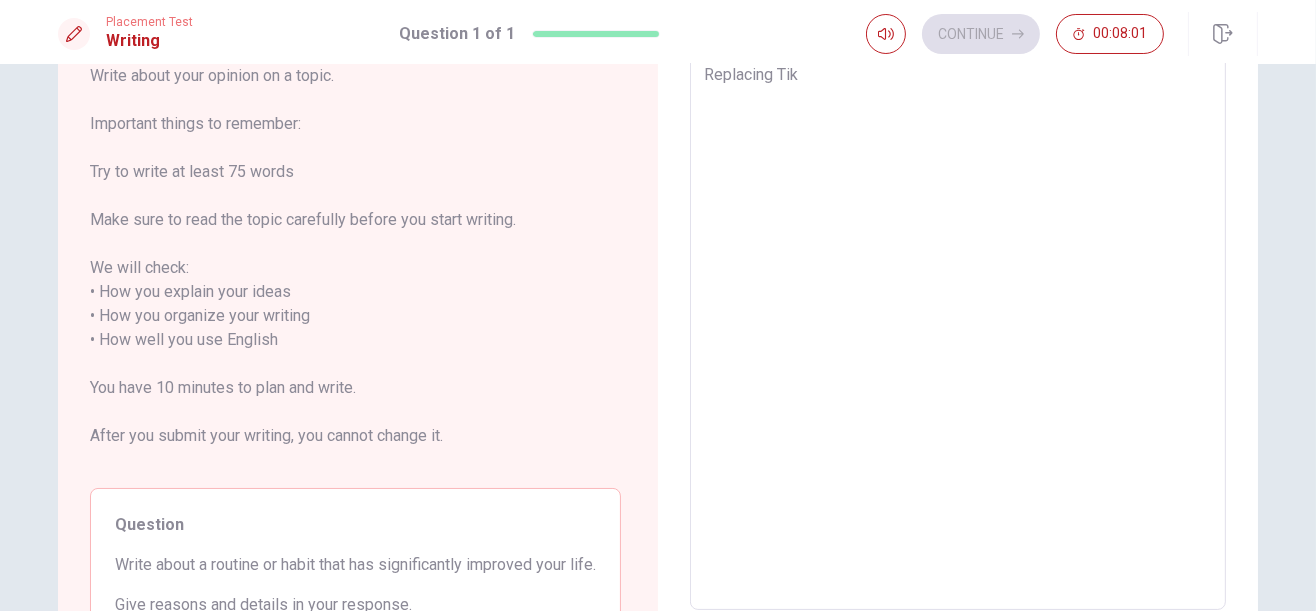 type on "x" 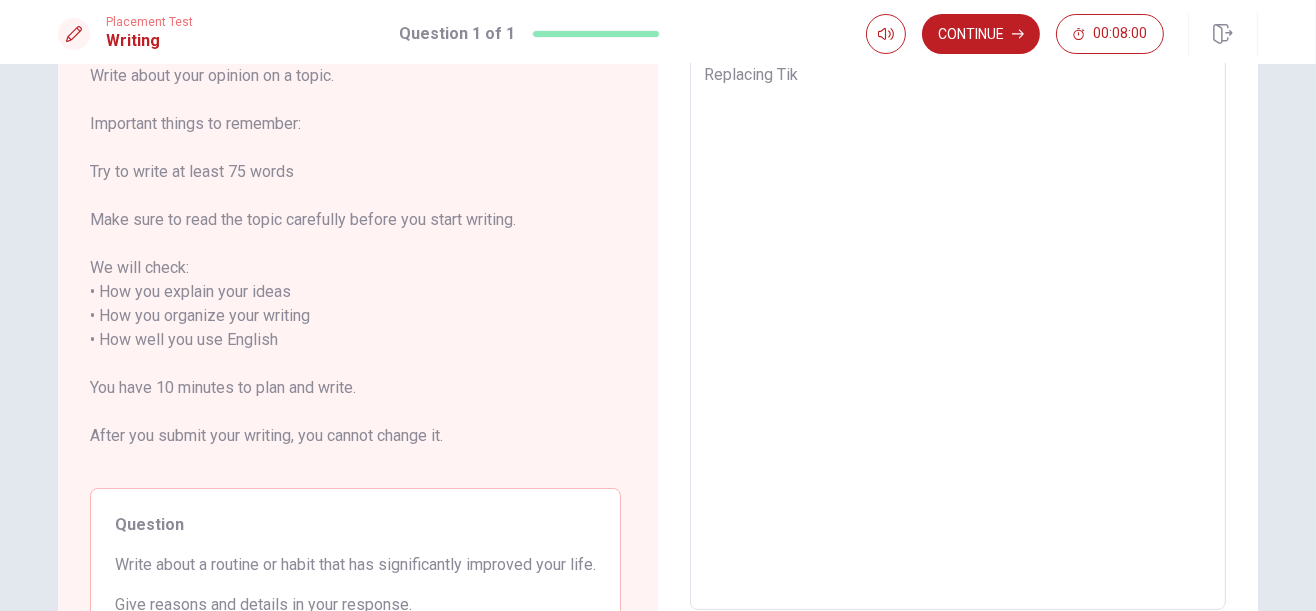 type on "Replacing TikO" 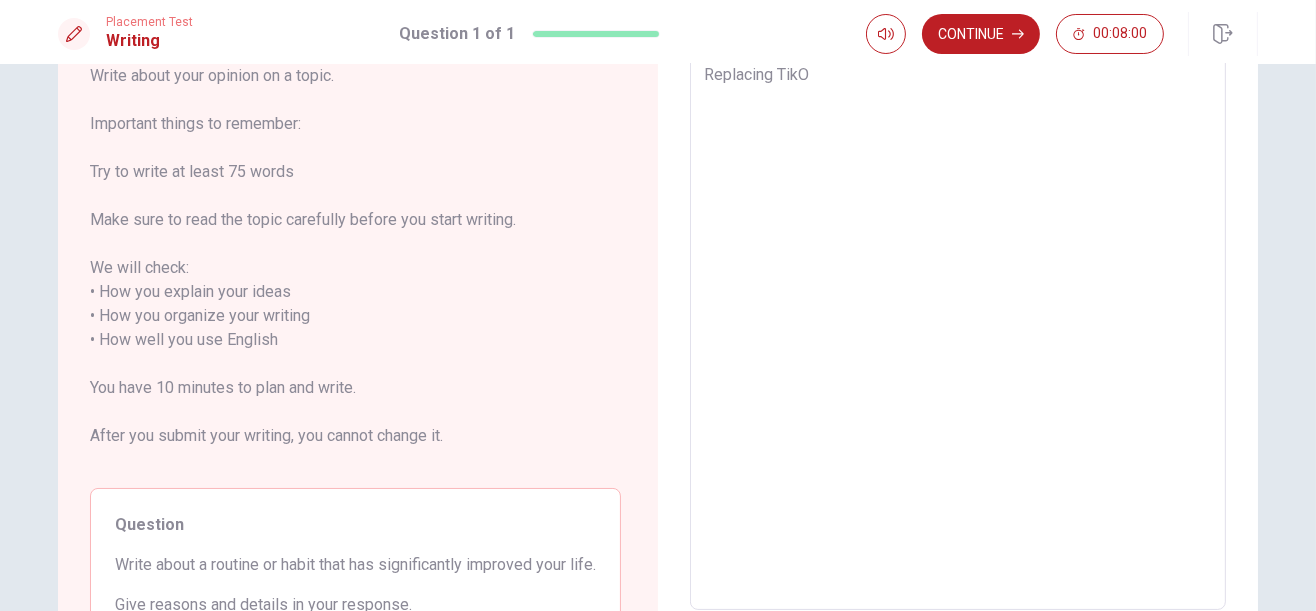 type on "x" 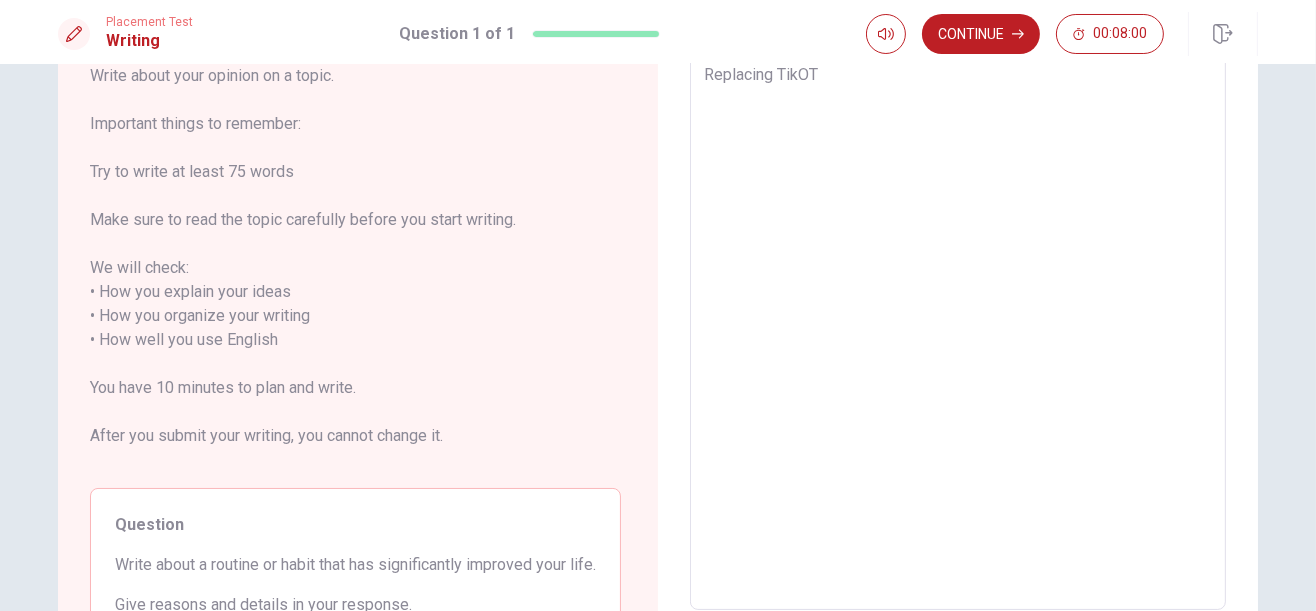 type on "x" 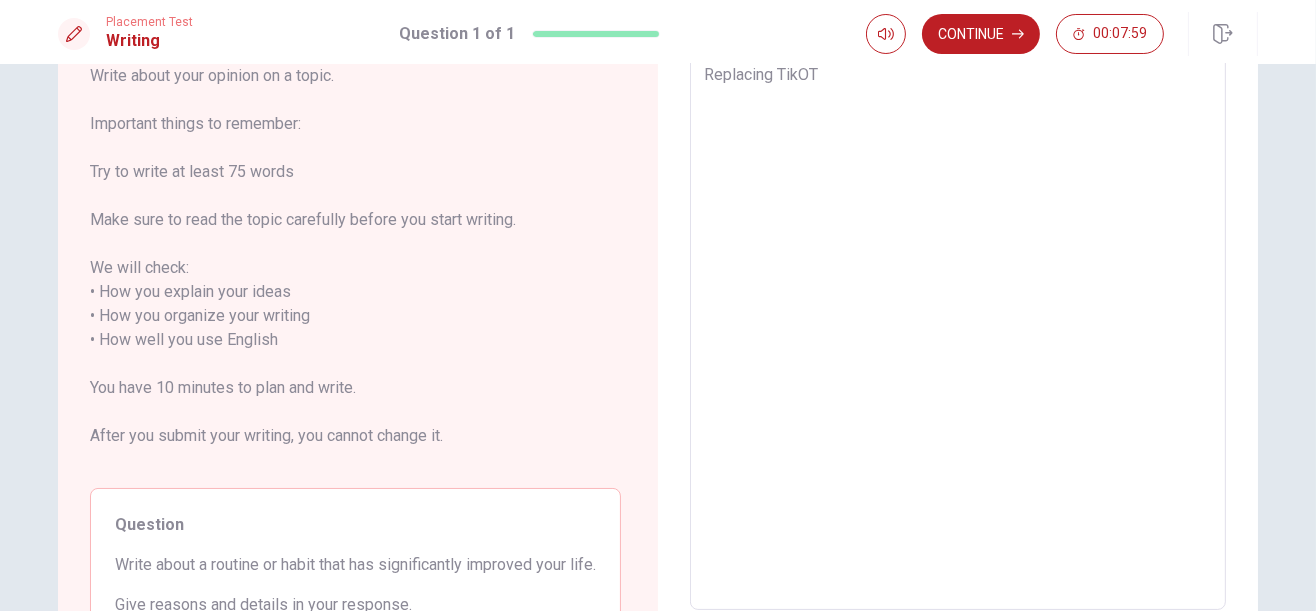 type on "Replacing TikO" 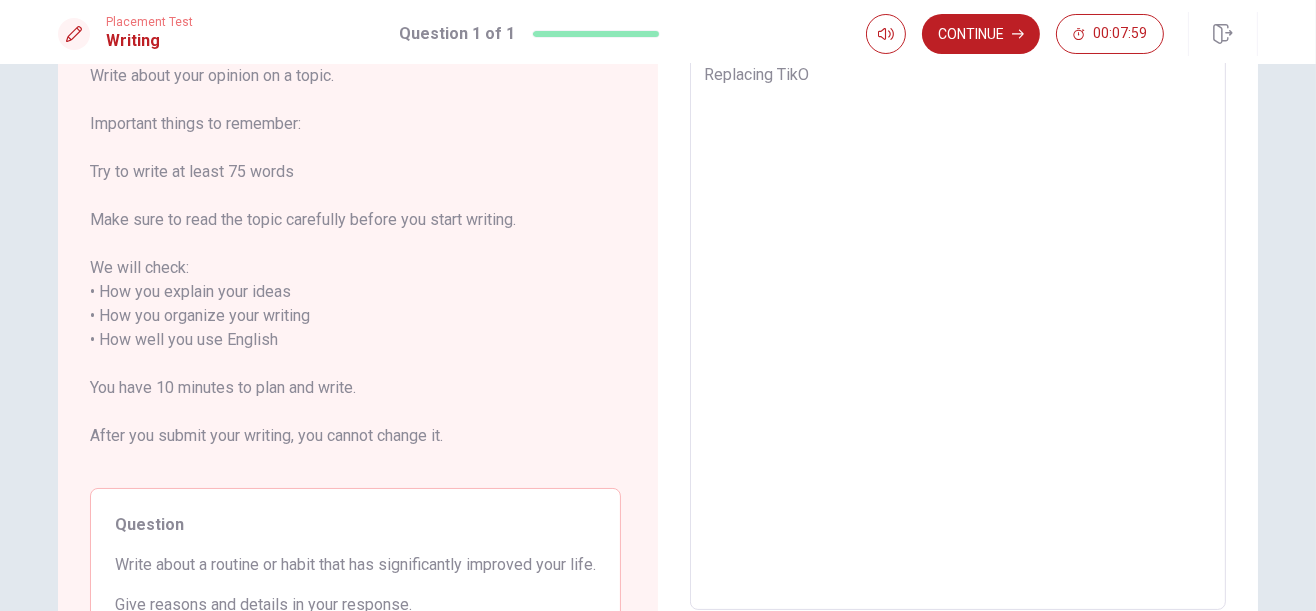 type on "x" 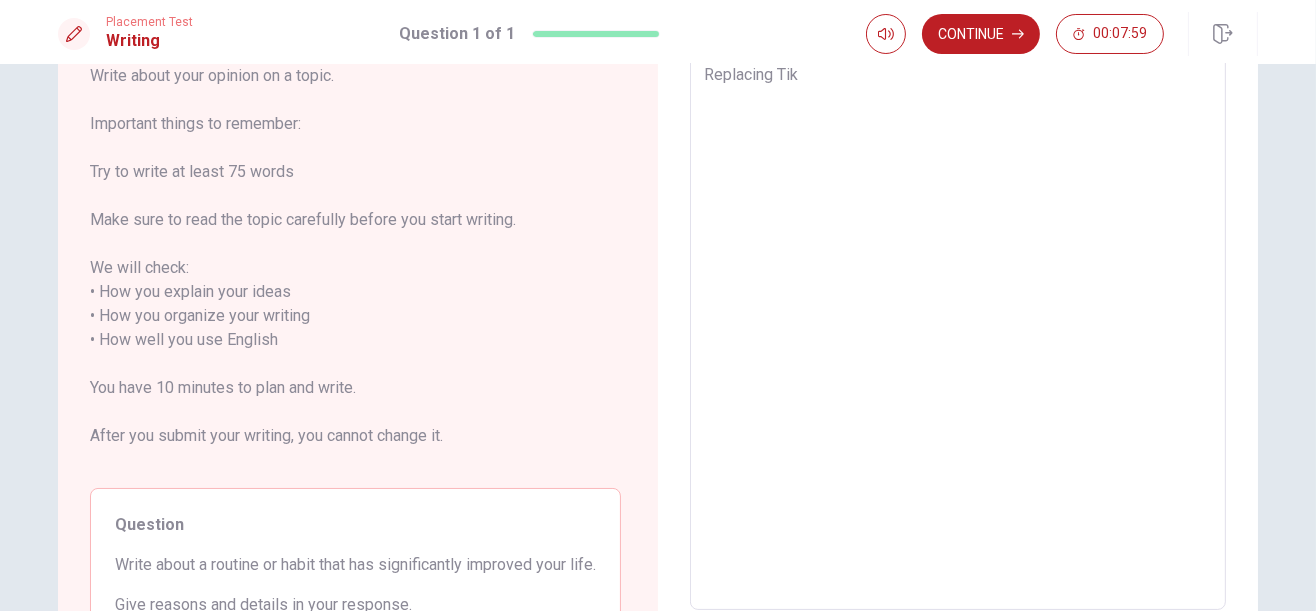 type on "x" 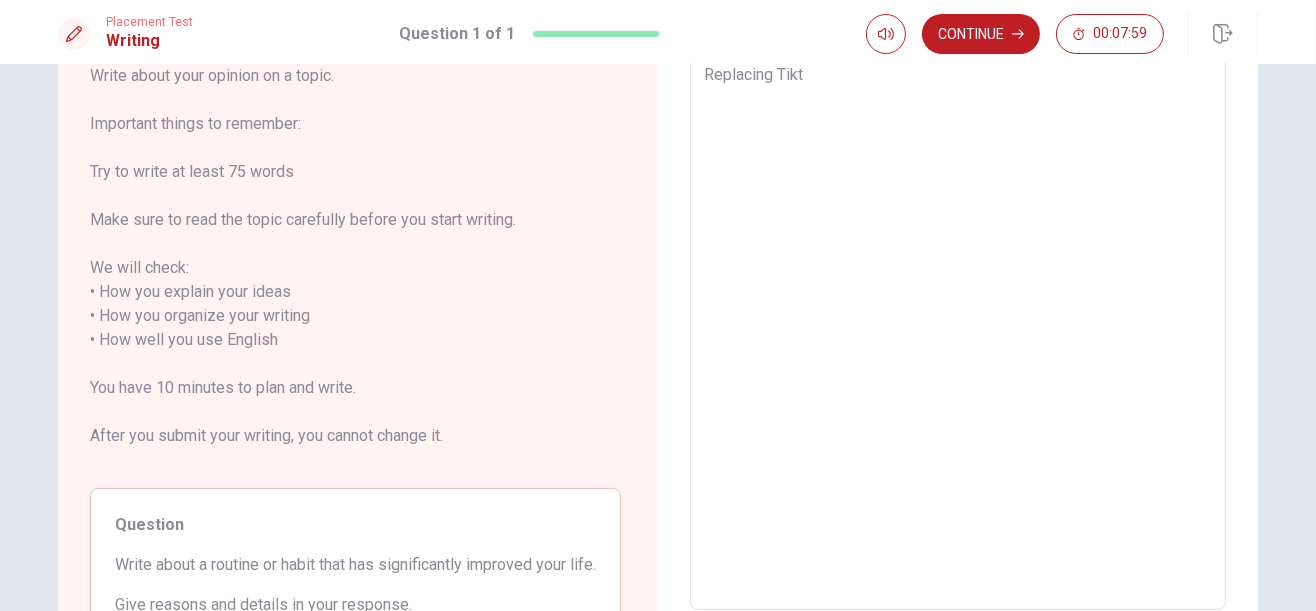 type on "x" 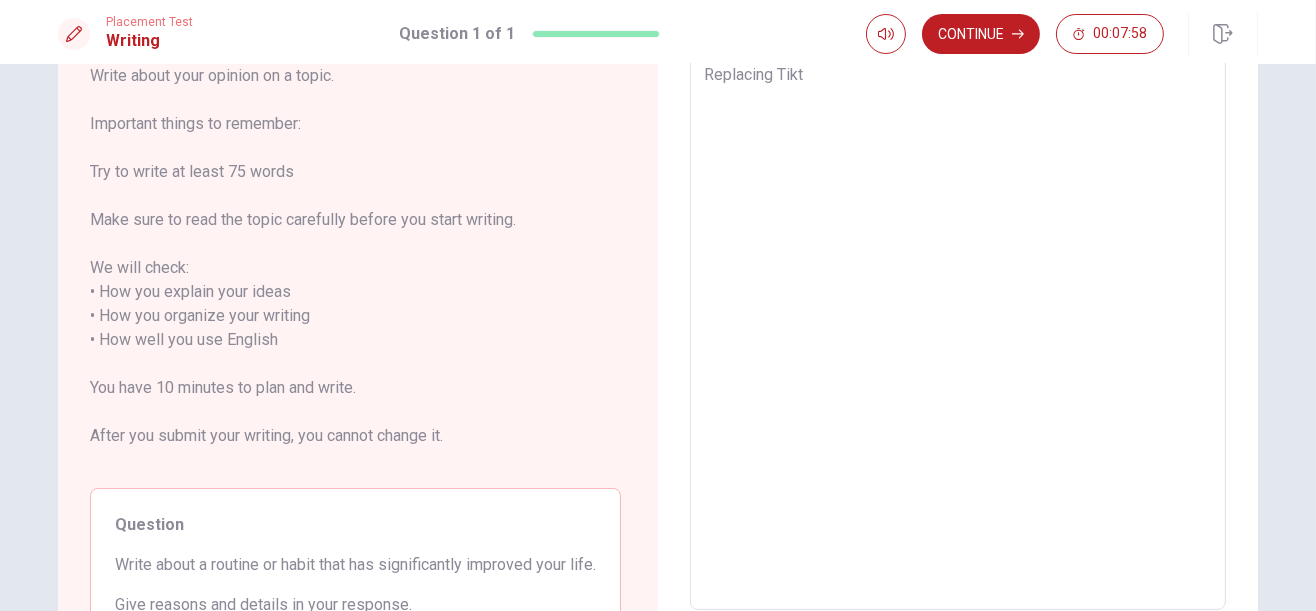 type on "Replacing Tikto" 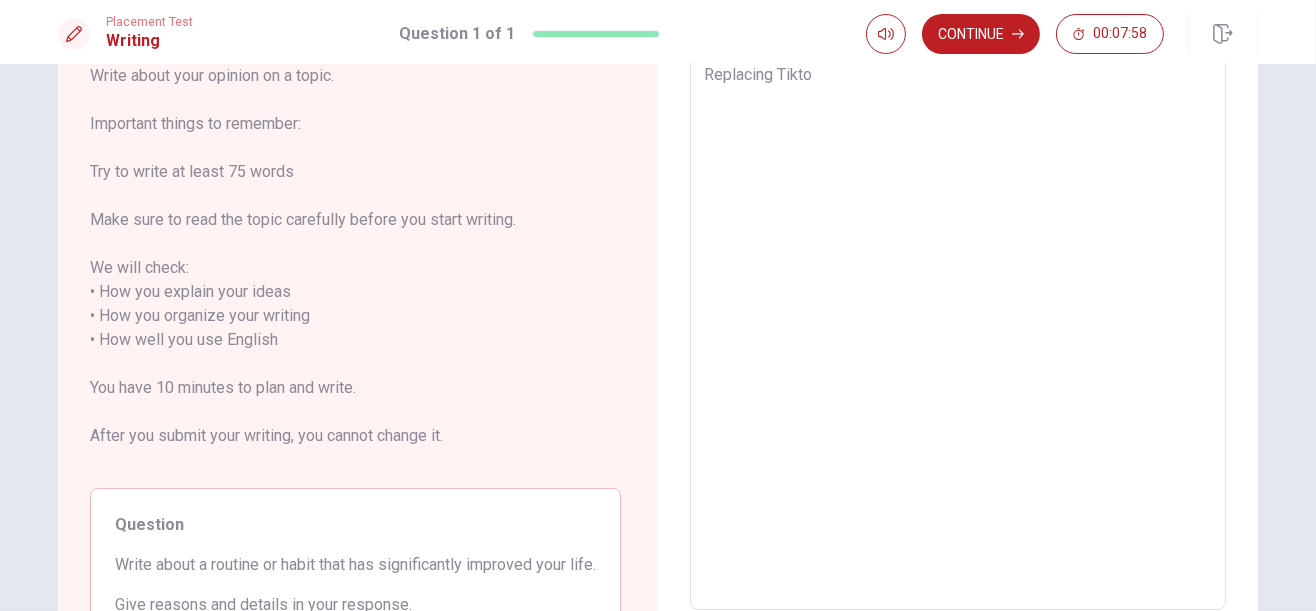type on "x" 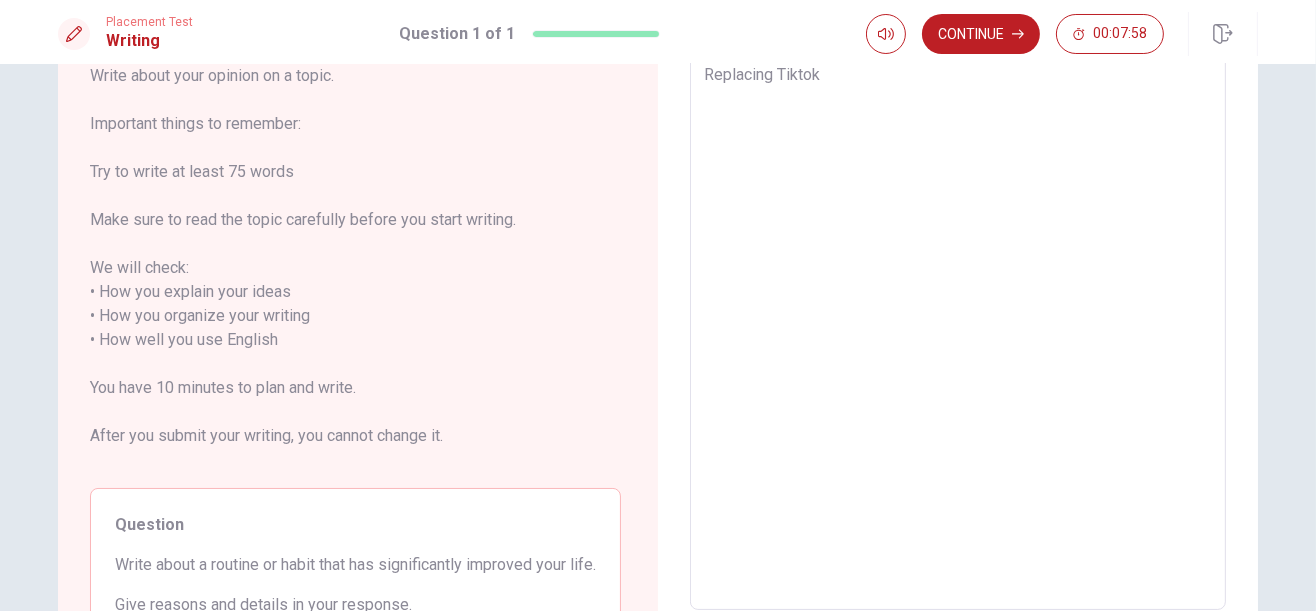 type on "x" 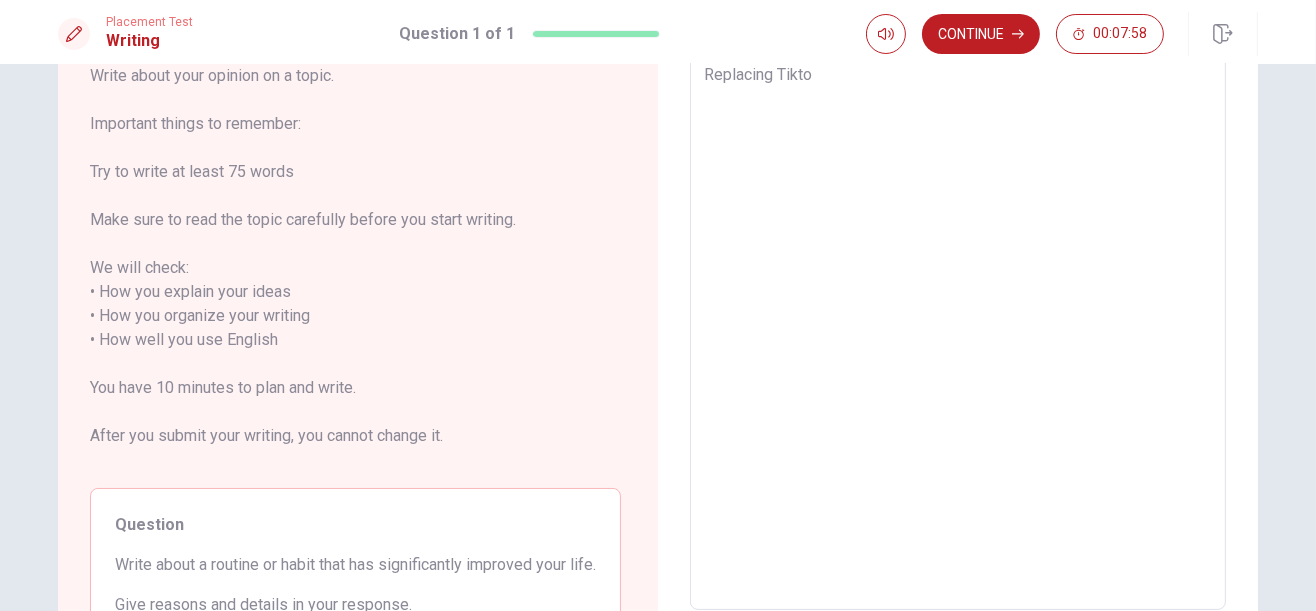 type on "x" 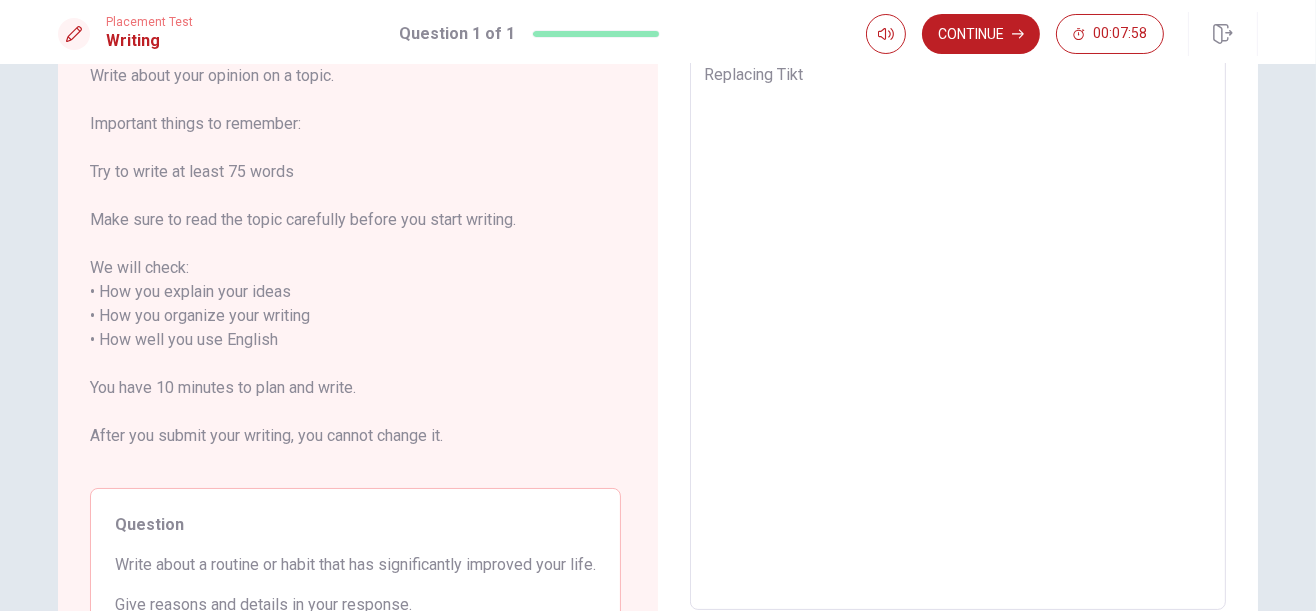 type on "x" 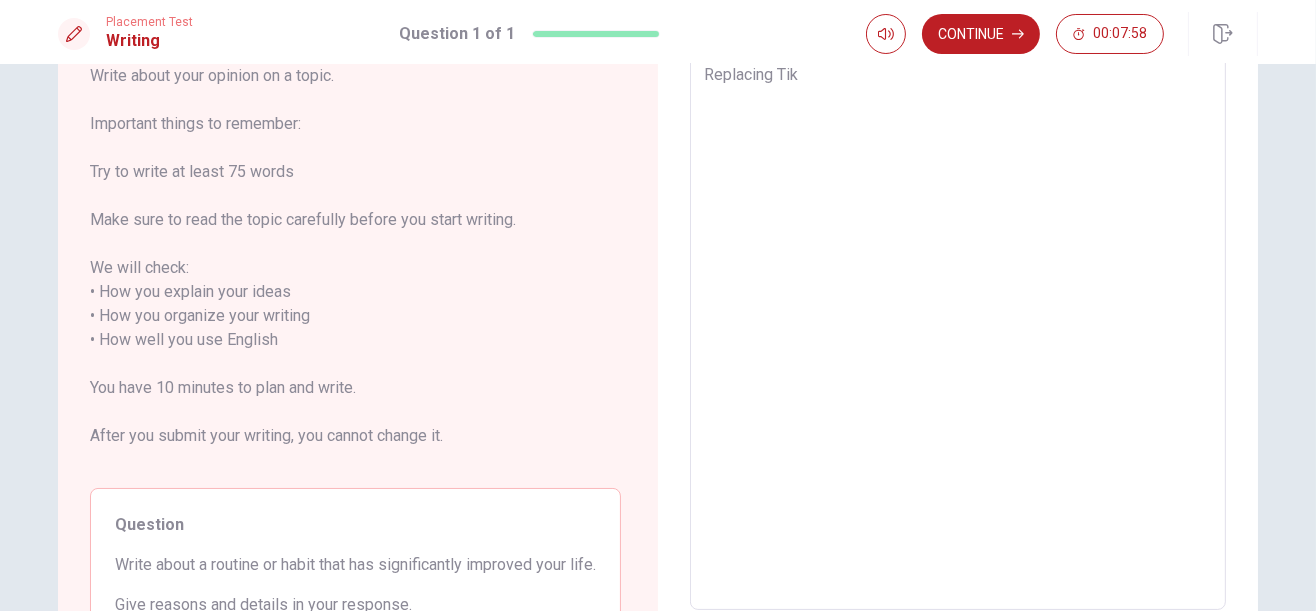 type on "x" 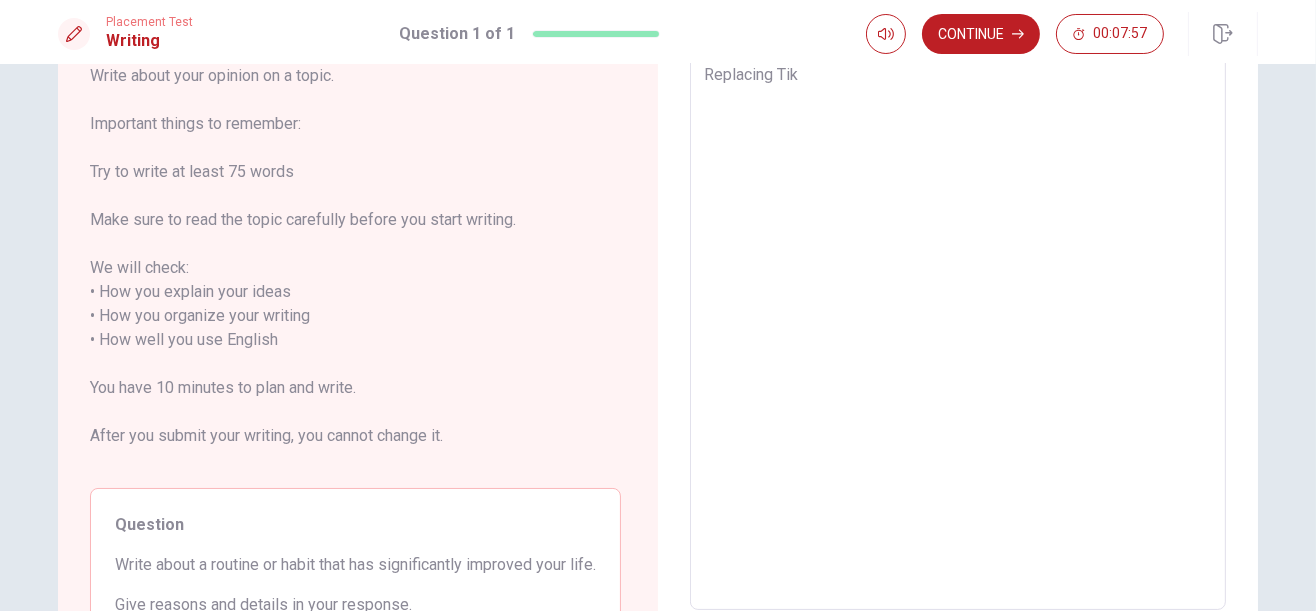 type on "Replacing TikT" 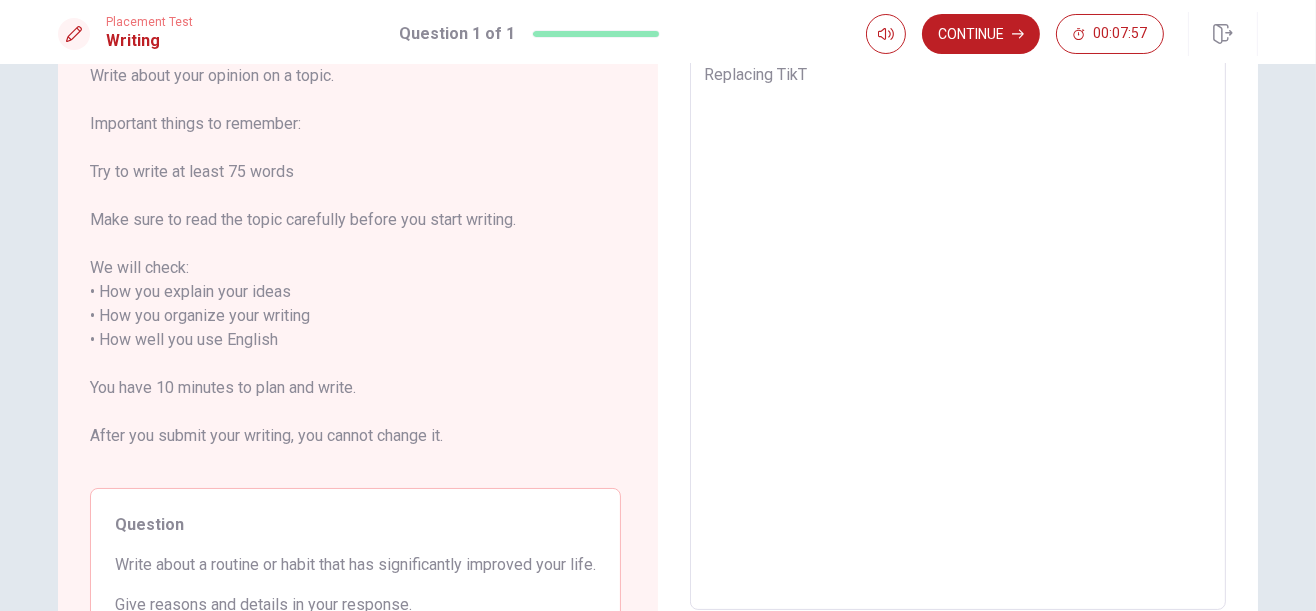 type on "x" 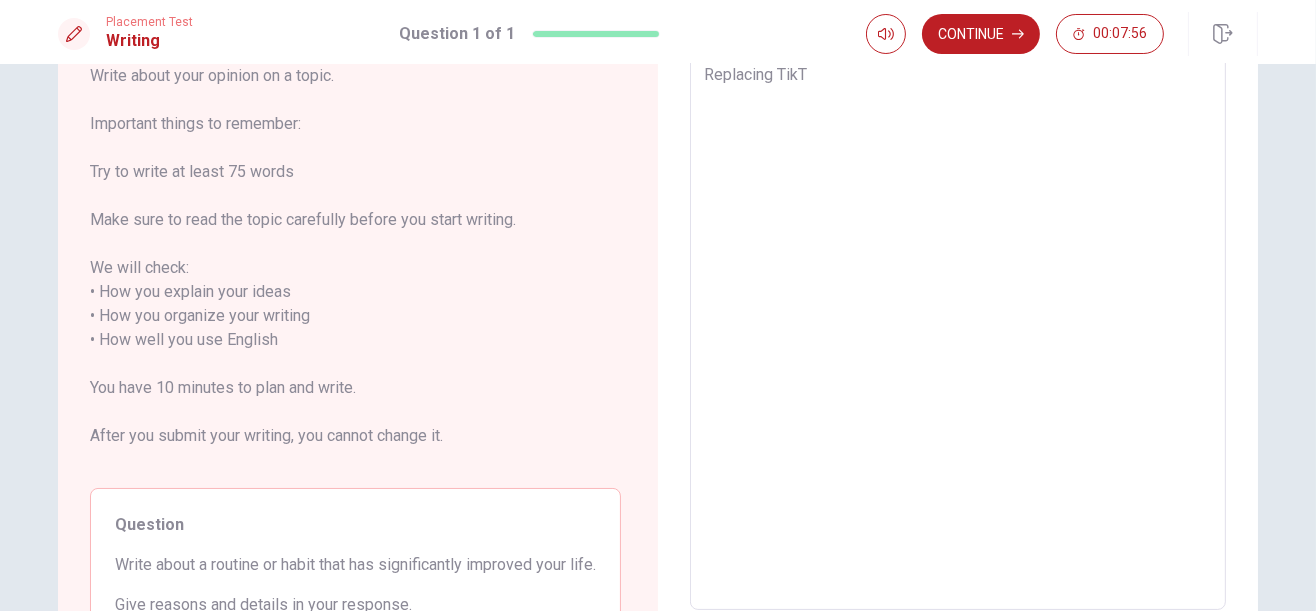 type on "Replacing TikTo" 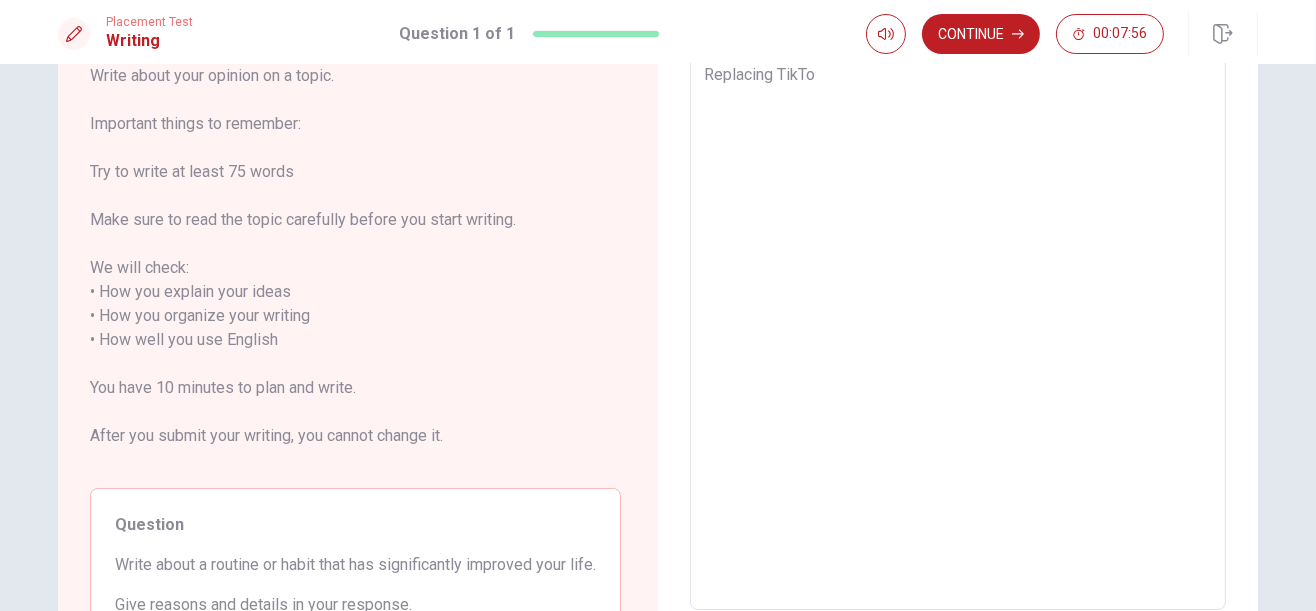type on "x" 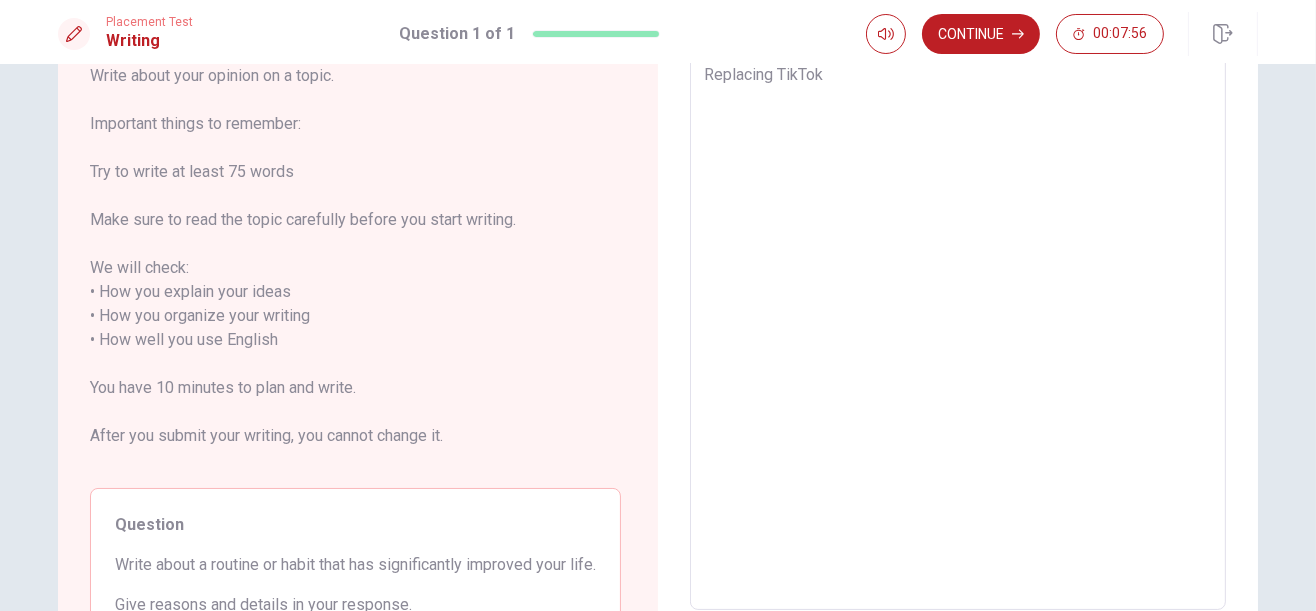 type on "x" 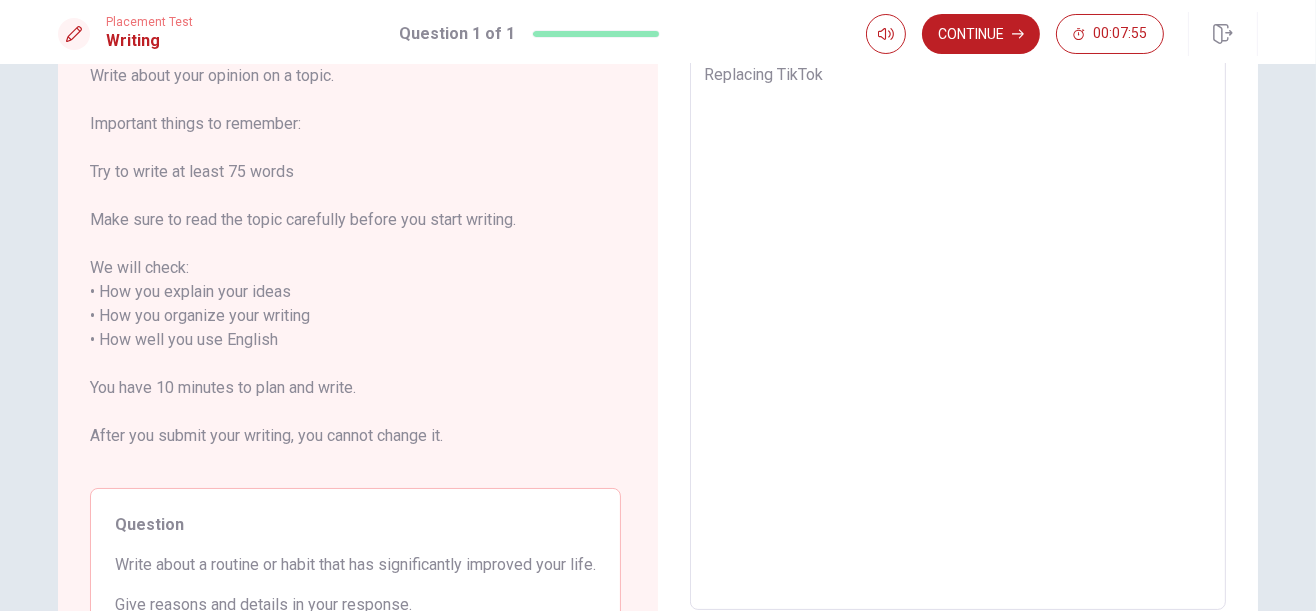 type on "Replacing TikTok a" 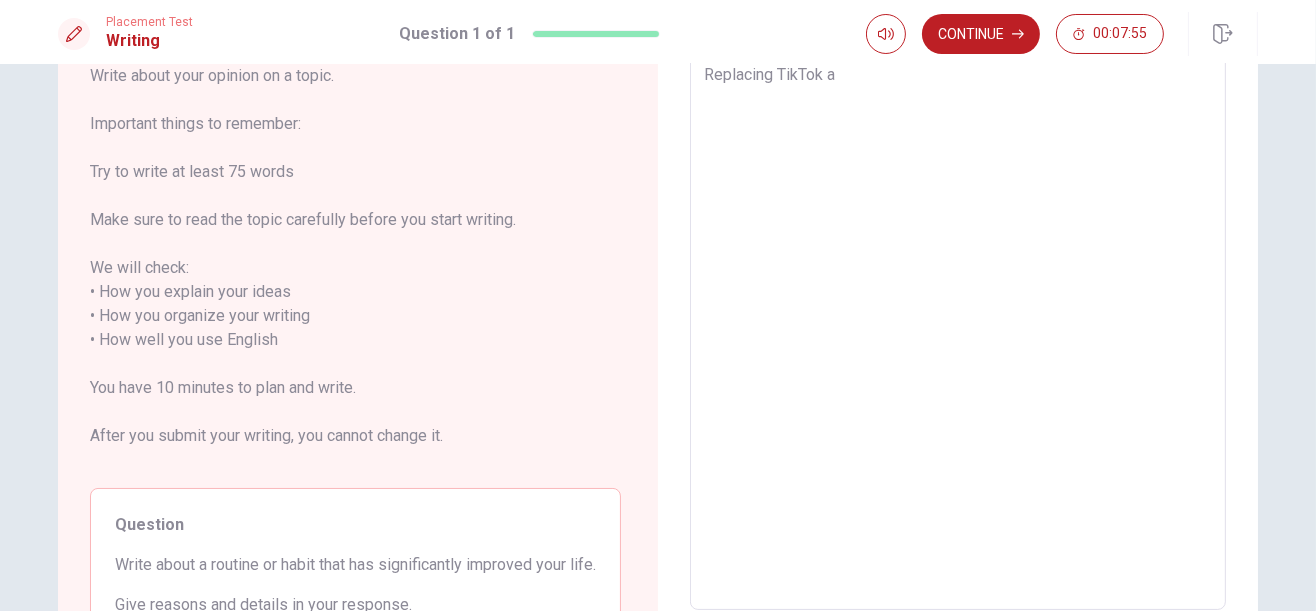 type on "x" 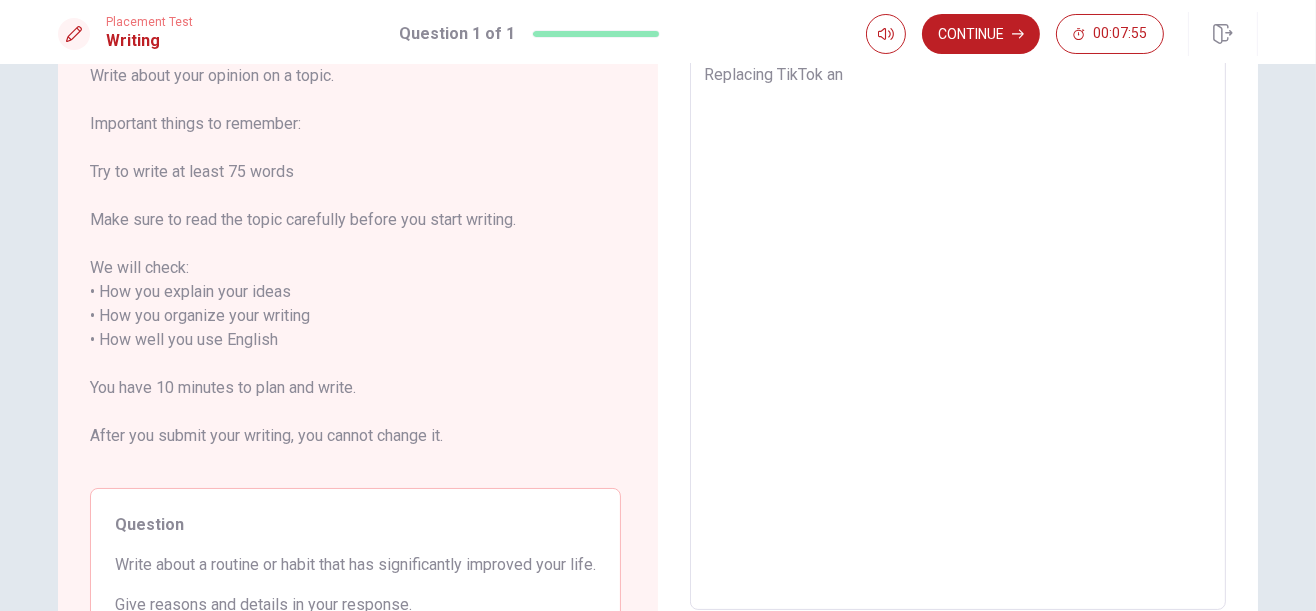type on "x" 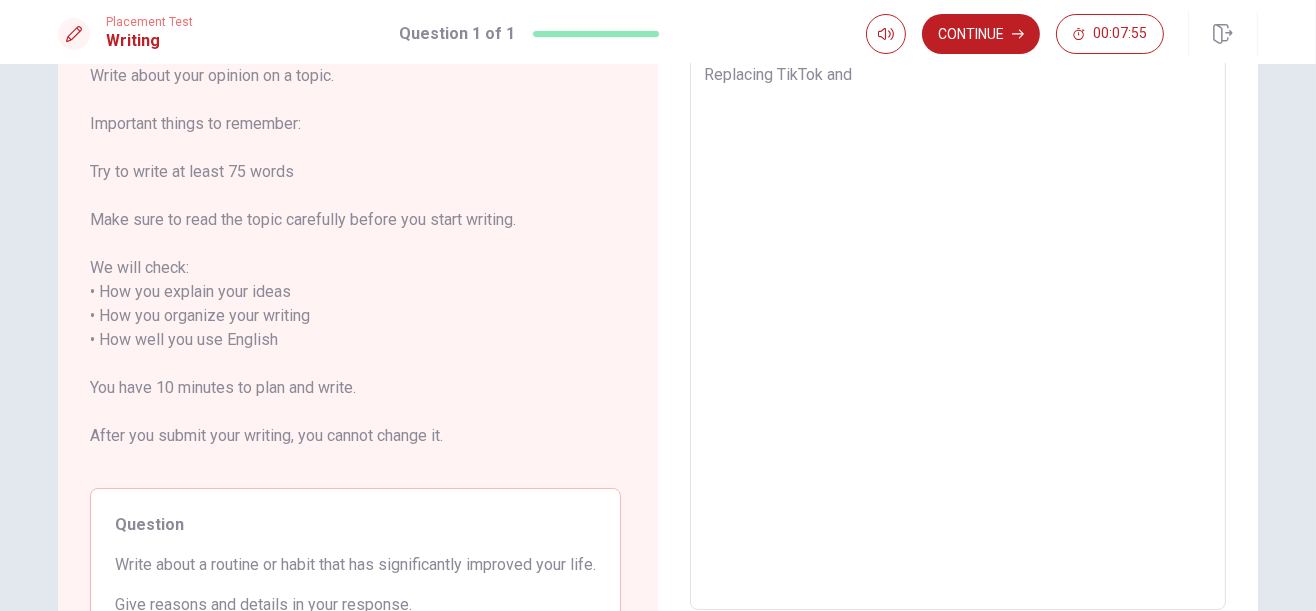 type on "x" 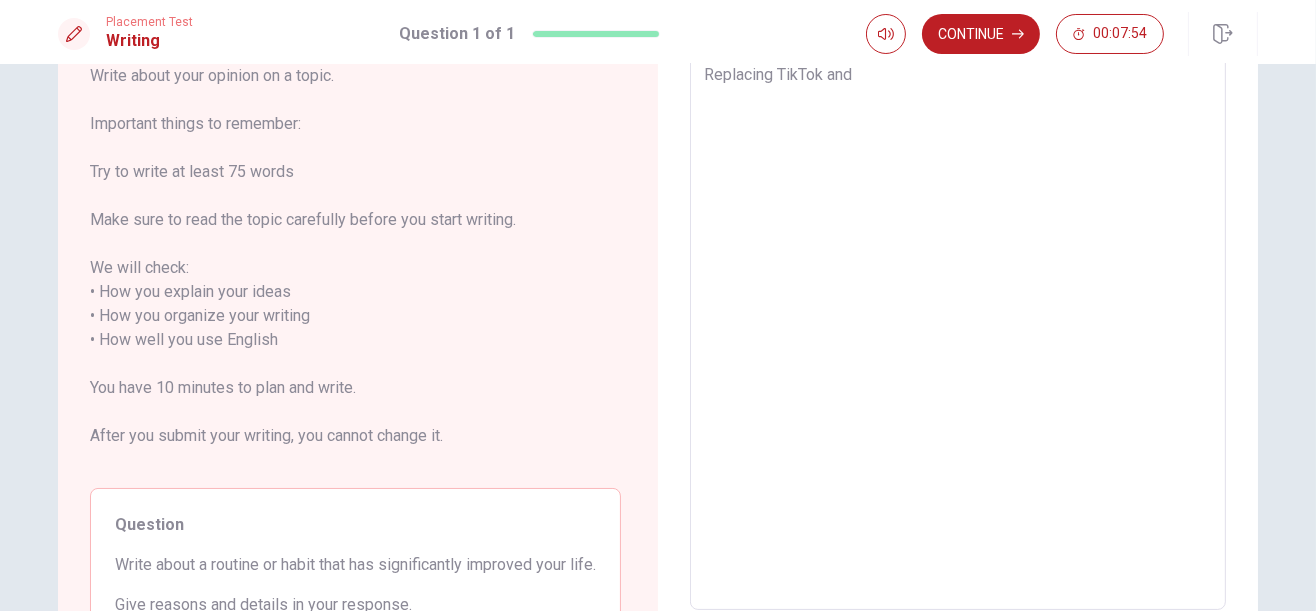 type on "Replacing TikTok and I" 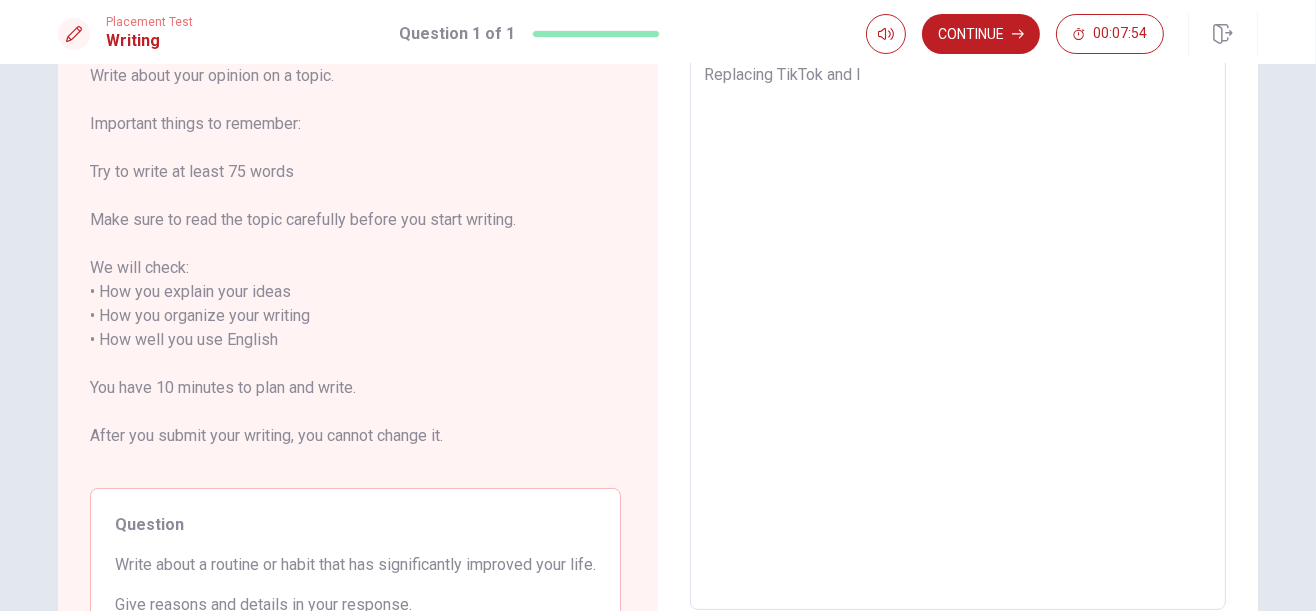 type on "x" 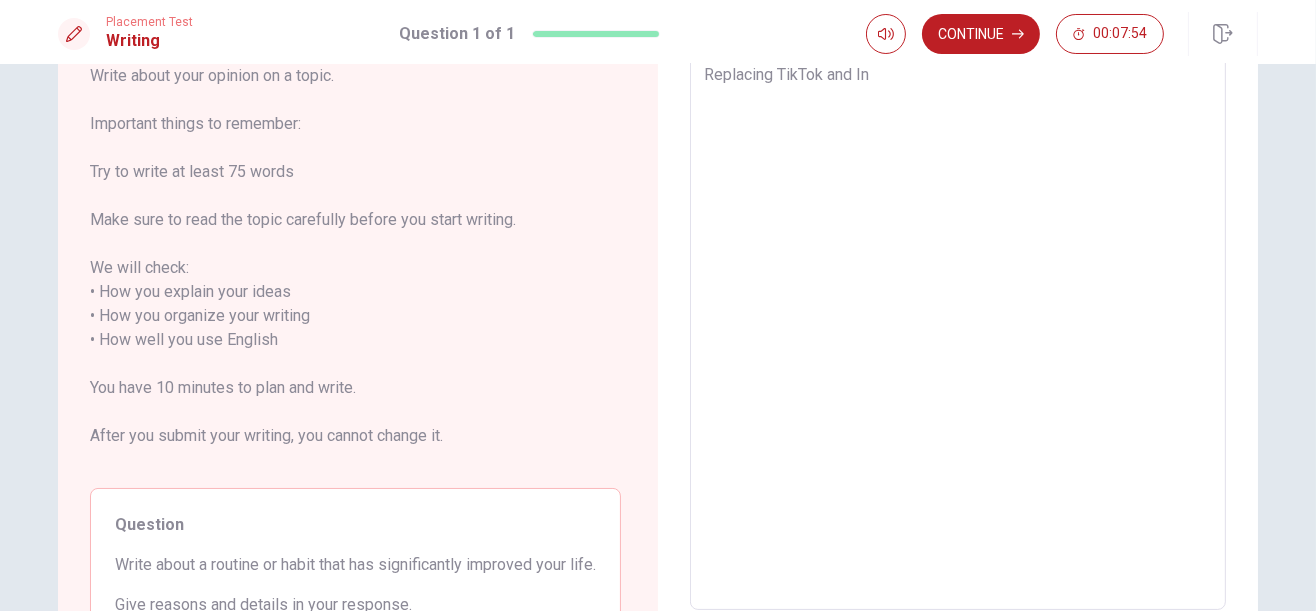type on "x" 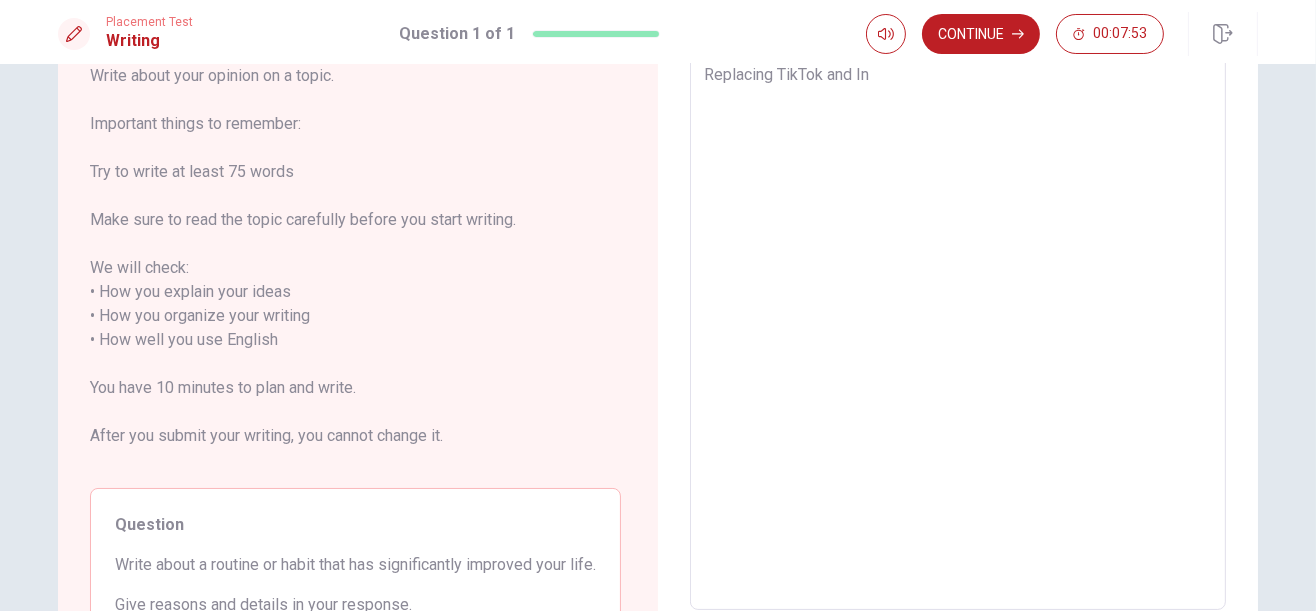 type on "Replacing TikTok and Ins" 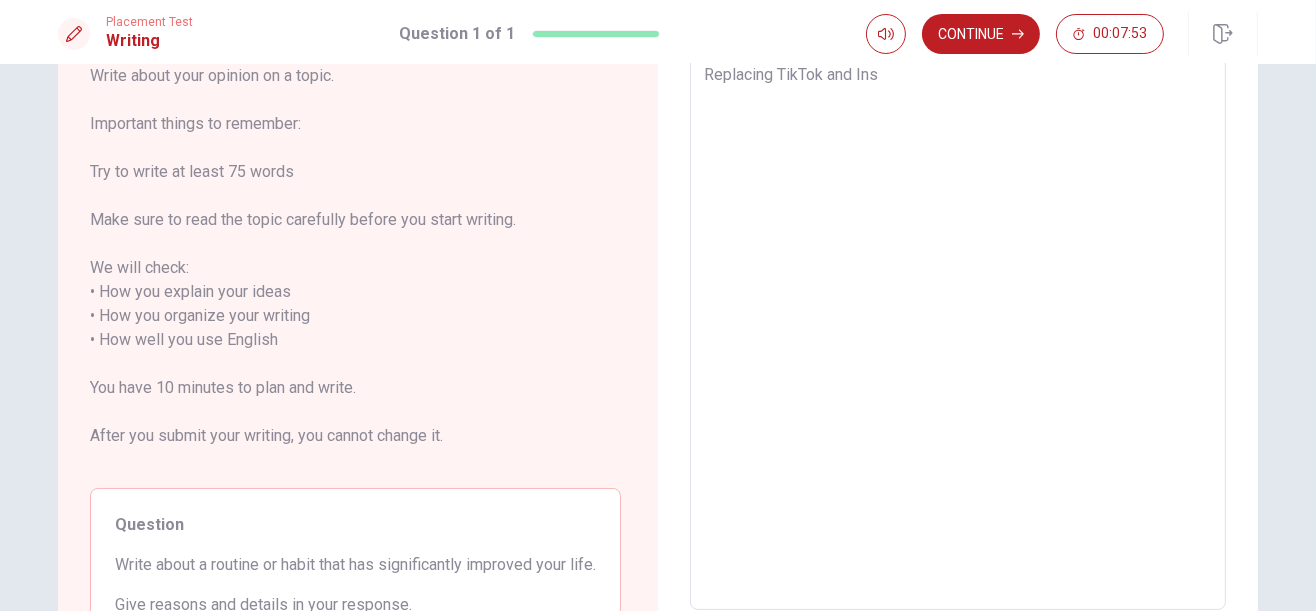 type on "x" 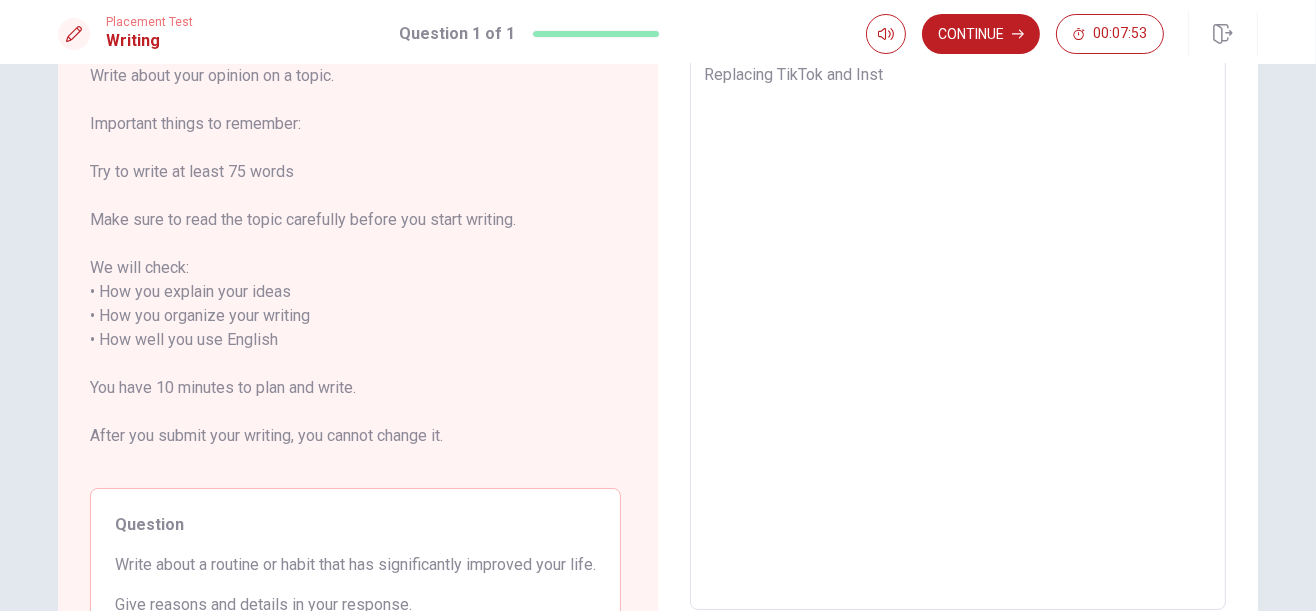 type 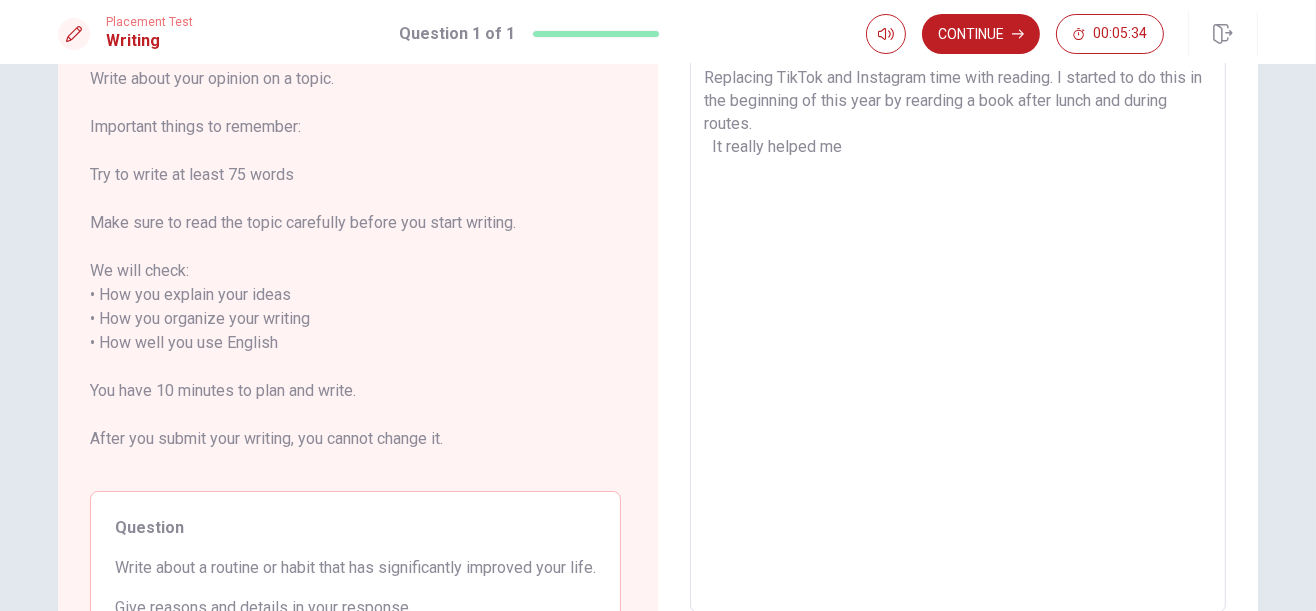 scroll, scrollTop: 125, scrollLeft: 0, axis: vertical 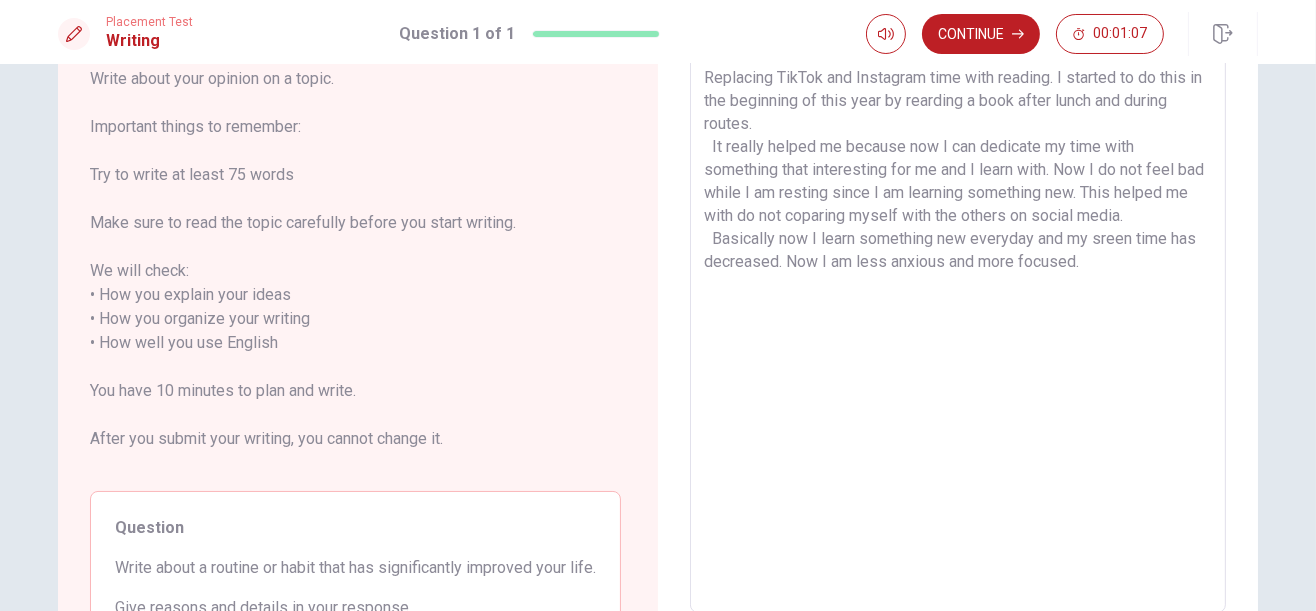 click on "Replacing TikTok and Instagram time with reading. I started to do this in the beginning of this year by rearding a book after lunch and during routes.
It really helped me because now I can dedicate my time with something that interesting for me and I learn with. Now I do not feel bad while I am resting since I am learning something new. This helped me with do not coparing myself with the others on social media.
Basically now I learn something new everyday and my sreen time has decreased. Now I am less anxious and more focused." at bounding box center [958, 331] 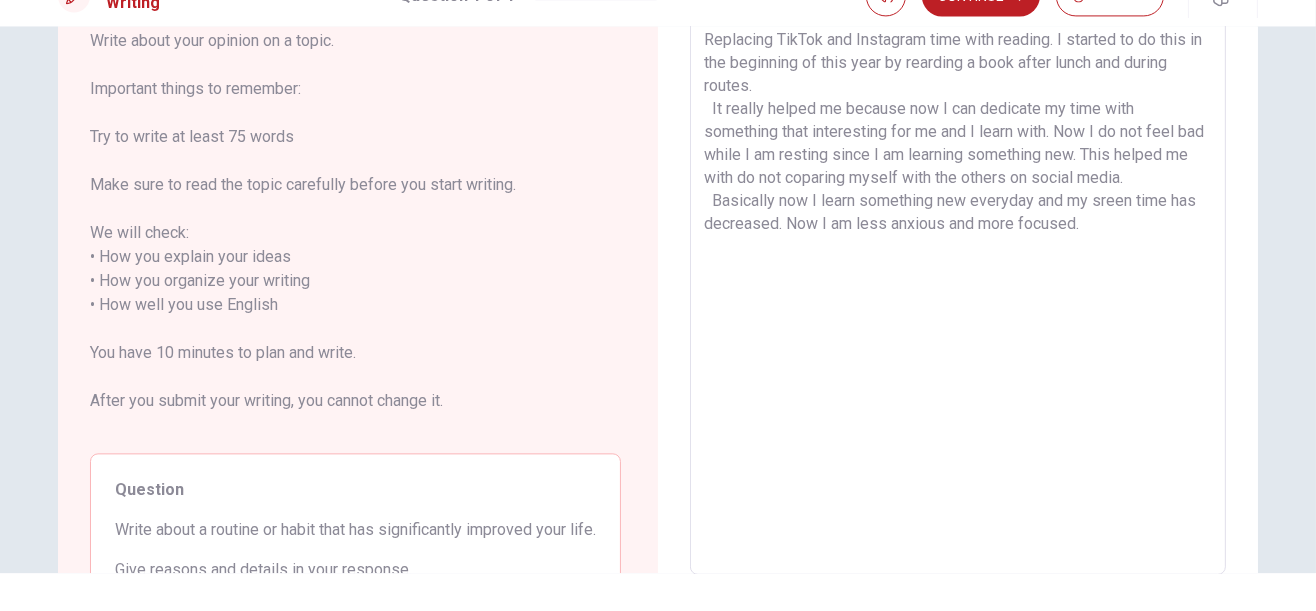 scroll, scrollTop: 0, scrollLeft: 0, axis: both 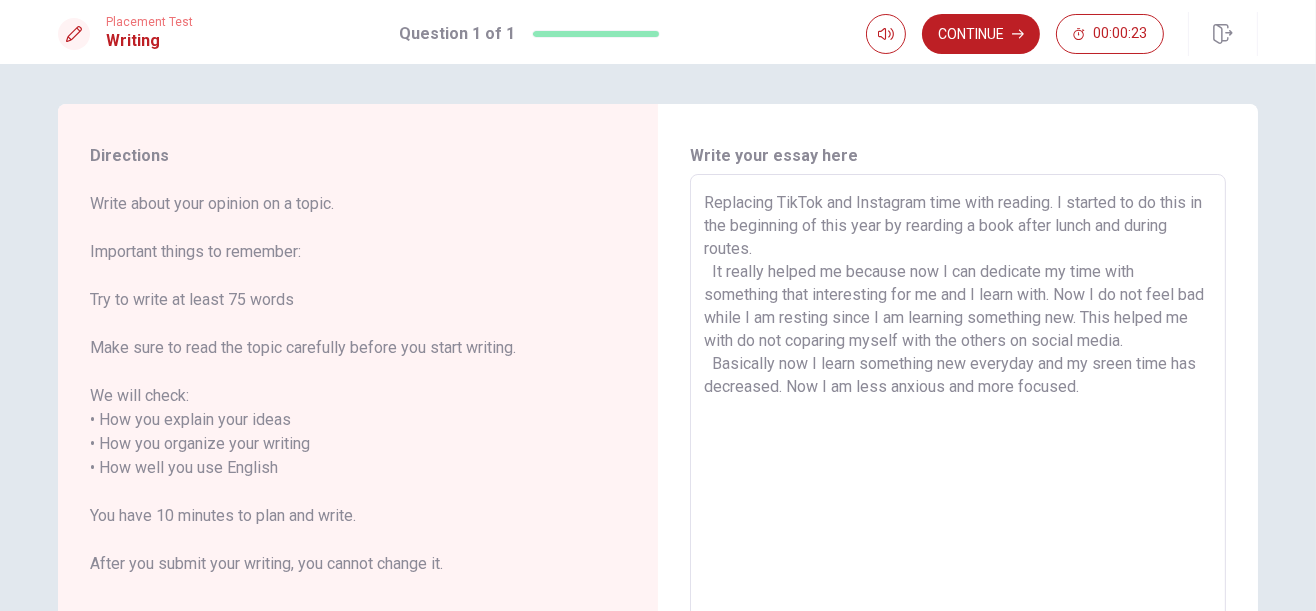 click on "Replacing TikTok and Instagram time with reading. I started to do this in the beginning of this year by rearding a book after lunch and during routes.
It really helped me because now I can dedicate my time with something that interesting for me and I learn with. Now I do not feel bad while I am resting since I am learning something new. This helped me with do not coparing myself with the others on social media.
Basically now I learn something new everyday and my sreen time has decreased. Now I am less anxious and more focused." at bounding box center (958, 456) 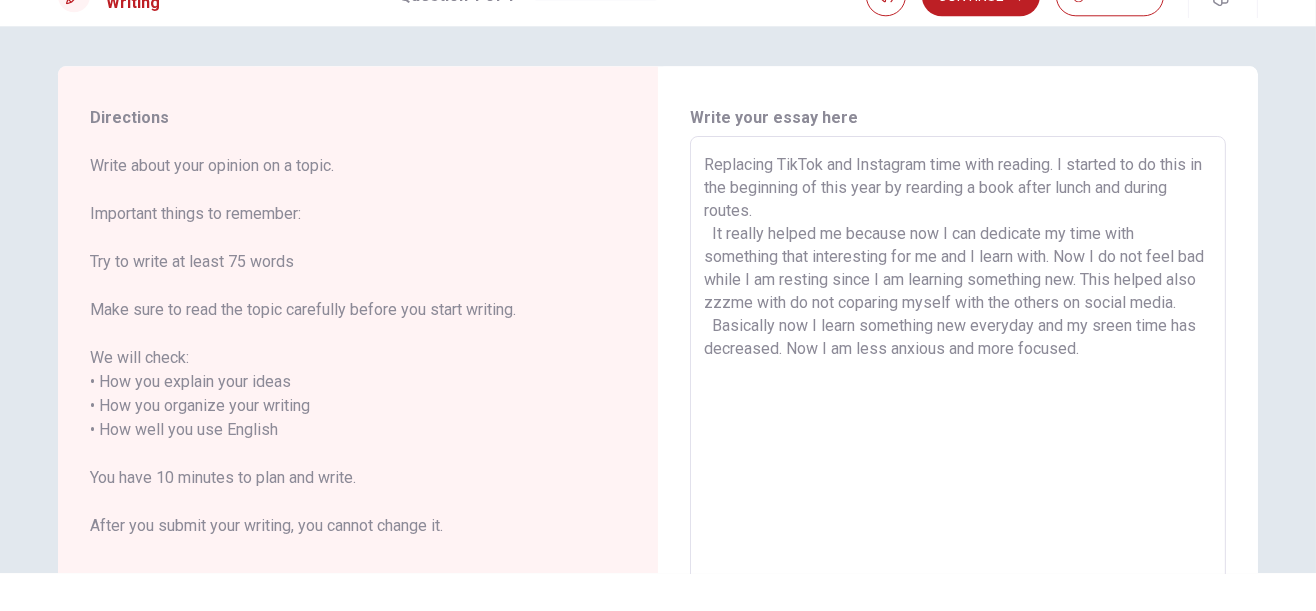 scroll, scrollTop: 0, scrollLeft: 0, axis: both 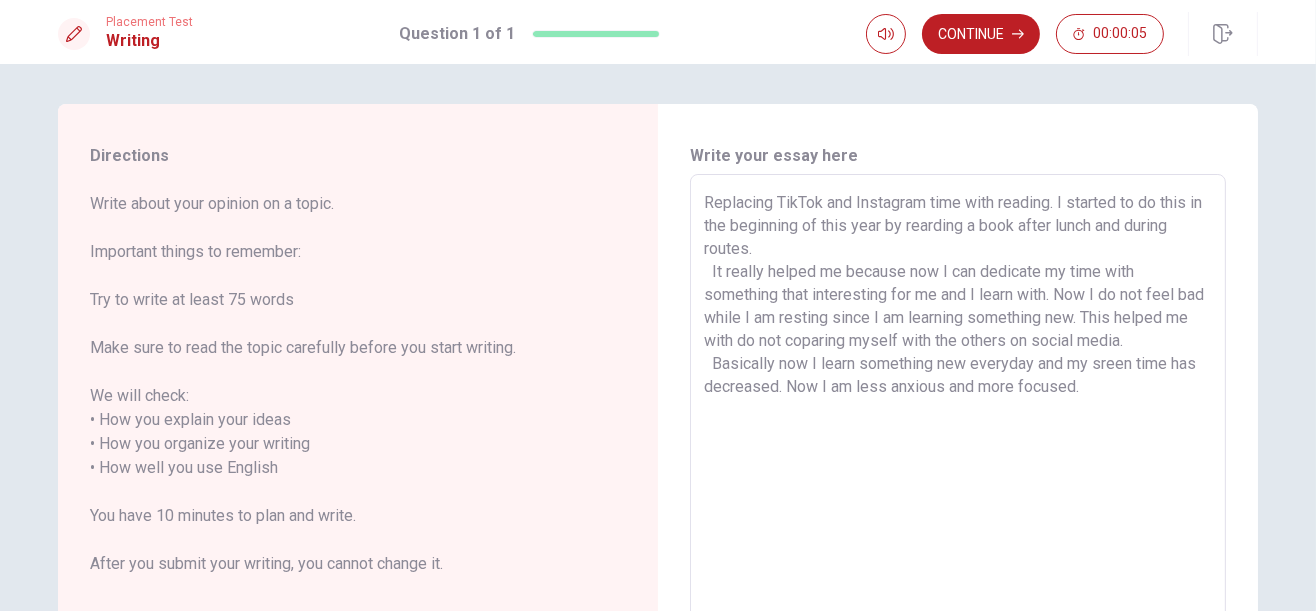 click on "Replacing TikTok and Instagram time with reading. I started to do this in the beginning of this year by rearding a book after lunch and during routes.
It really helped me because now I can dedicate my time with something that interesting for me and I learn with. Now I do not feel bad while I am resting since I am learning something new. This helped me with do not coparing myself with the others on social media.
Basically now I learn something new everyday and my sreen time has decreased. Now I am less anxious and more focused." at bounding box center [958, 456] 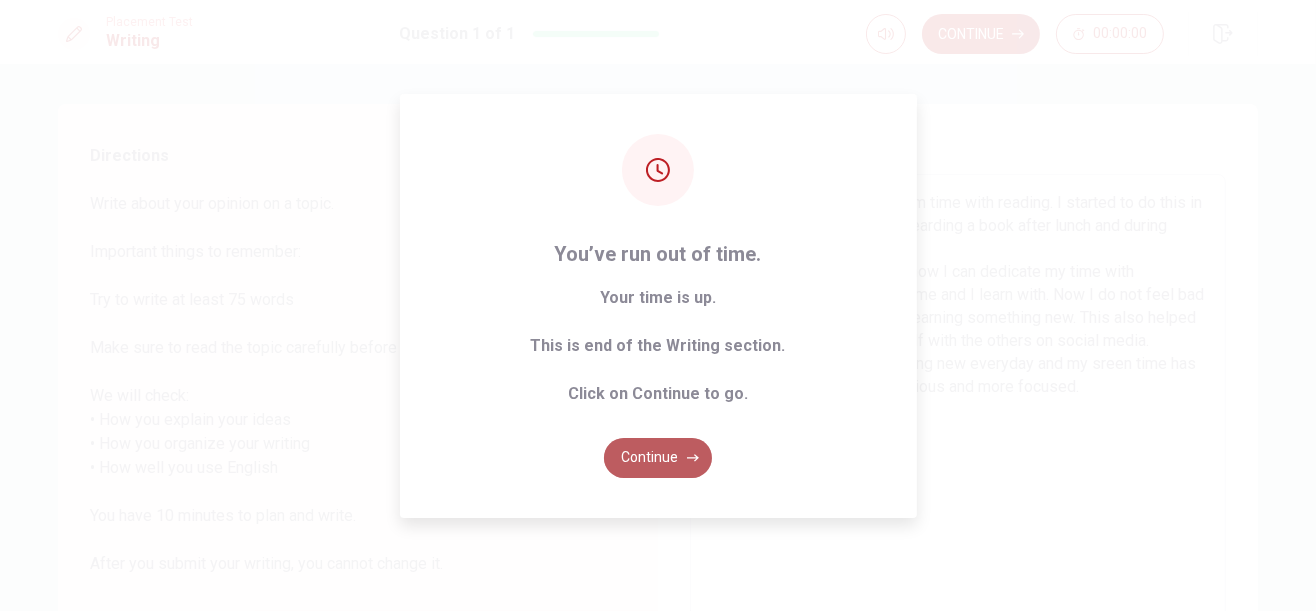 click on "Continue" at bounding box center (658, 458) 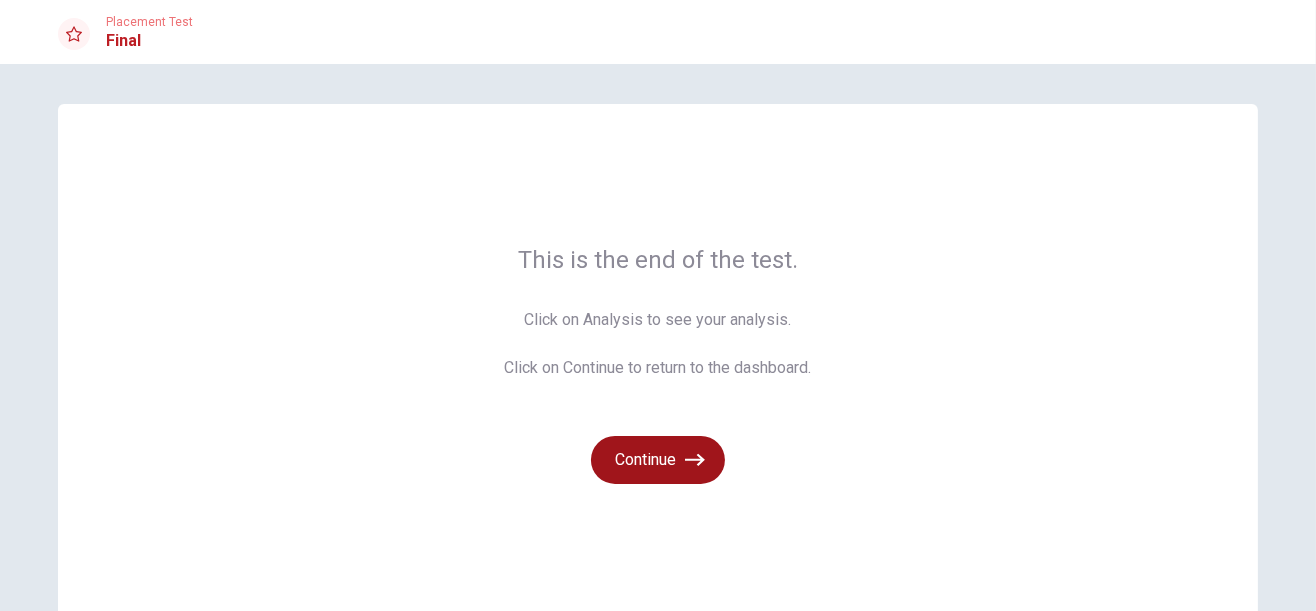 click 